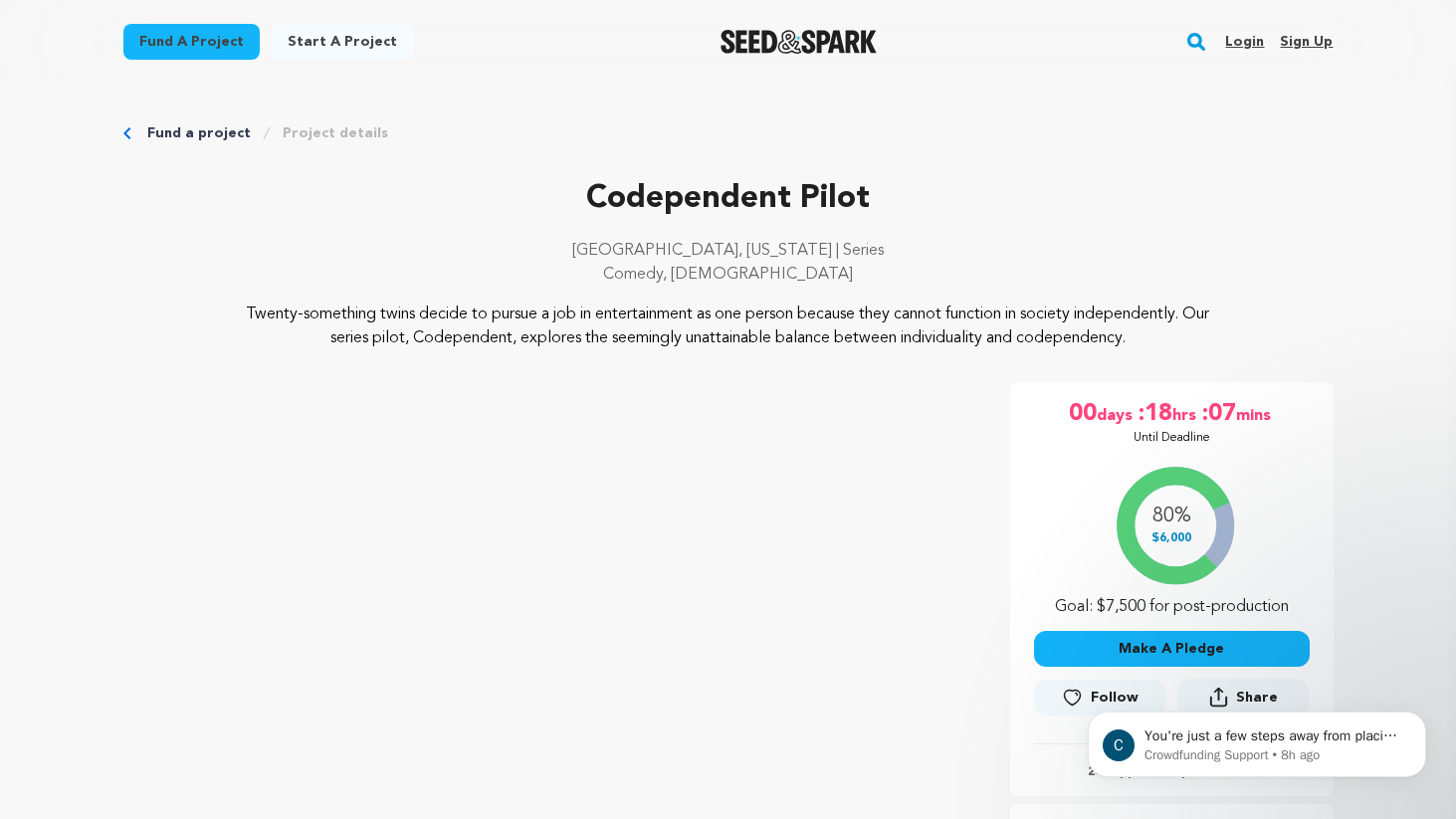 scroll, scrollTop: 3305, scrollLeft: 0, axis: vertical 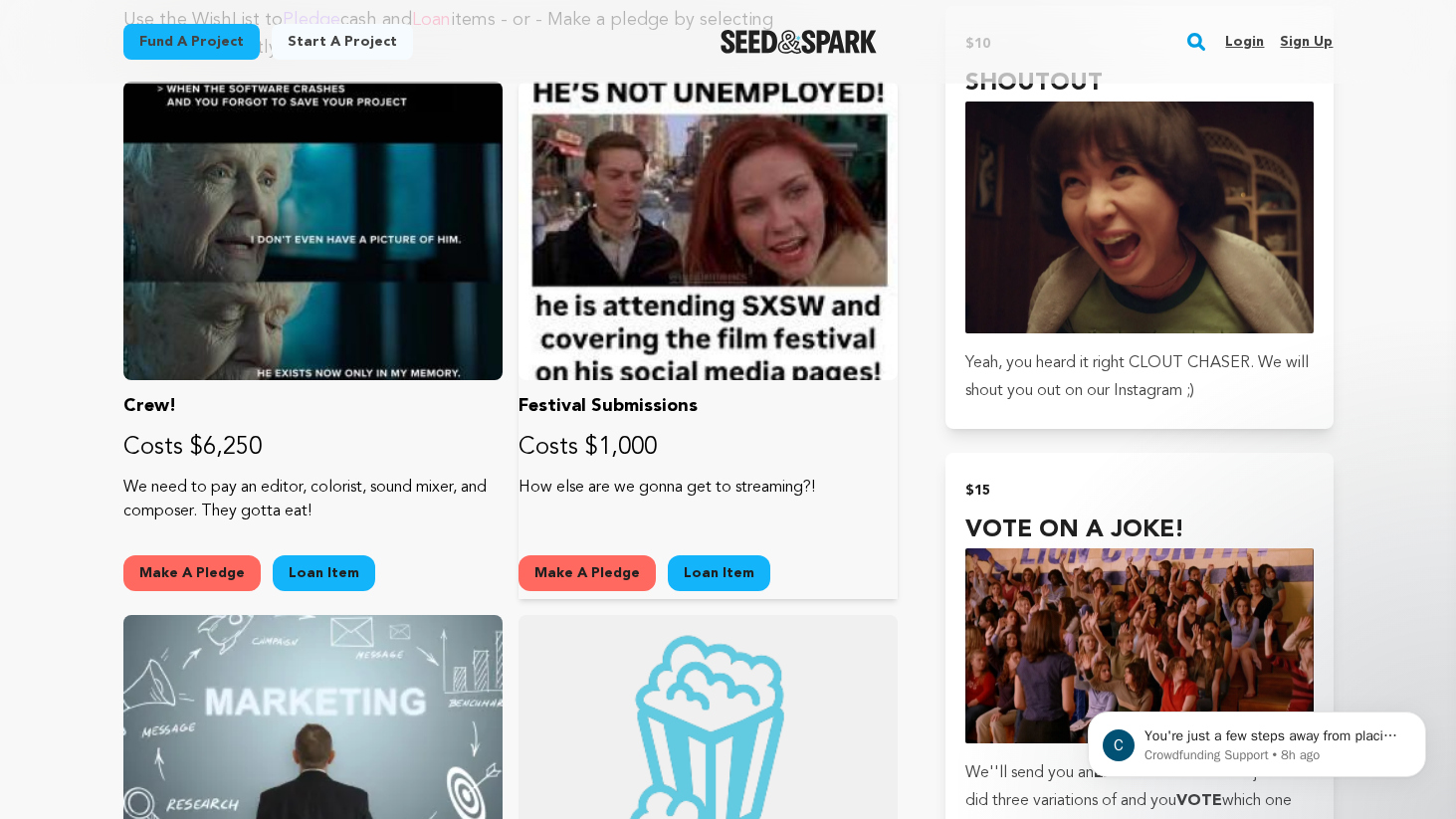 click on "Festival Submissions" at bounding box center (708, 406) 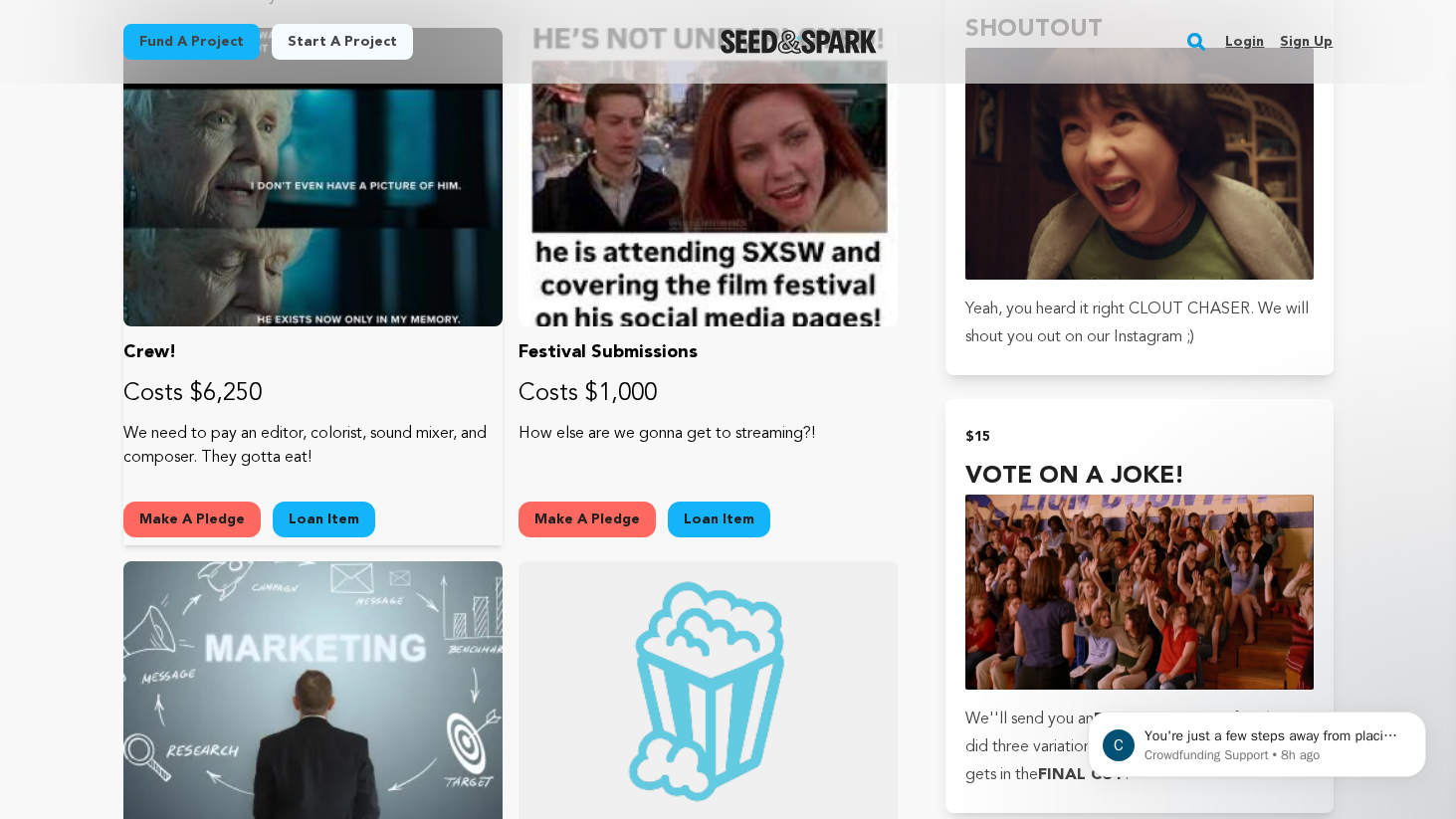scroll, scrollTop: 1370, scrollLeft: 0, axis: vertical 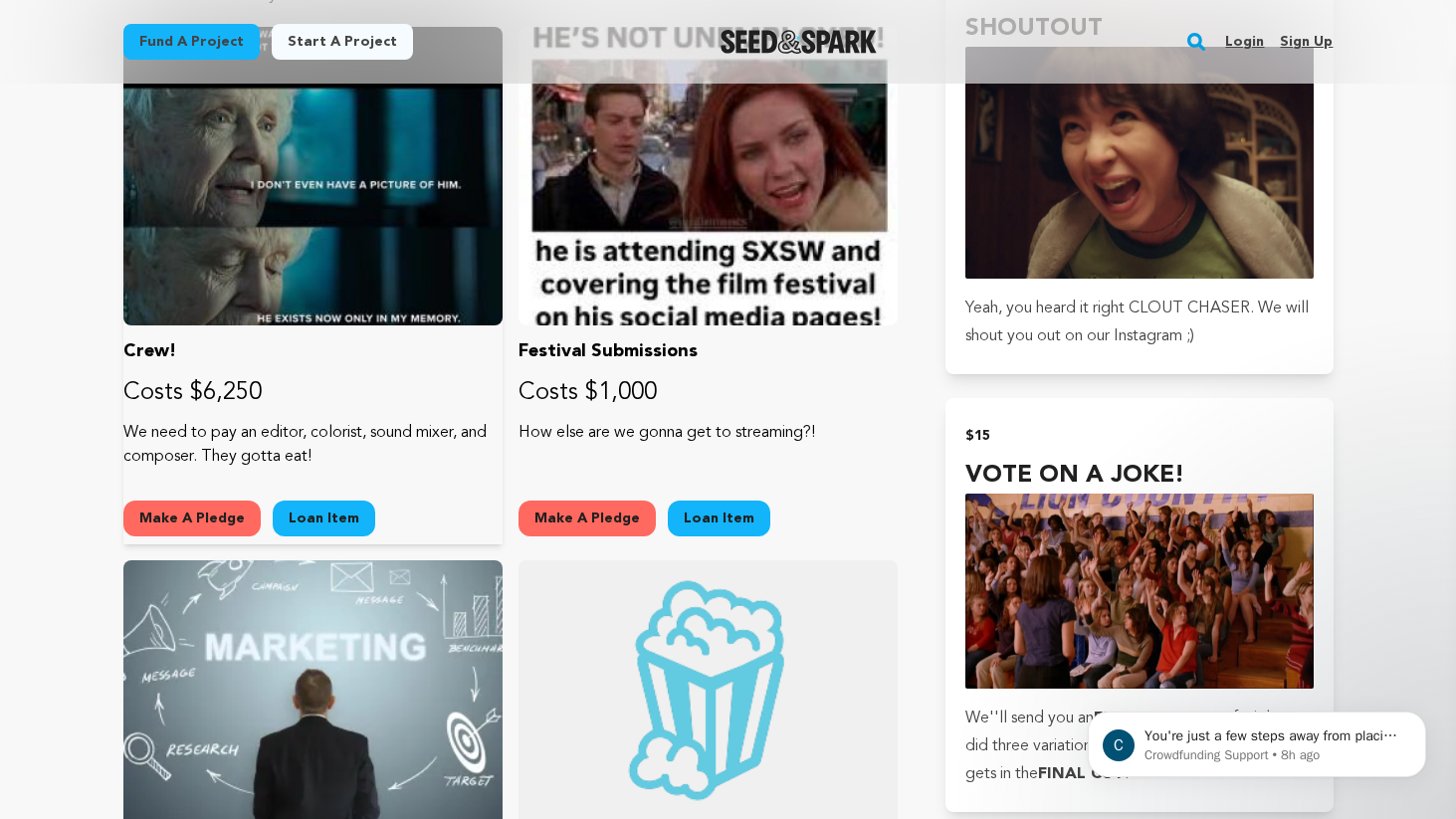 click on "Crew!" at bounding box center (312, 351) 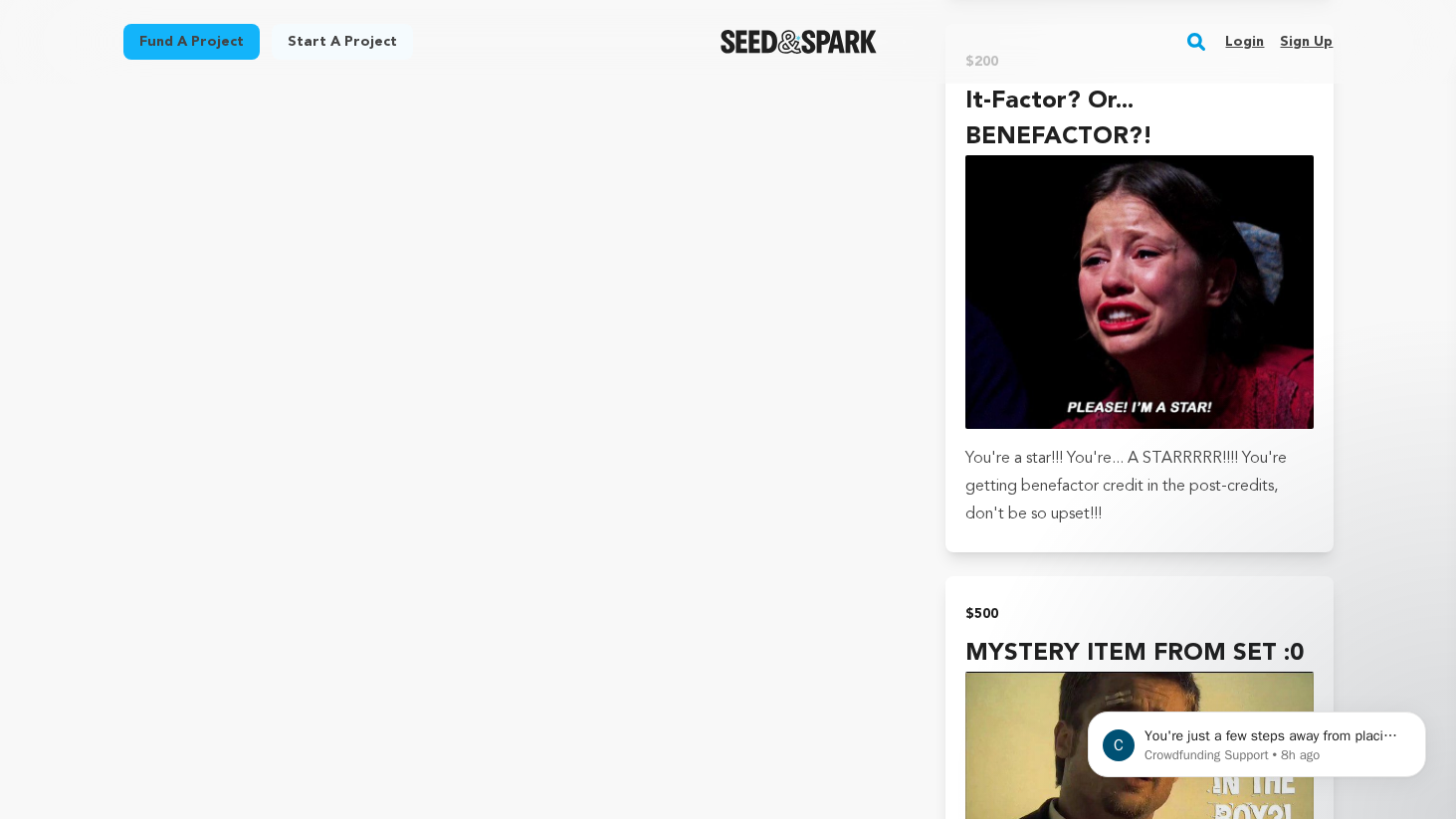 scroll, scrollTop: 5111, scrollLeft: 0, axis: vertical 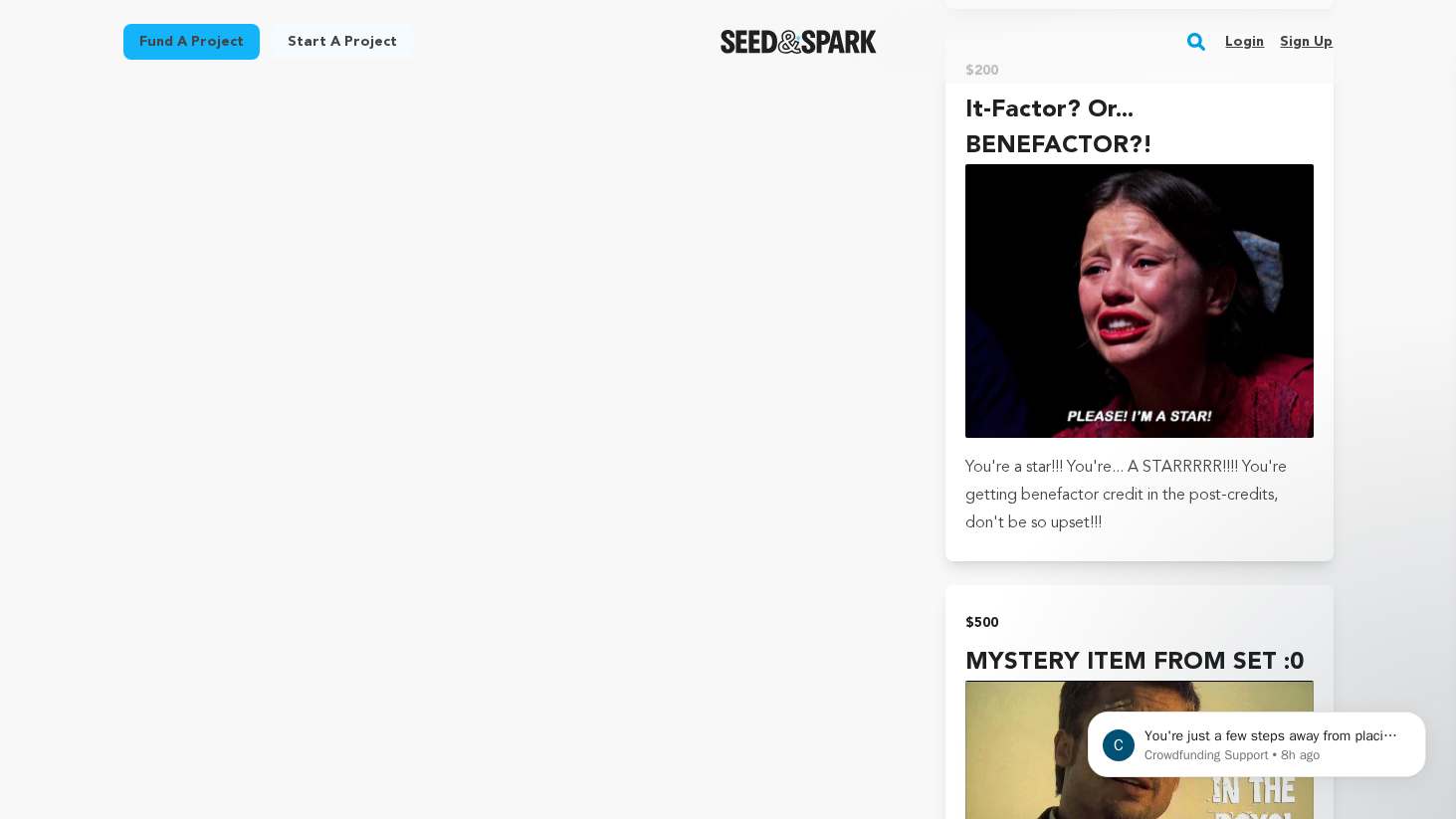 click at bounding box center (1139, 301) 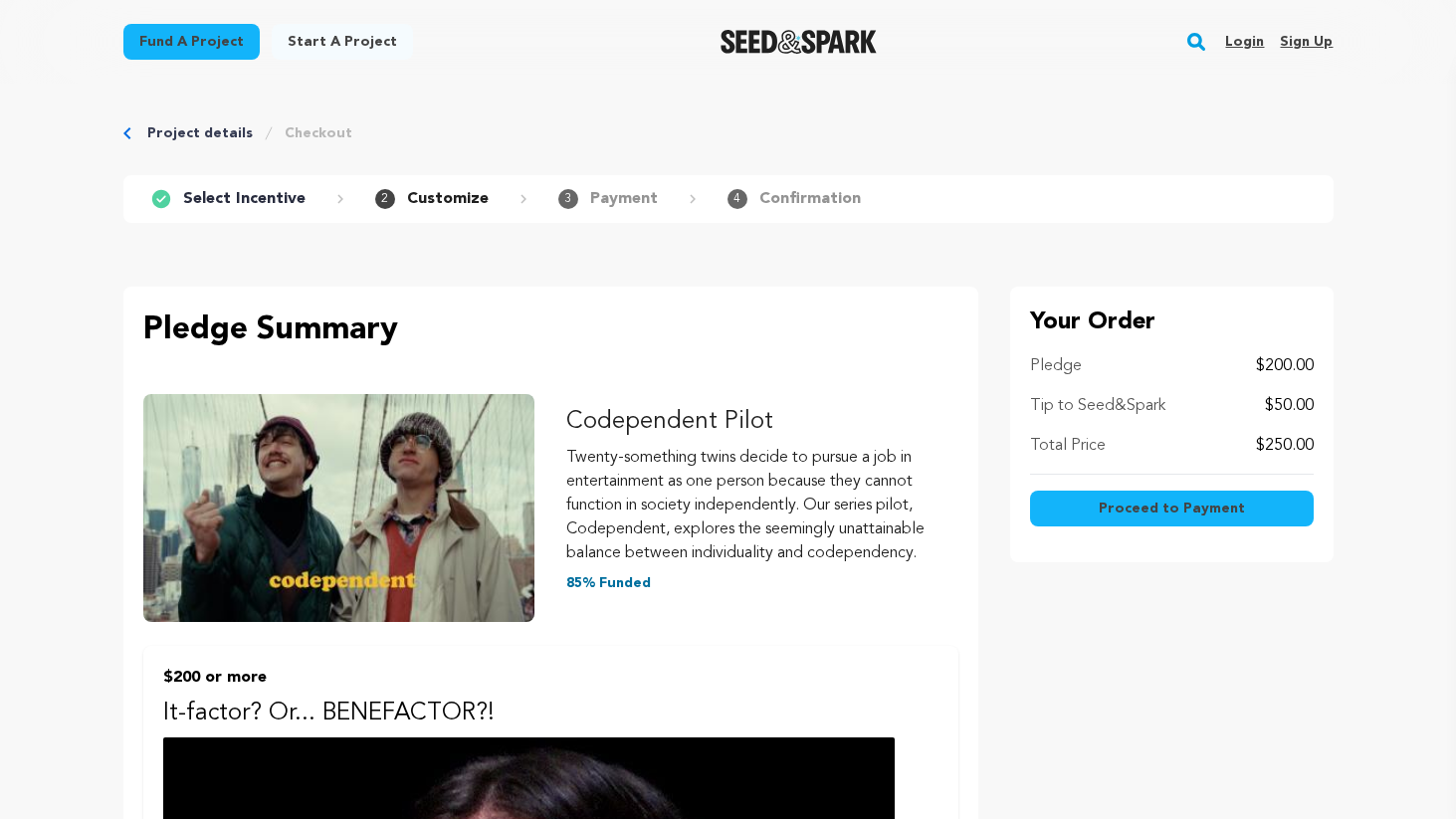 scroll, scrollTop: 0, scrollLeft: 0, axis: both 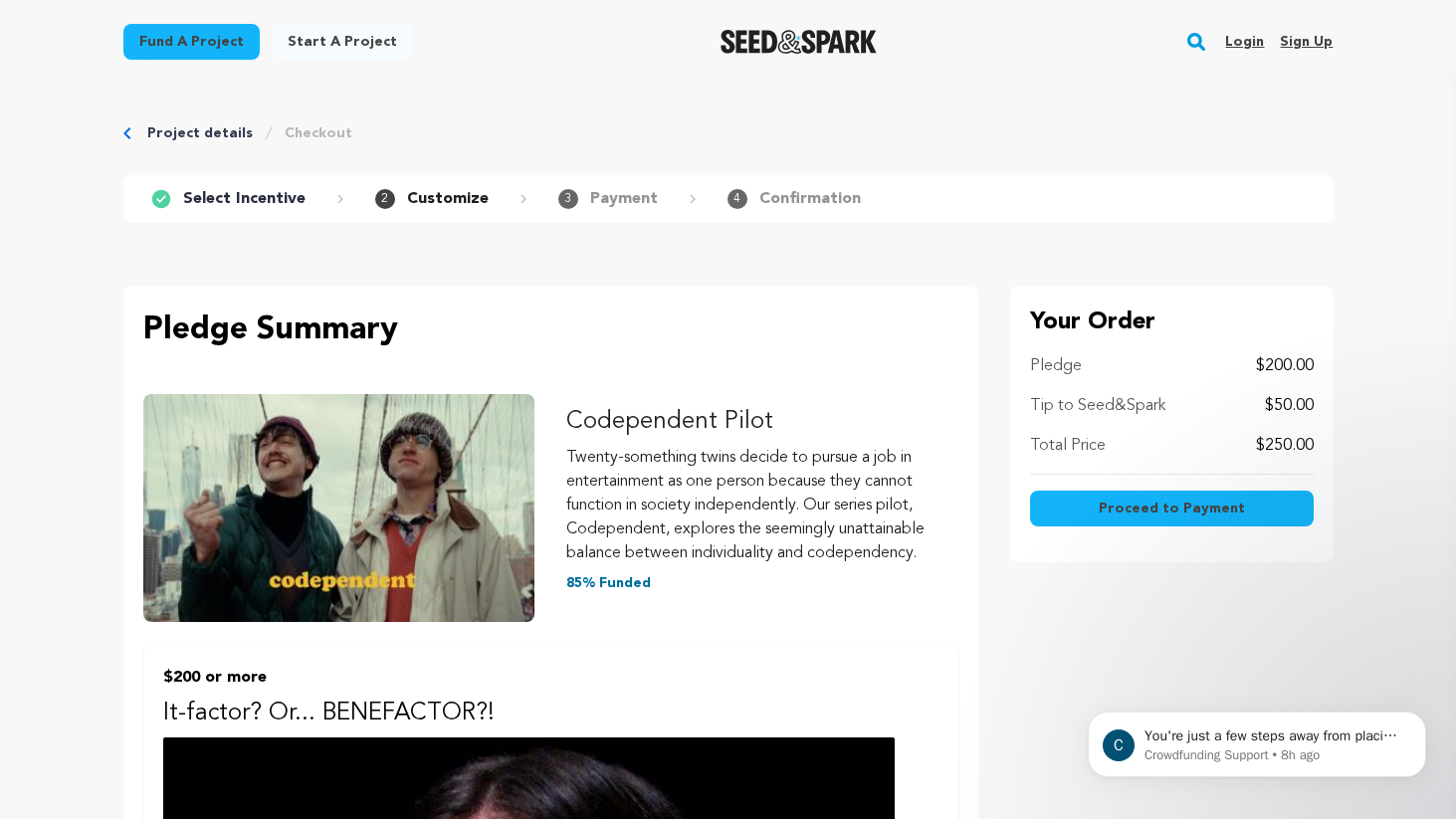 click on "Login" at bounding box center (1244, 42) 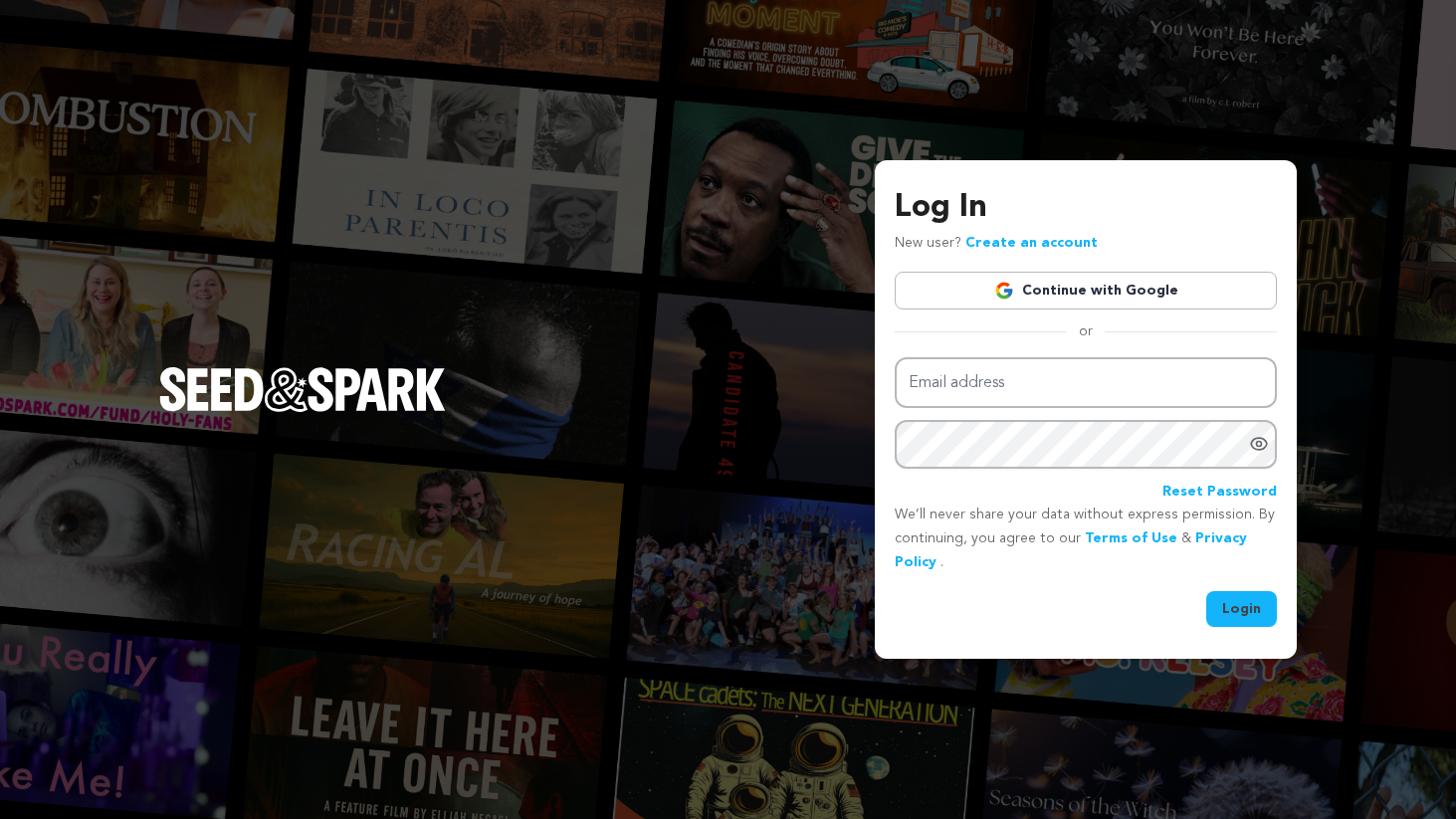 scroll, scrollTop: 0, scrollLeft: 0, axis: both 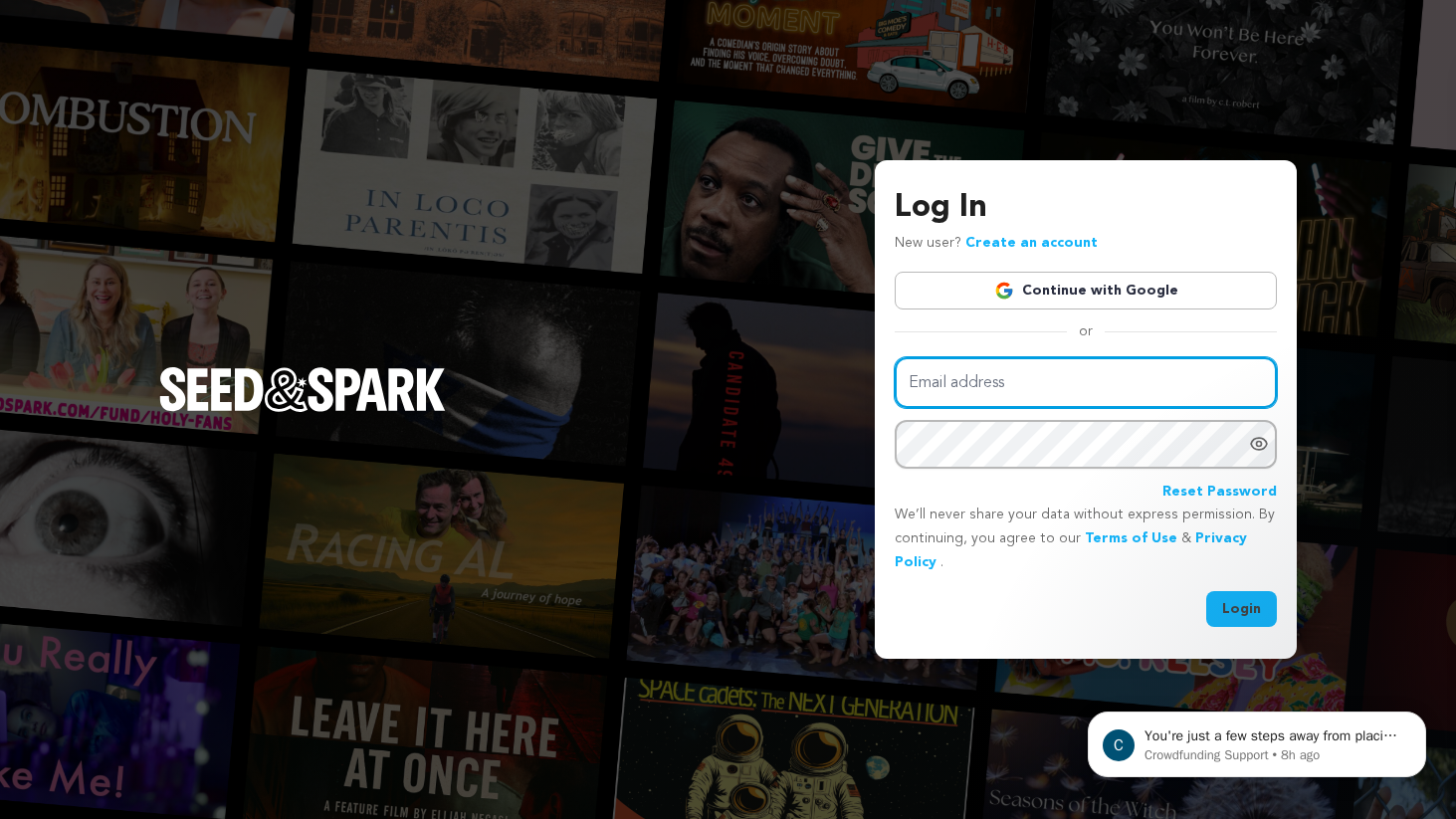 click on "Email address" at bounding box center [1086, 382] 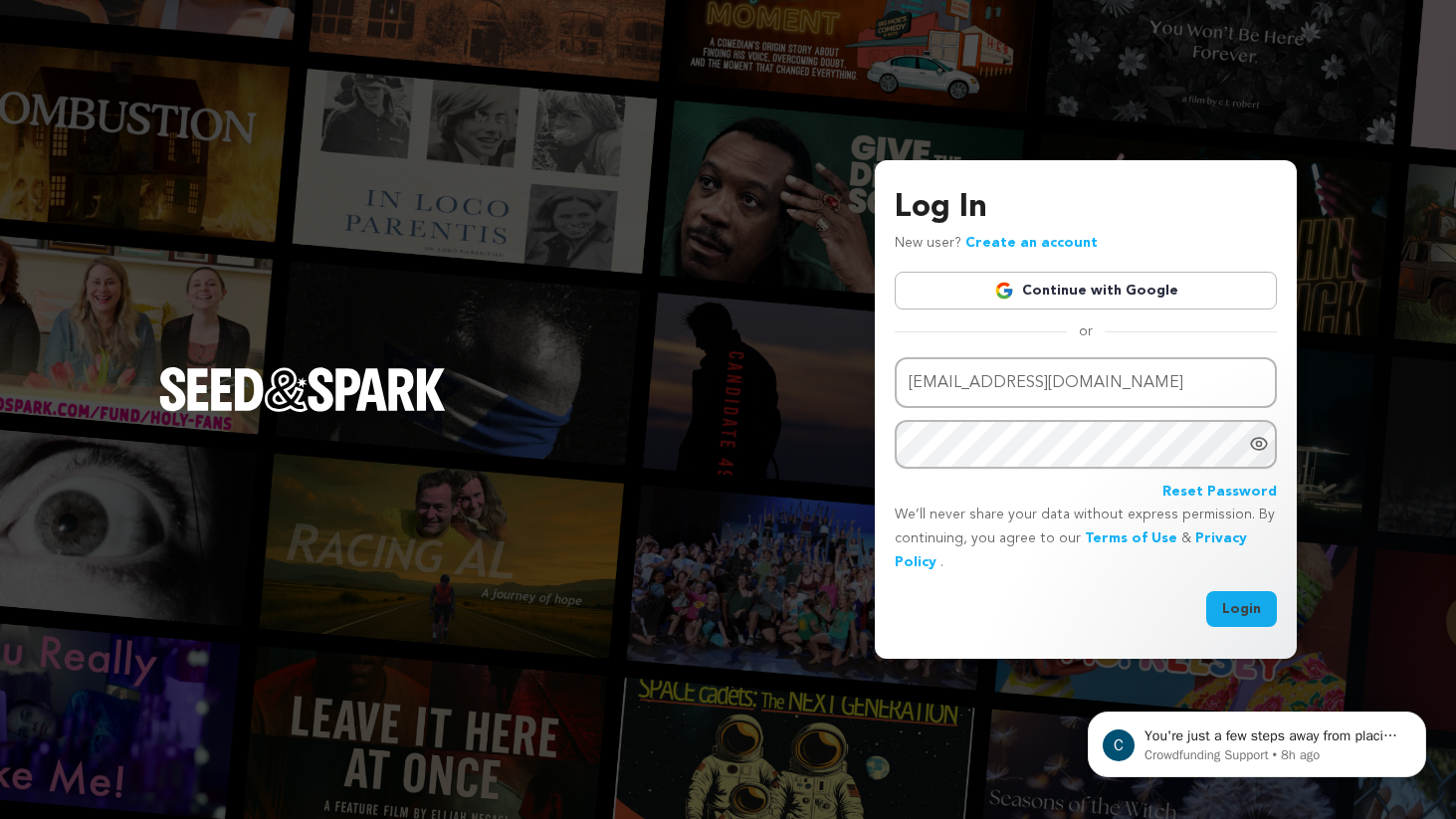 click on "Reset
Password" at bounding box center (1219, 493) 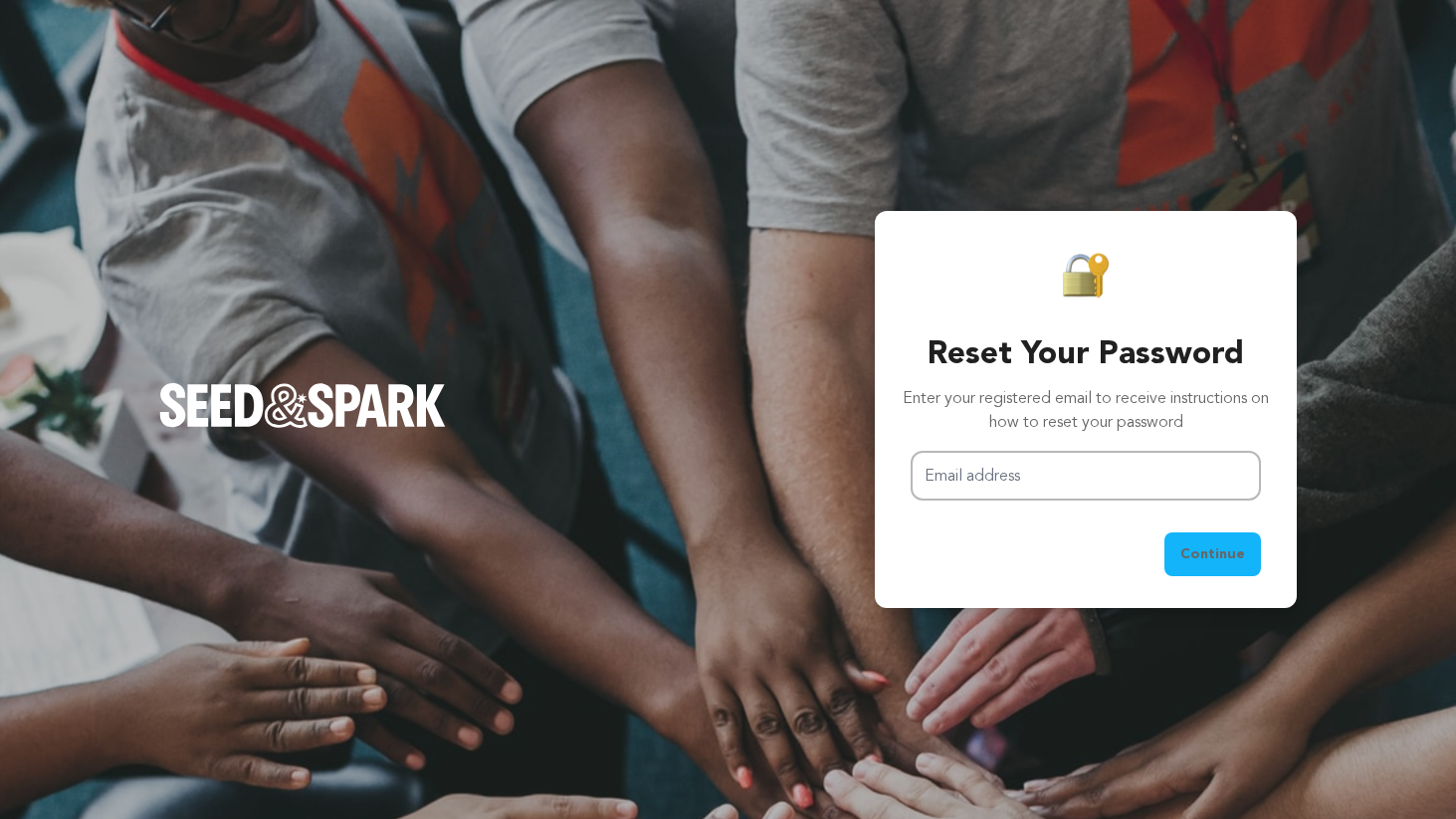 scroll, scrollTop: 0, scrollLeft: 0, axis: both 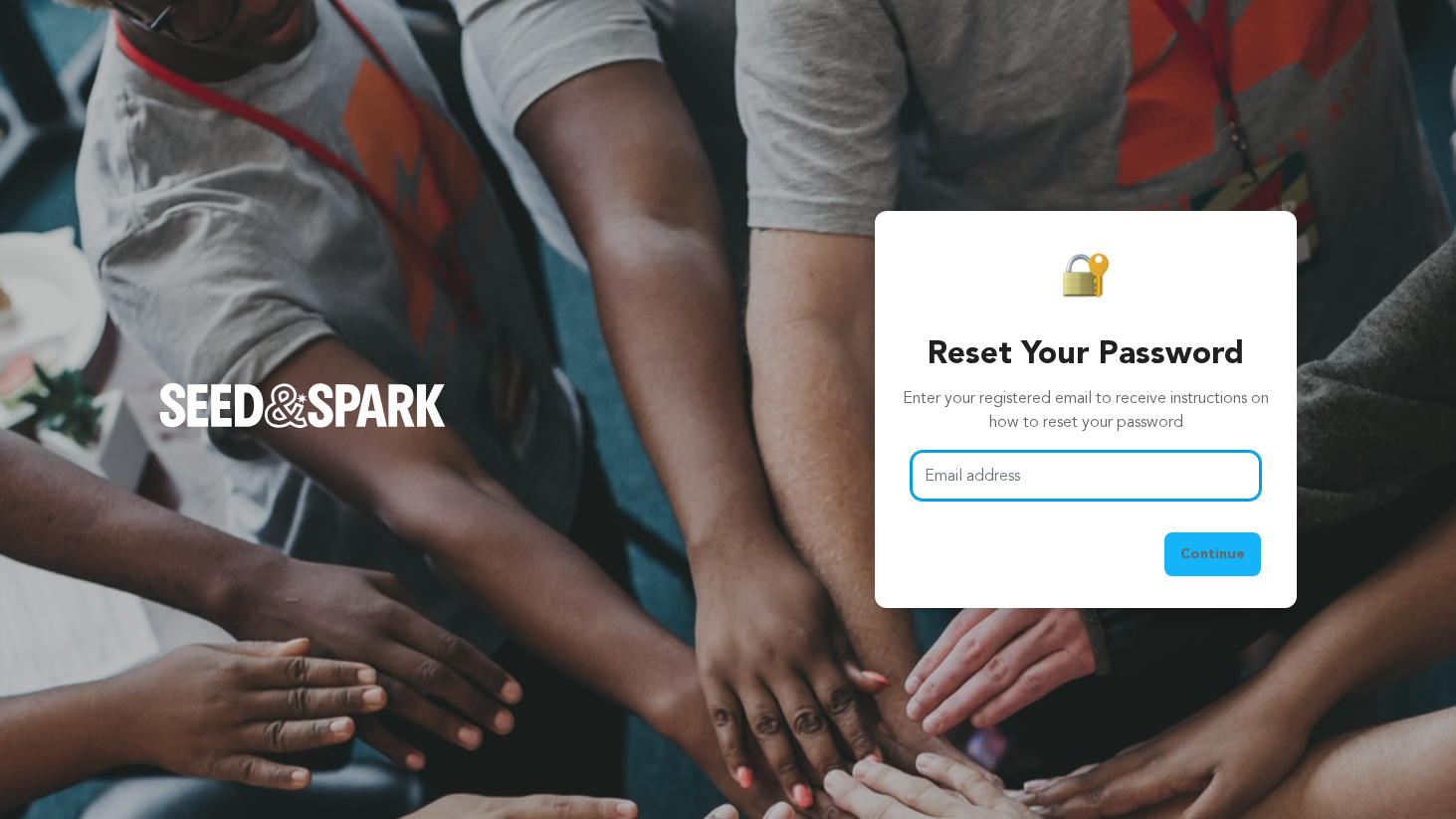 click on "Email address" at bounding box center [1086, 476] 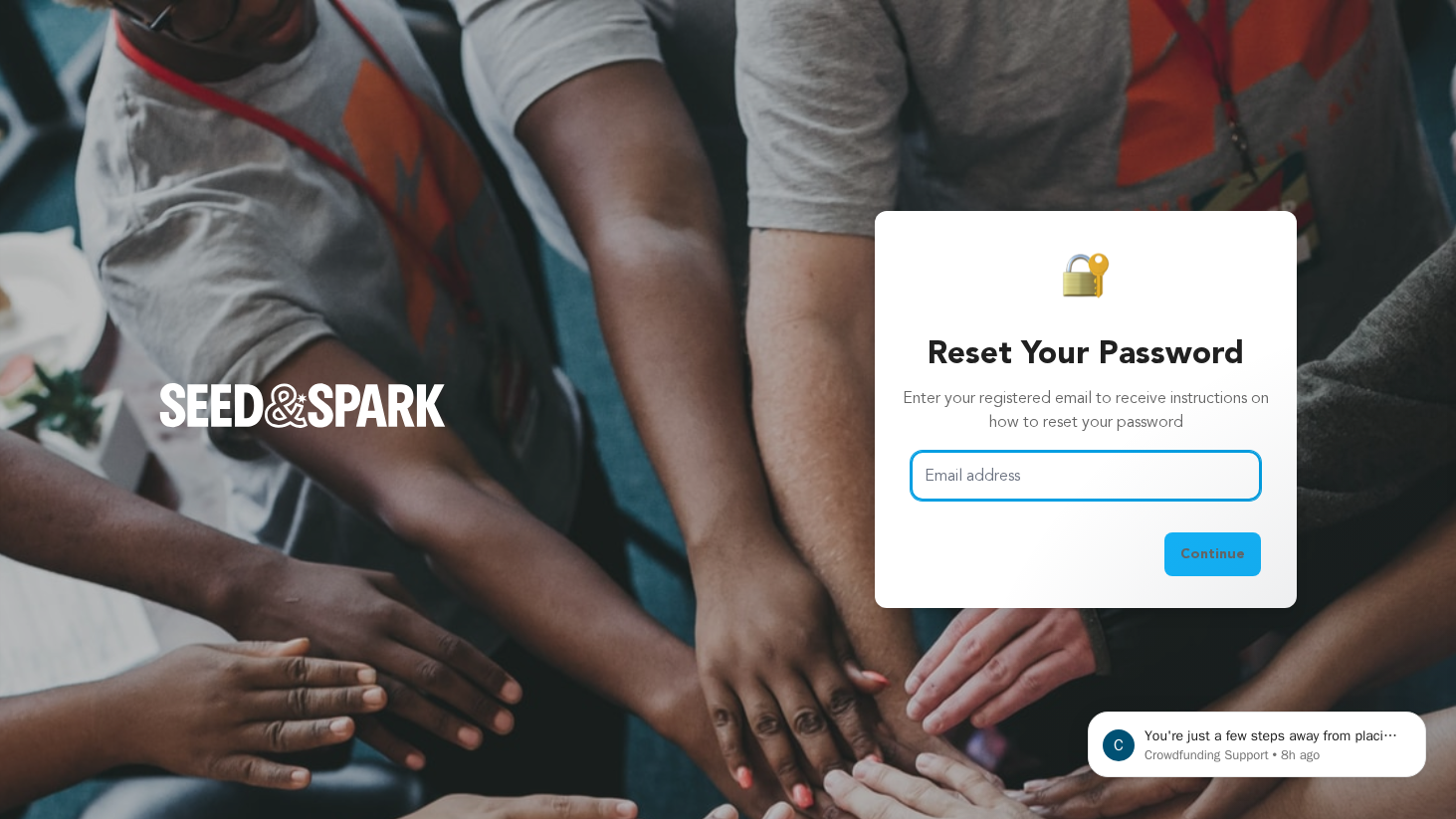 scroll, scrollTop: 0, scrollLeft: 0, axis: both 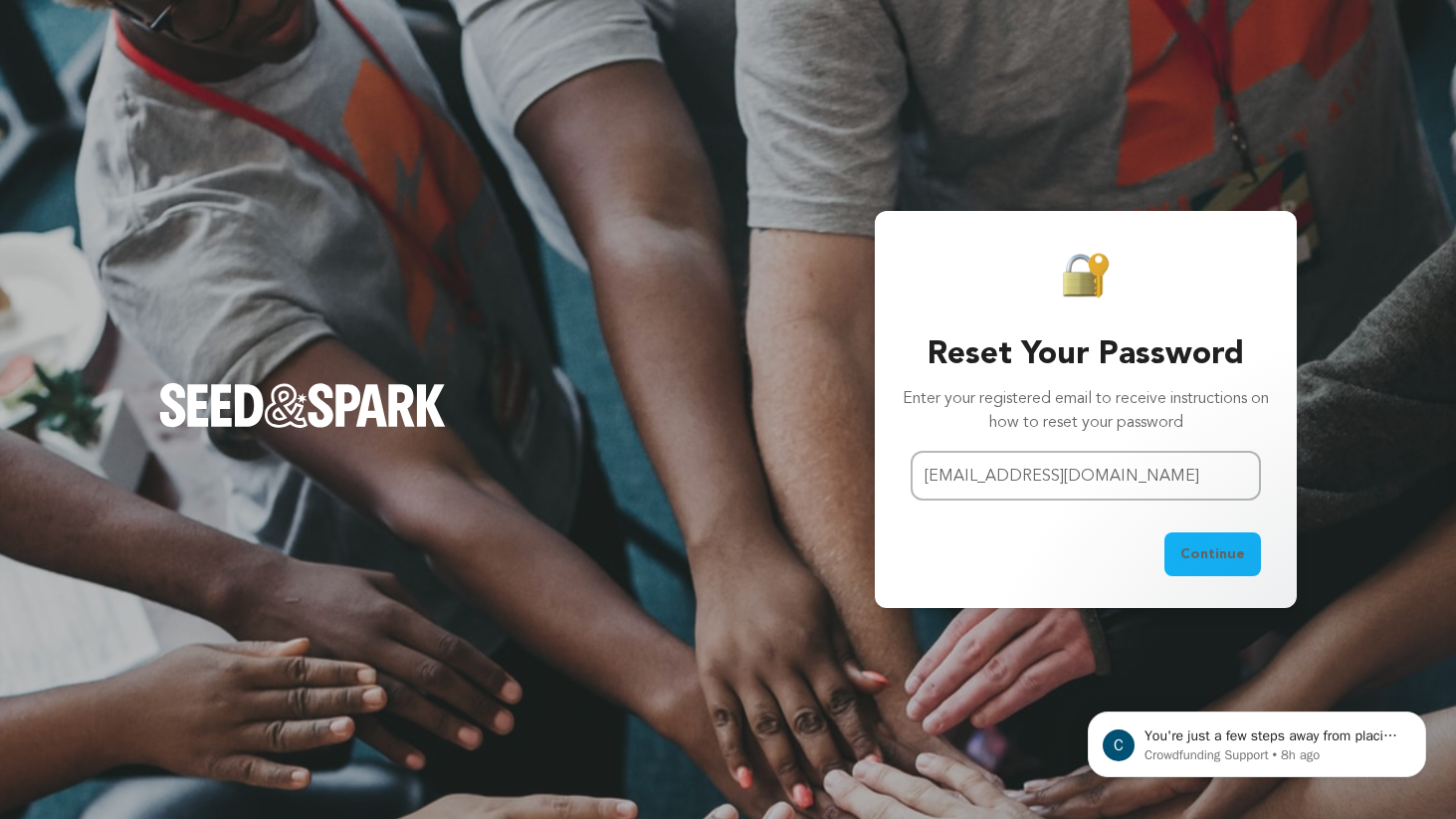 click on "Continue" at bounding box center [1212, 554] 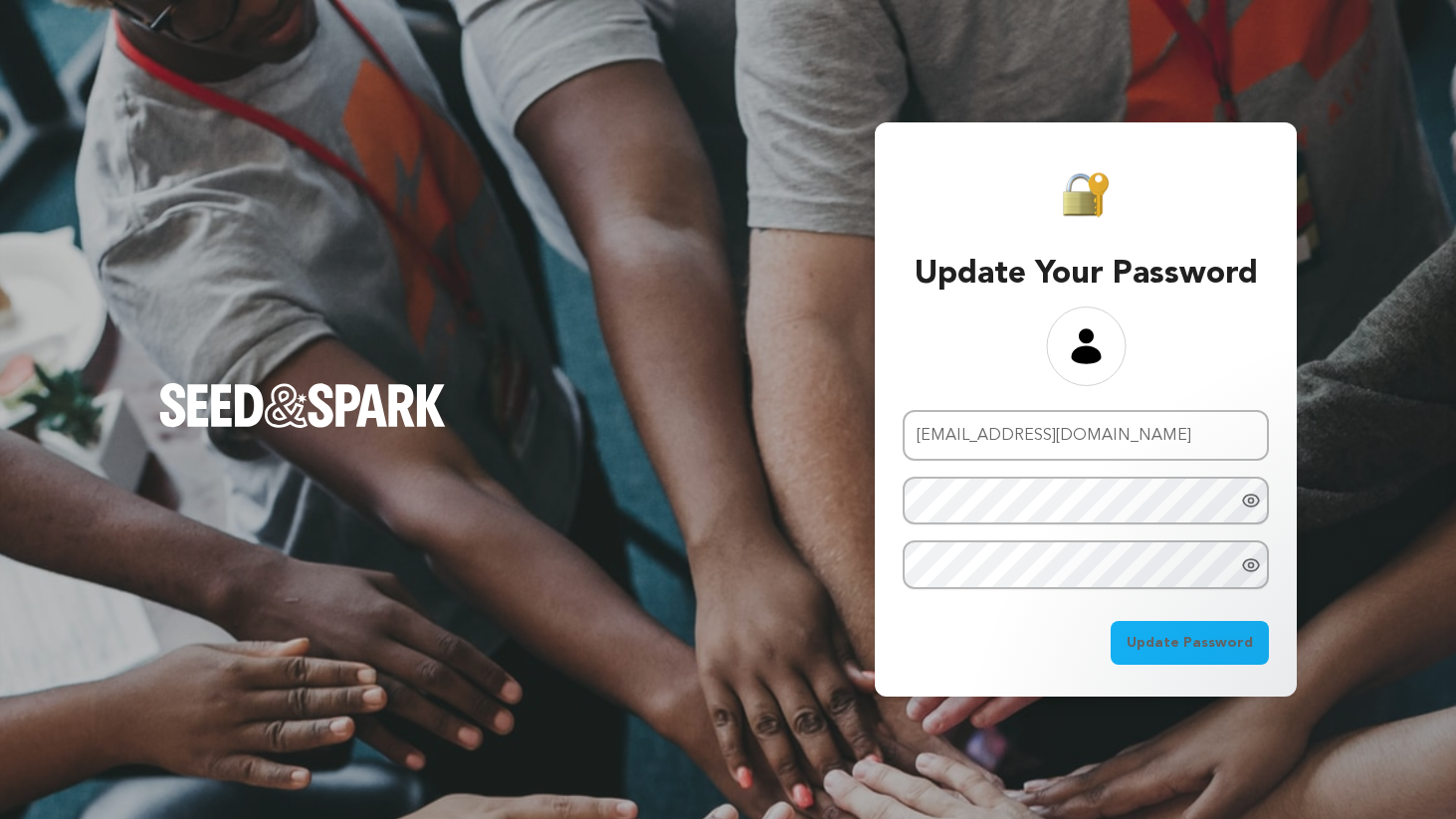 scroll, scrollTop: 0, scrollLeft: 0, axis: both 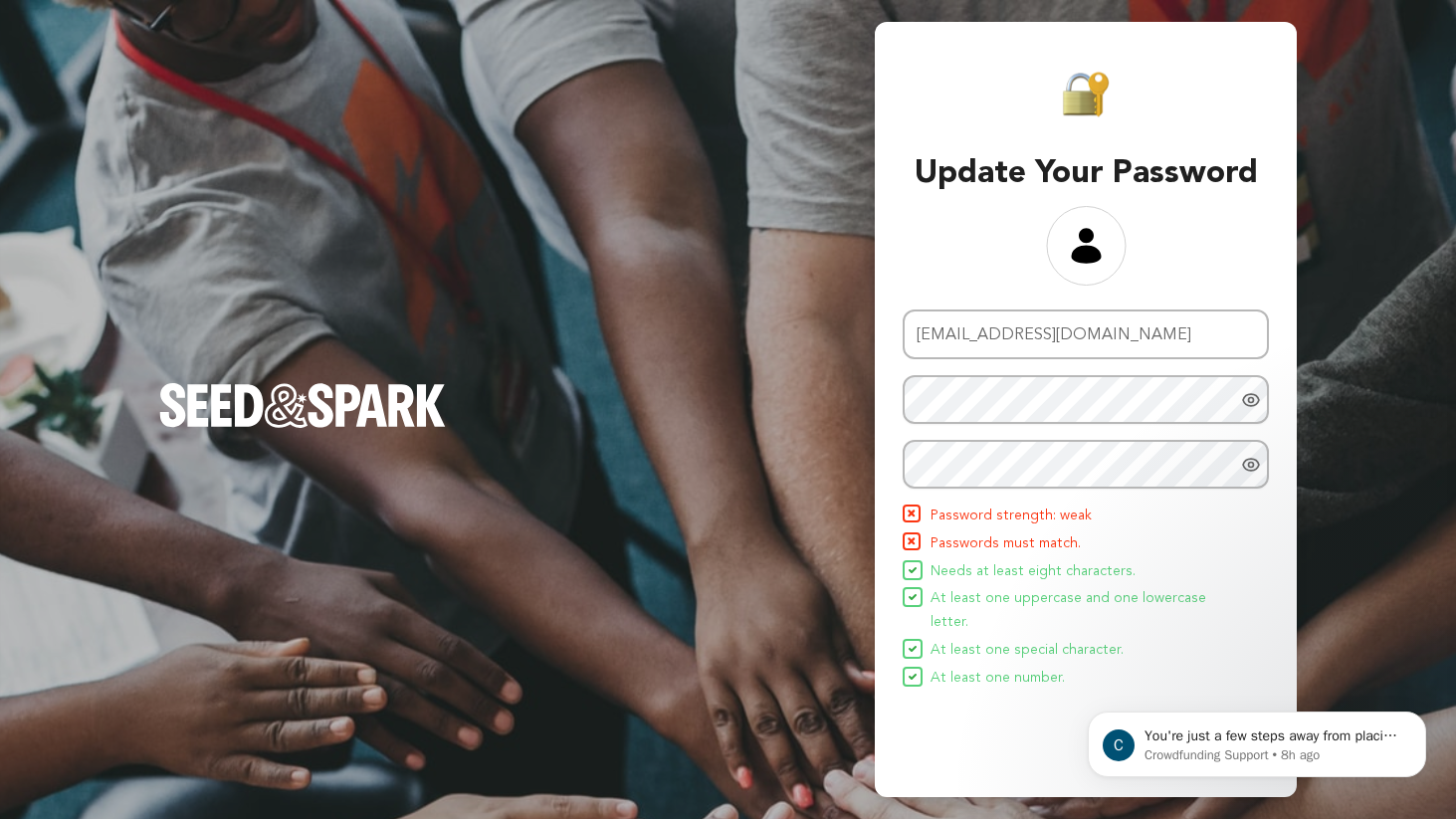 click at bounding box center (1086, 246) 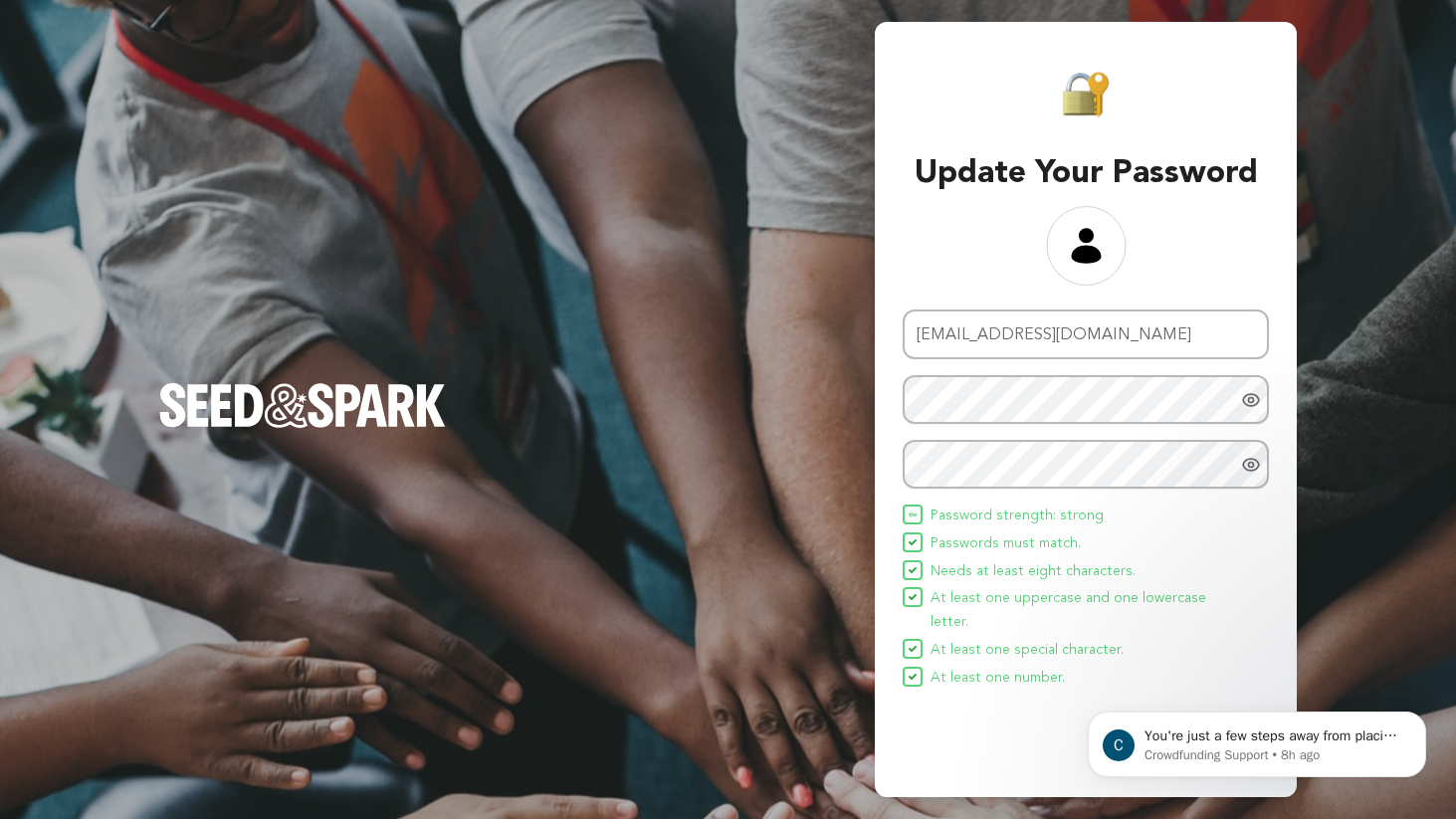 click on "Update Your Password
Email address
djjohnson93@gmail.com
New password
Repeat password" at bounding box center (728, 409) 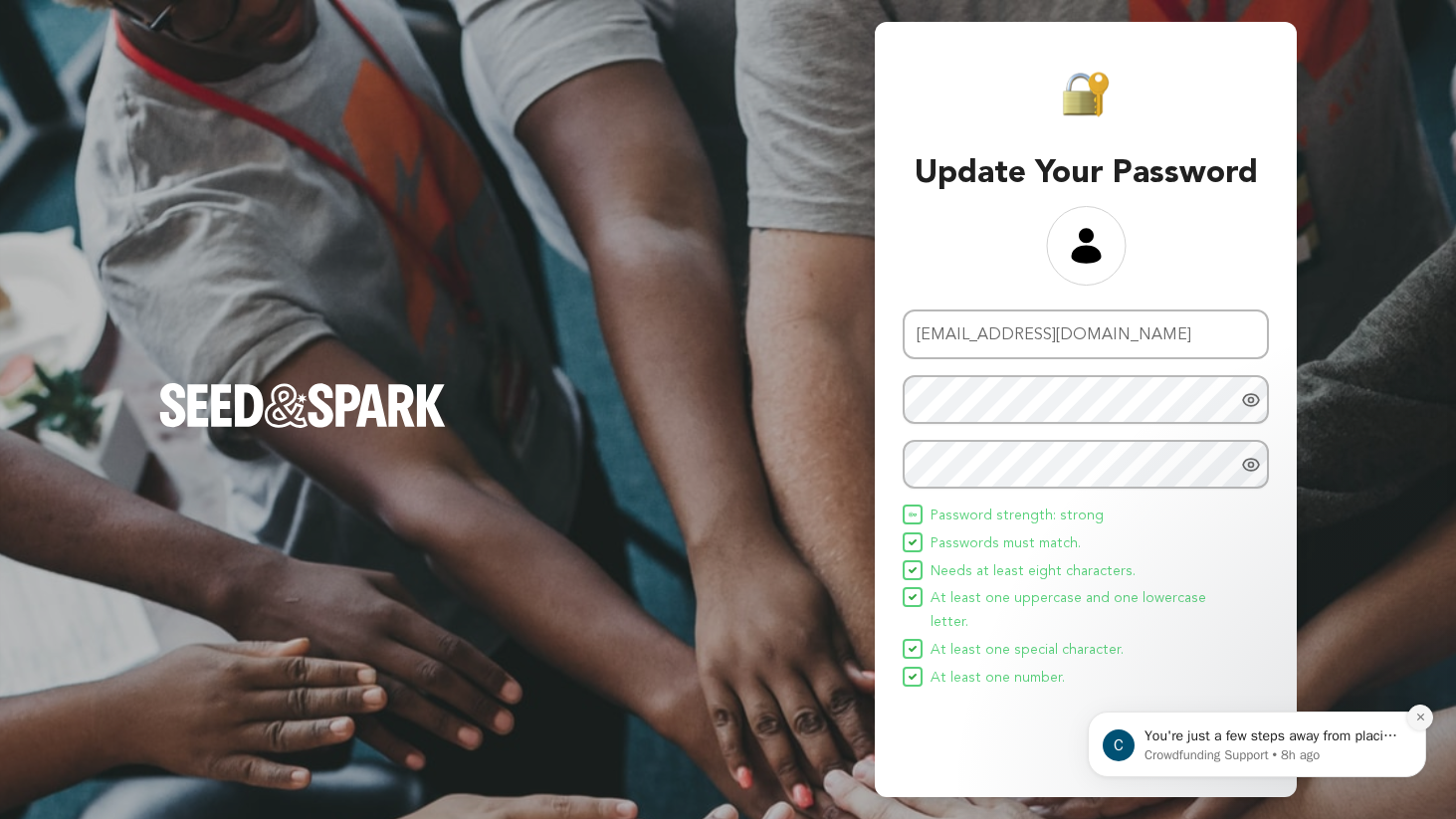 click at bounding box center [1420, 717] 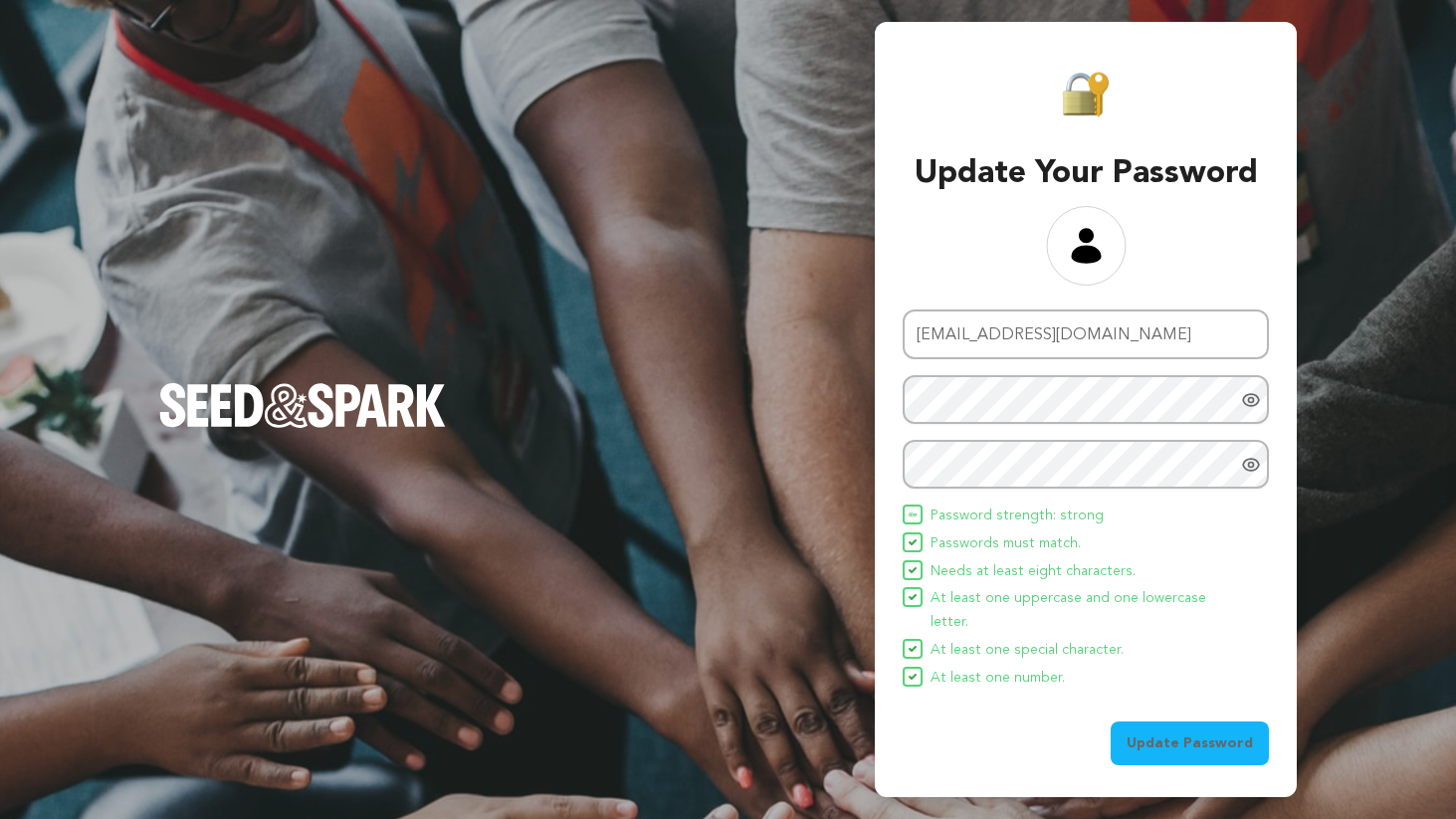 click on "Update Password" at bounding box center (1189, 743) 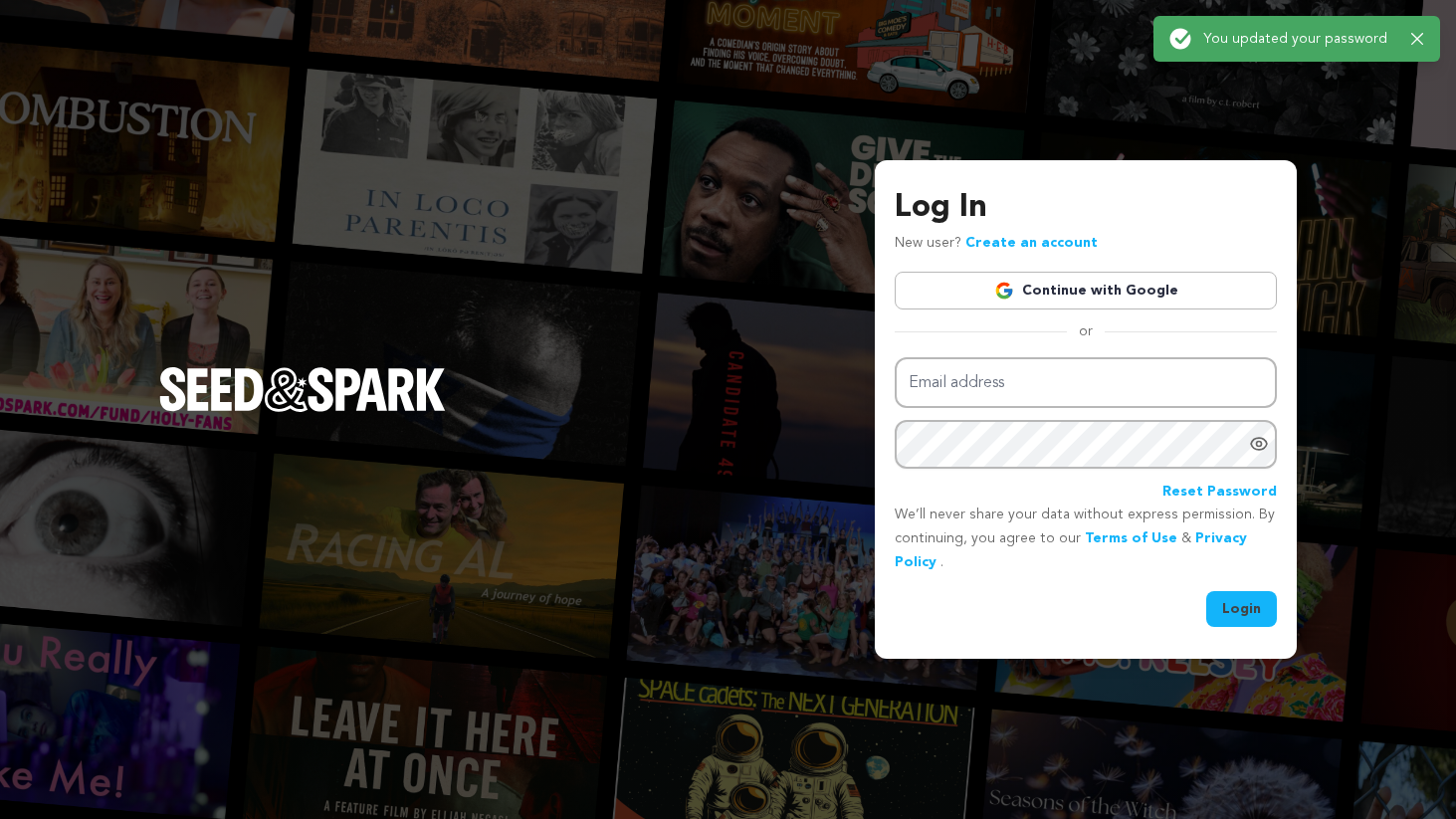 scroll, scrollTop: 0, scrollLeft: 0, axis: both 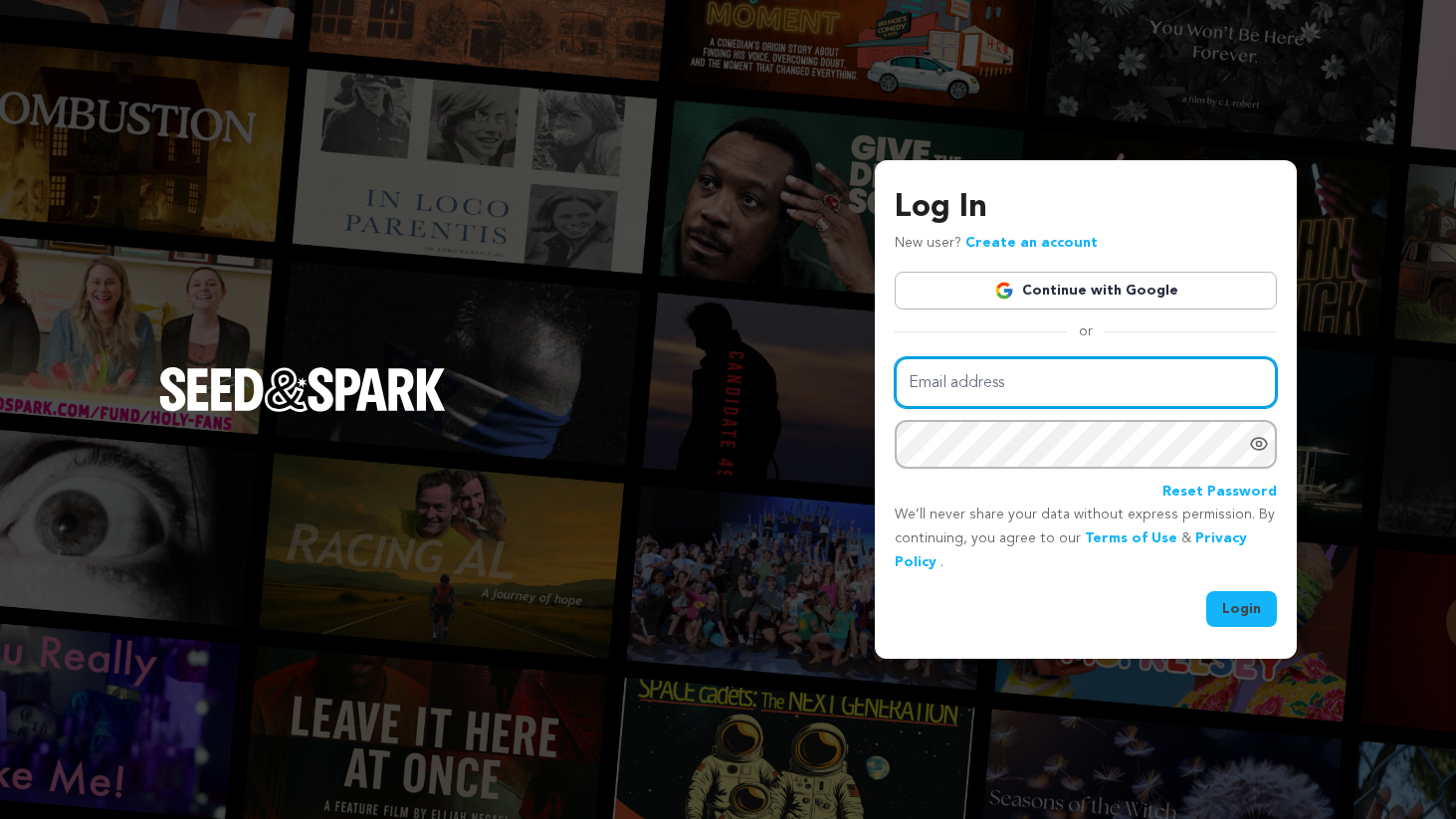 type on "[EMAIL_ADDRESS][DOMAIN_NAME]" 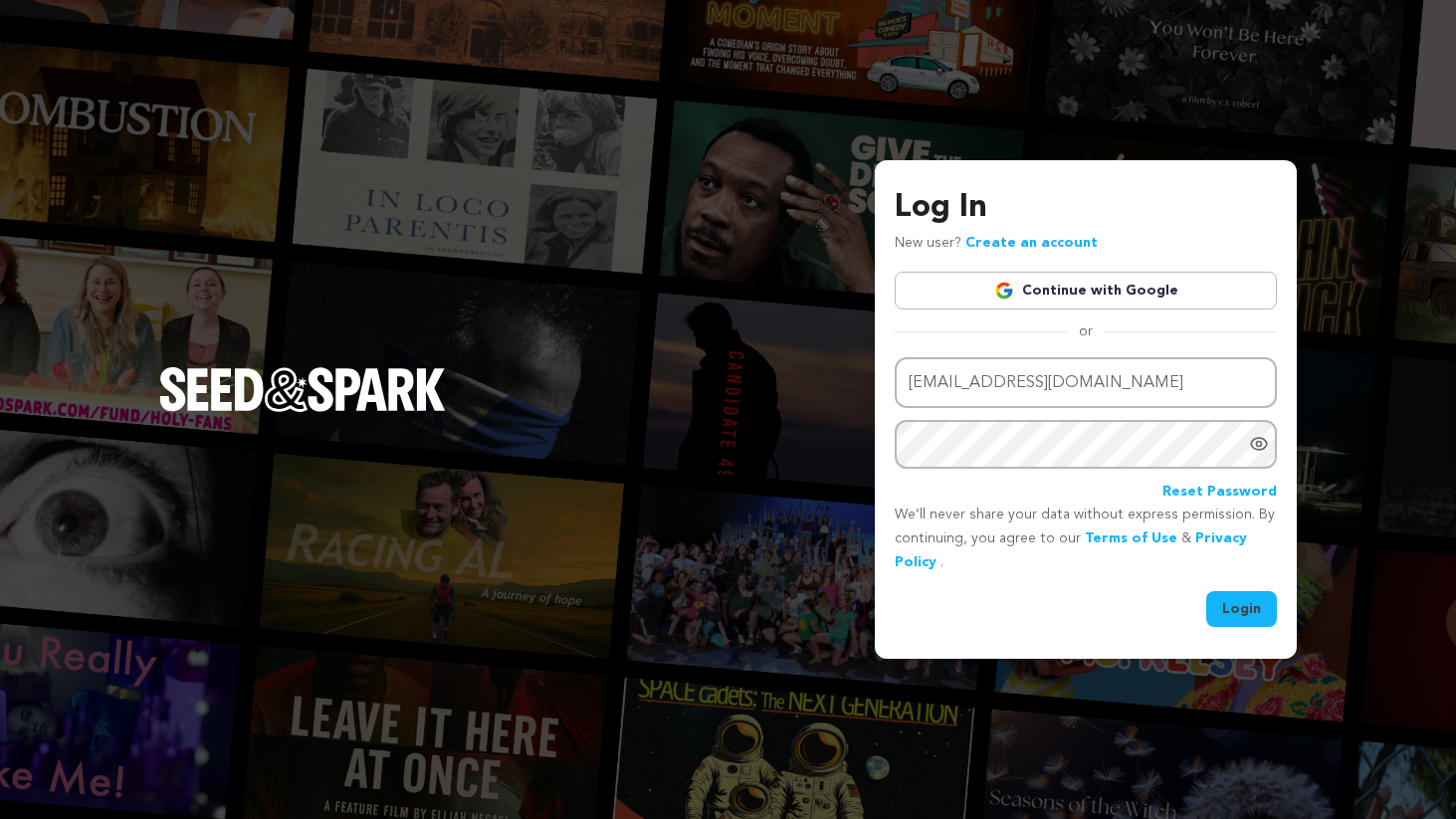 click on "Login" at bounding box center (1241, 609) 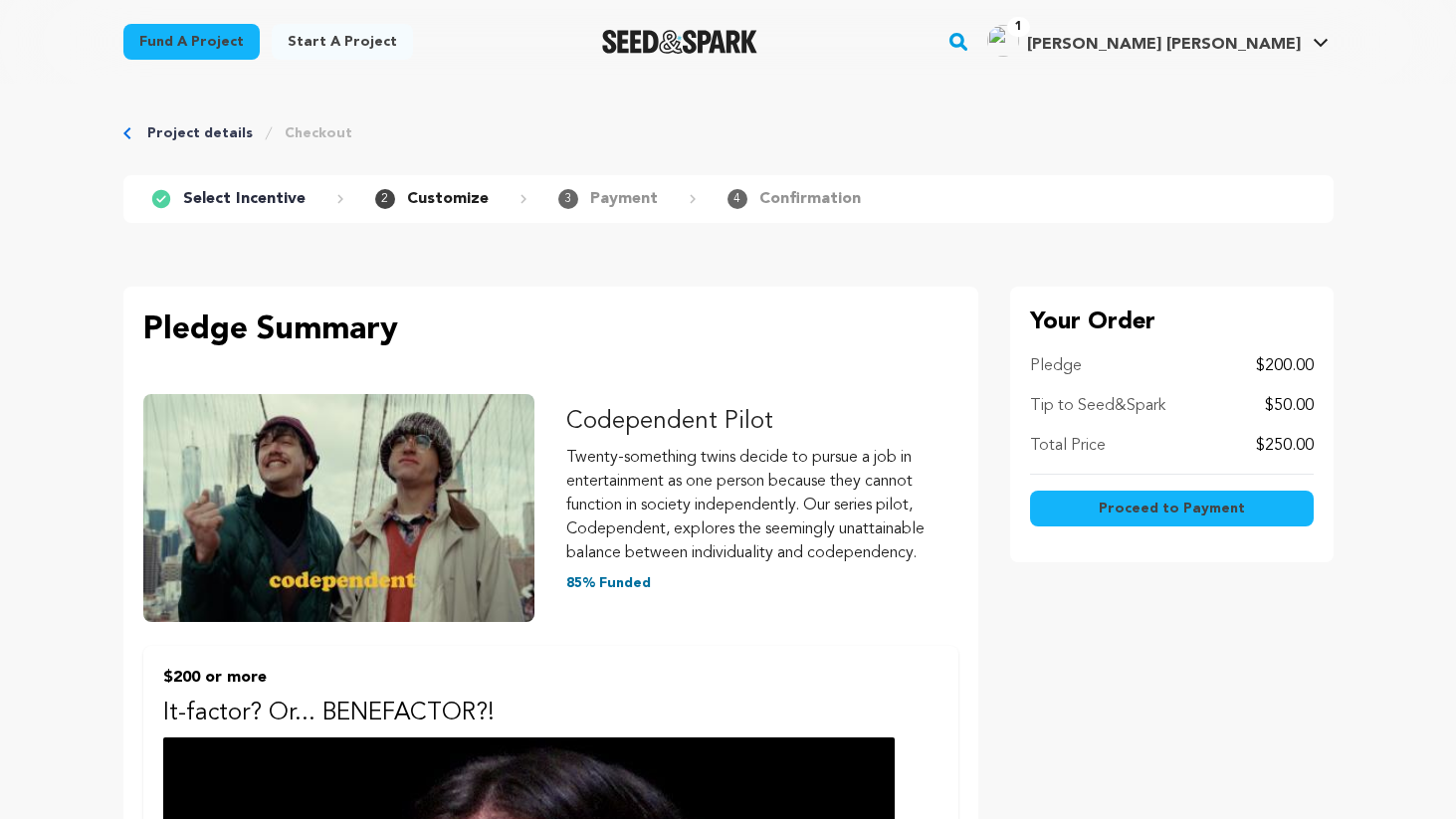 scroll, scrollTop: 0, scrollLeft: 0, axis: both 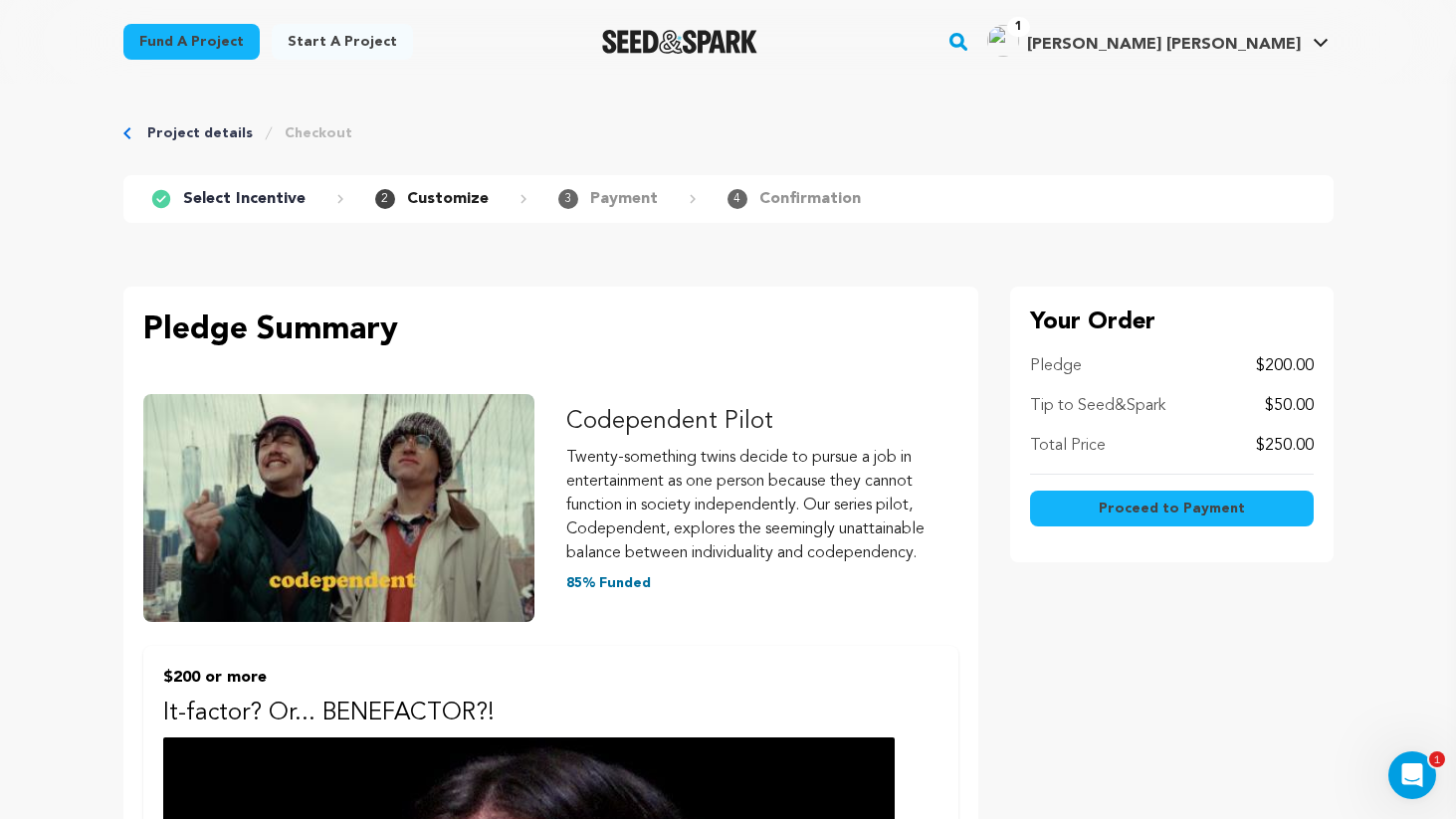 click on "Project details" at bounding box center [200, 133] 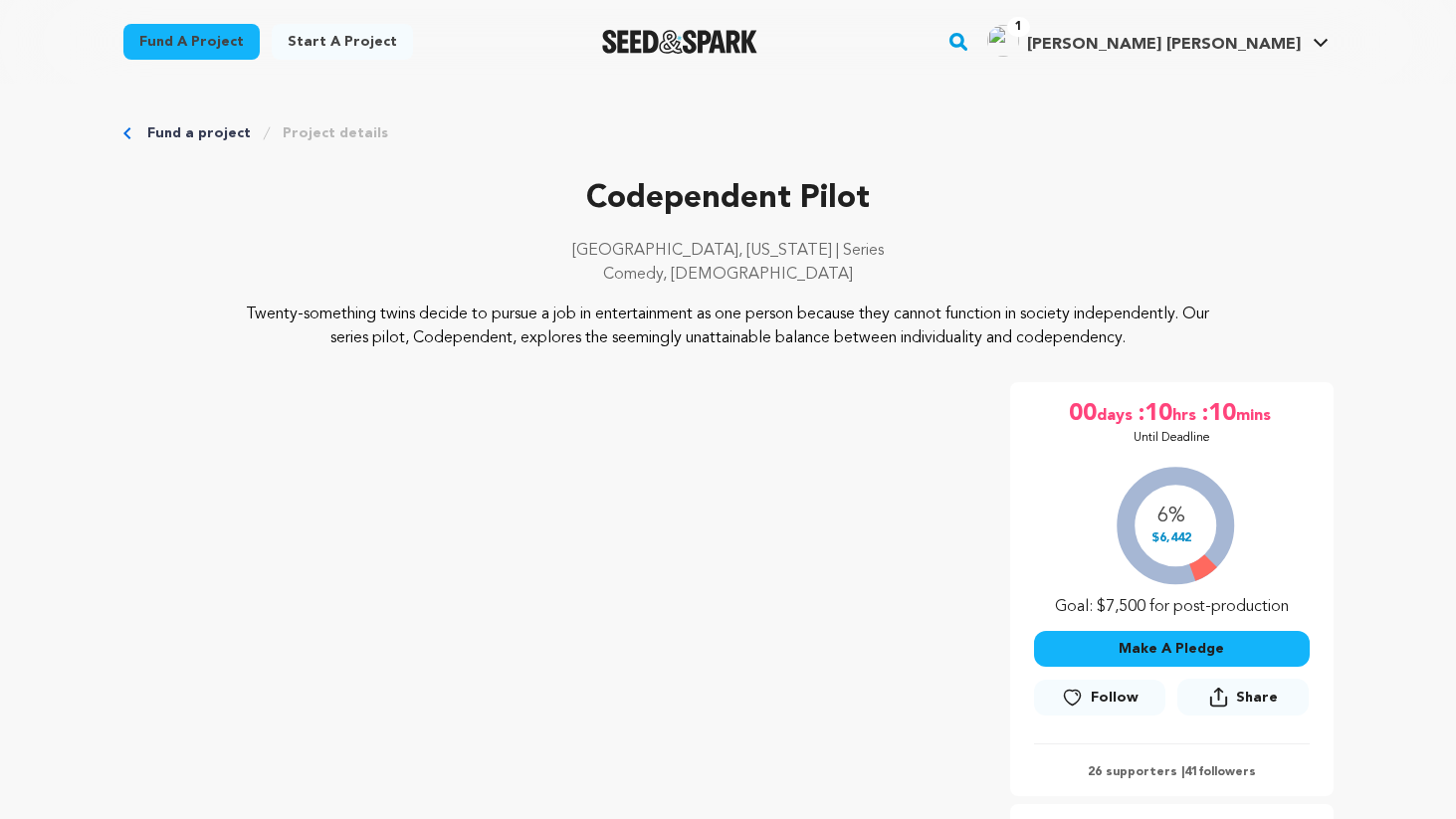scroll, scrollTop: 0, scrollLeft: 0, axis: both 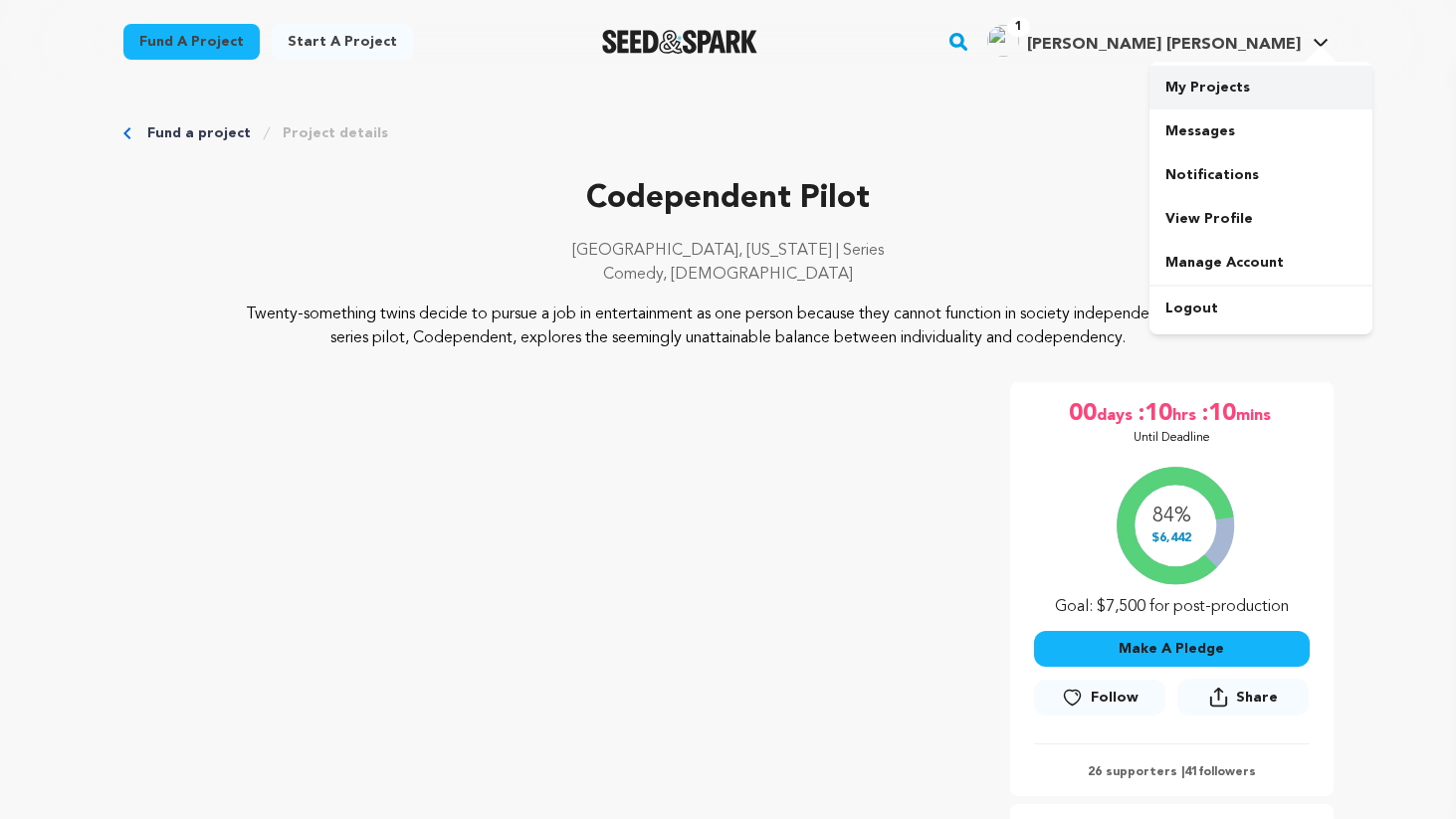 click on "My Projects" at bounding box center [1261, 88] 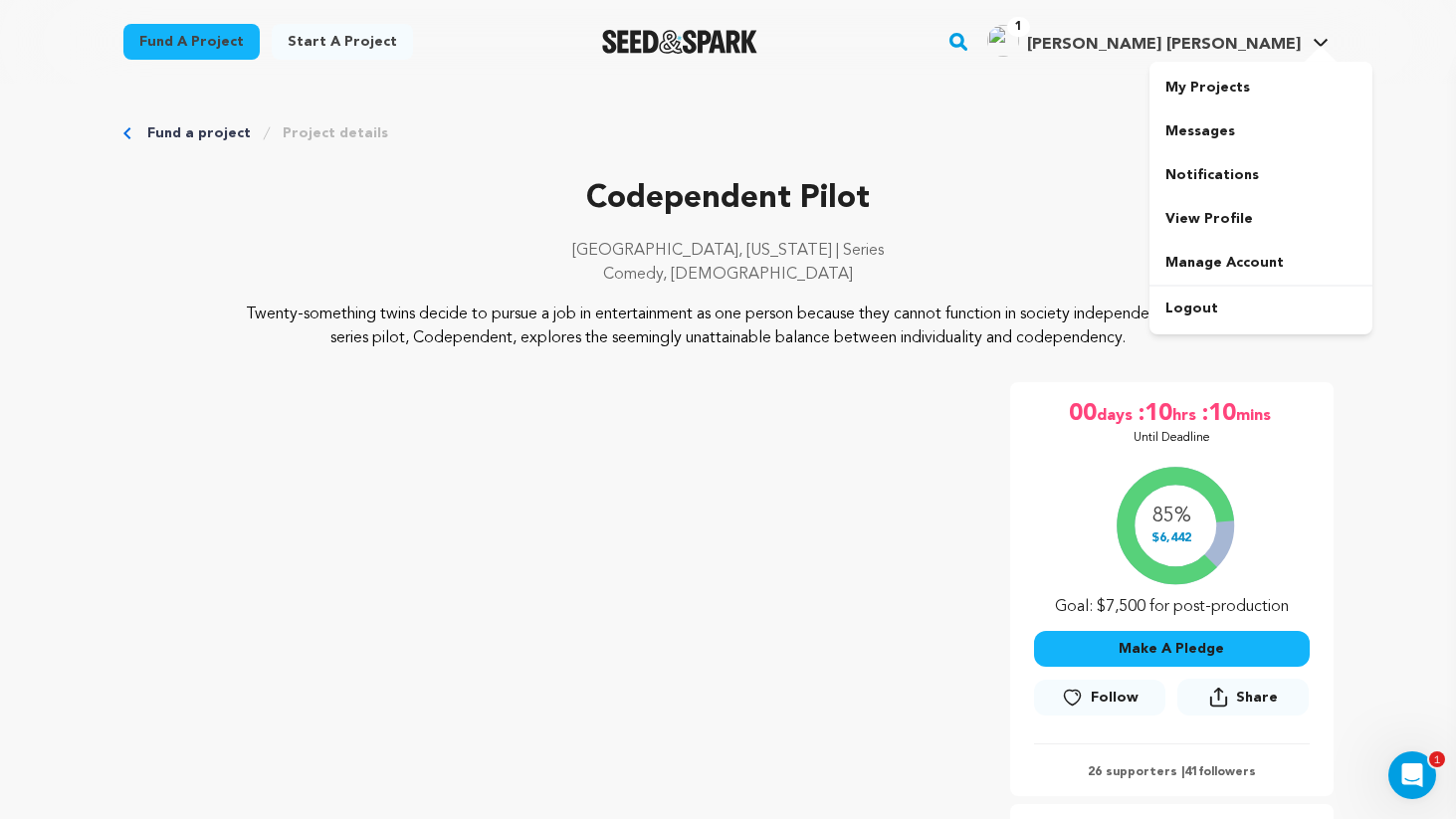 scroll, scrollTop: 0, scrollLeft: 0, axis: both 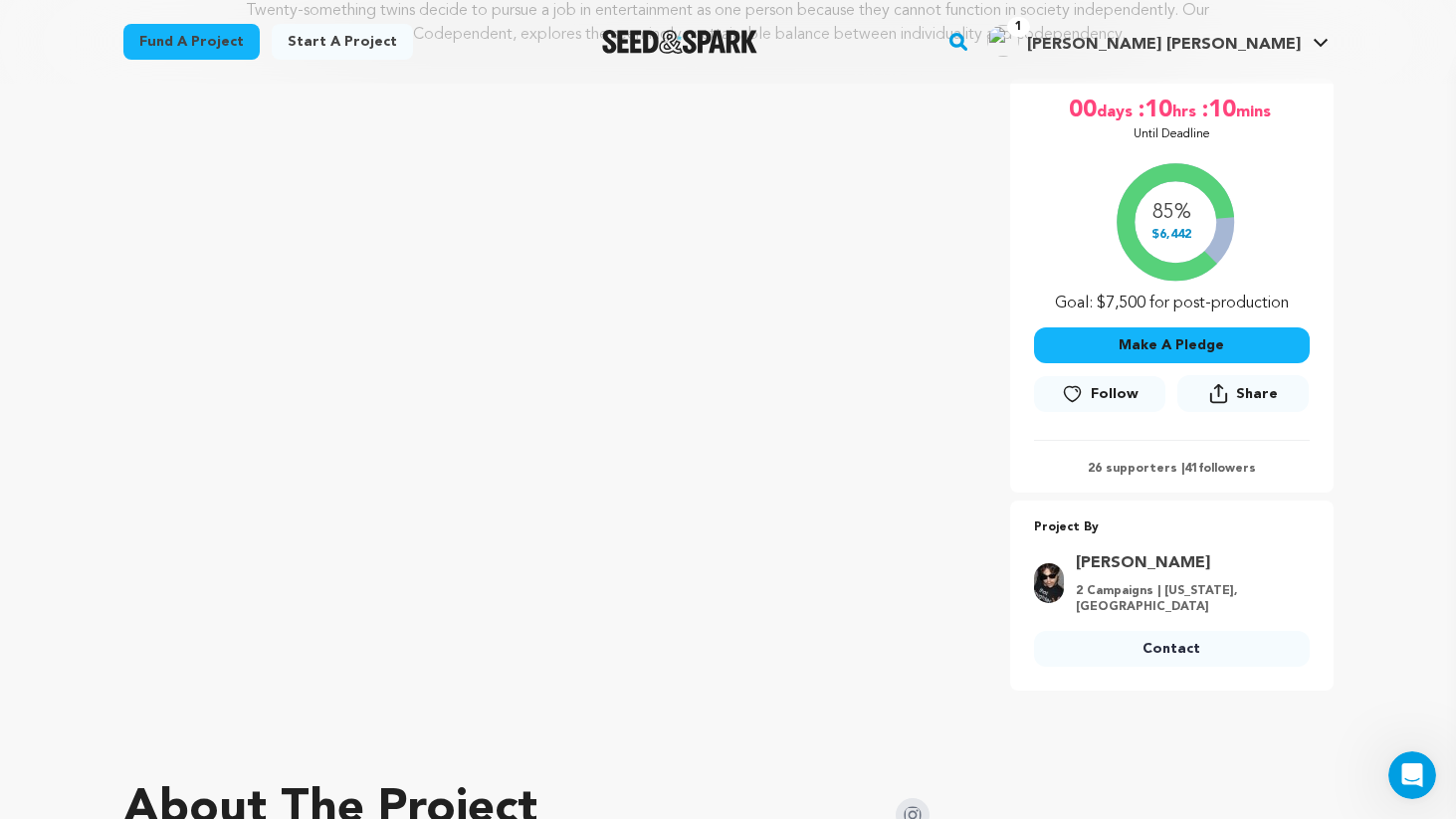 click on "00
days
:10
hrs
:10
mins
Until Deadline
85%
$6,442" at bounding box center (1171, 286) 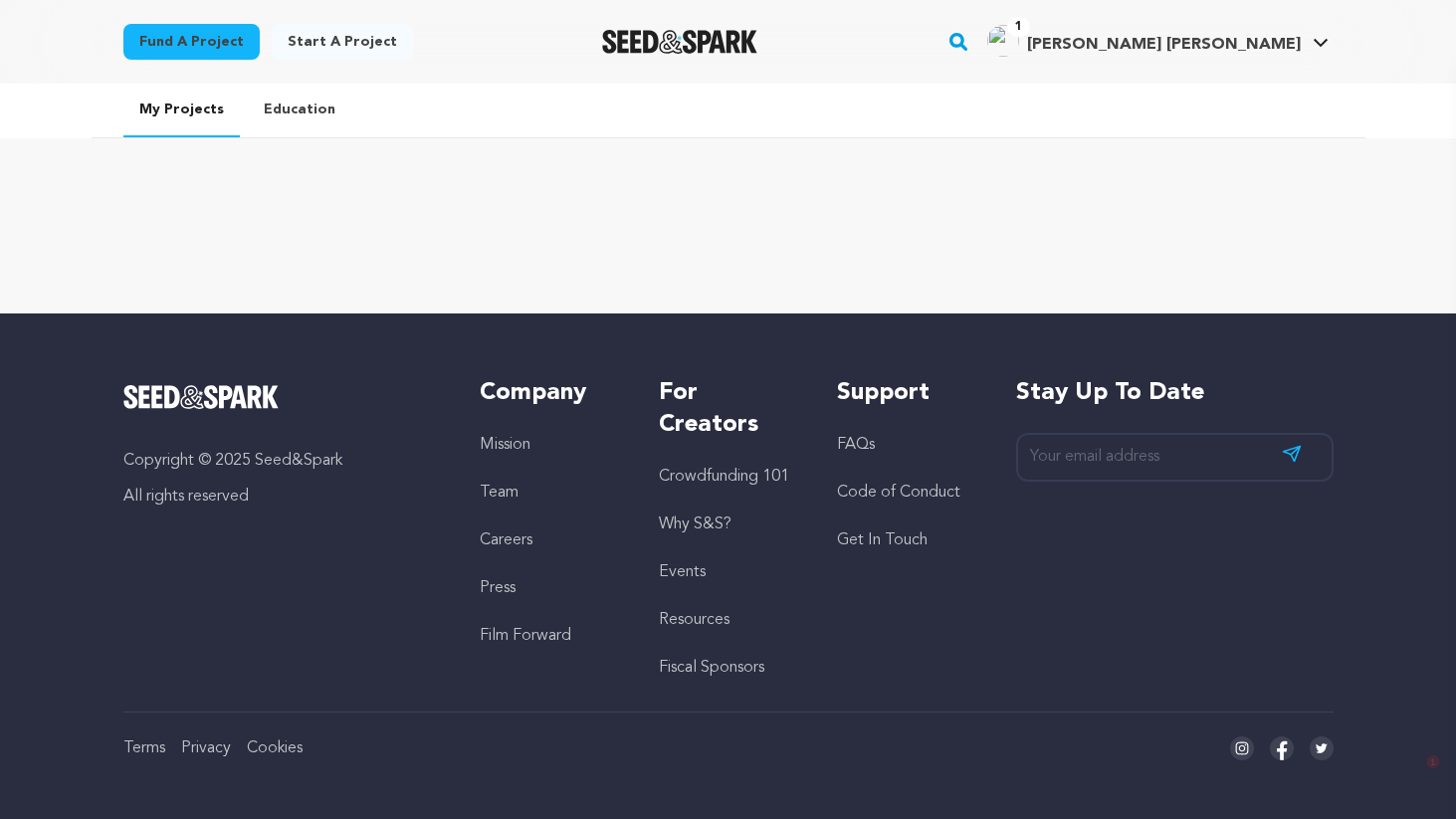 scroll, scrollTop: 0, scrollLeft: 0, axis: both 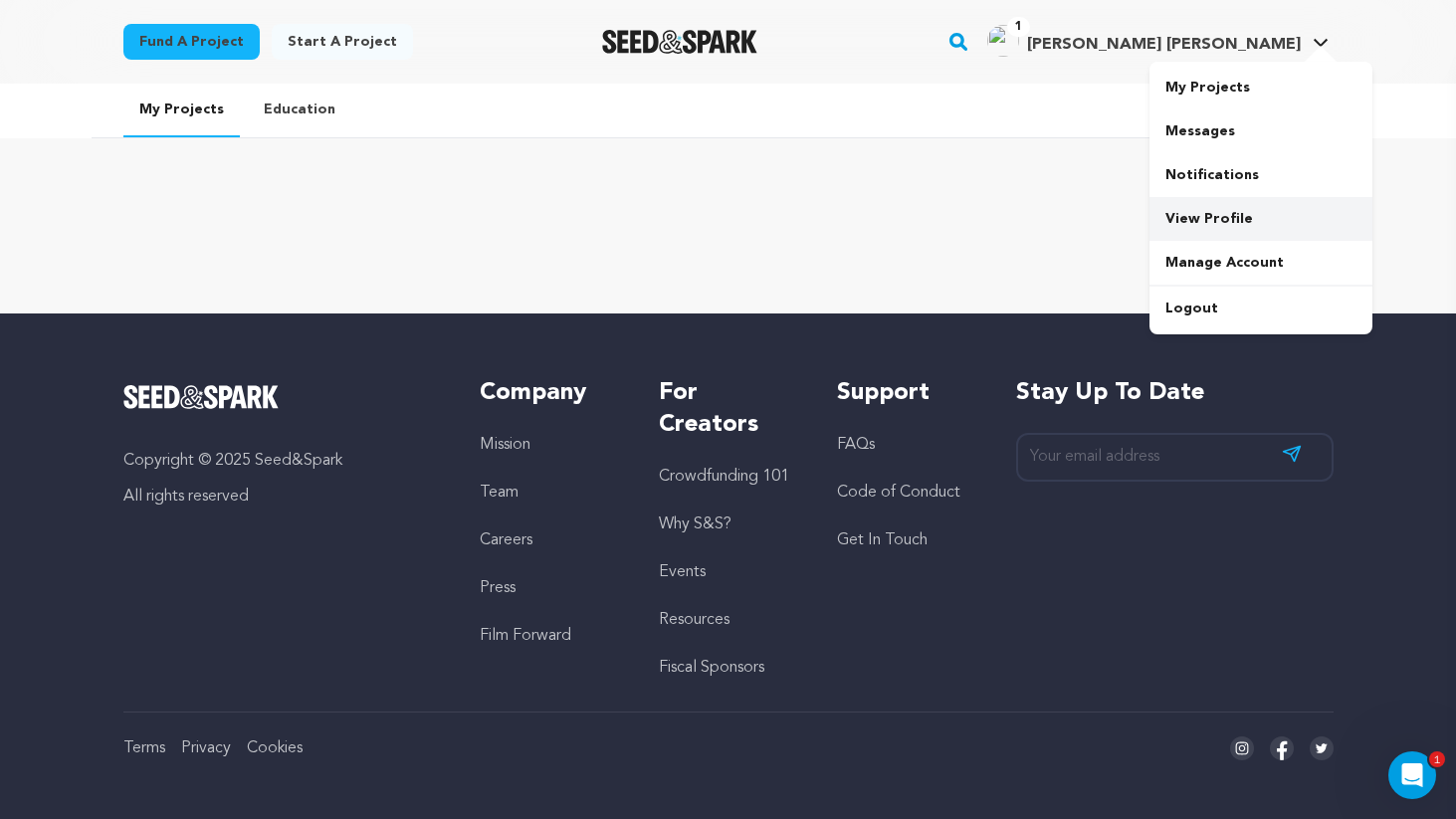 click on "View Profile" at bounding box center [1261, 219] 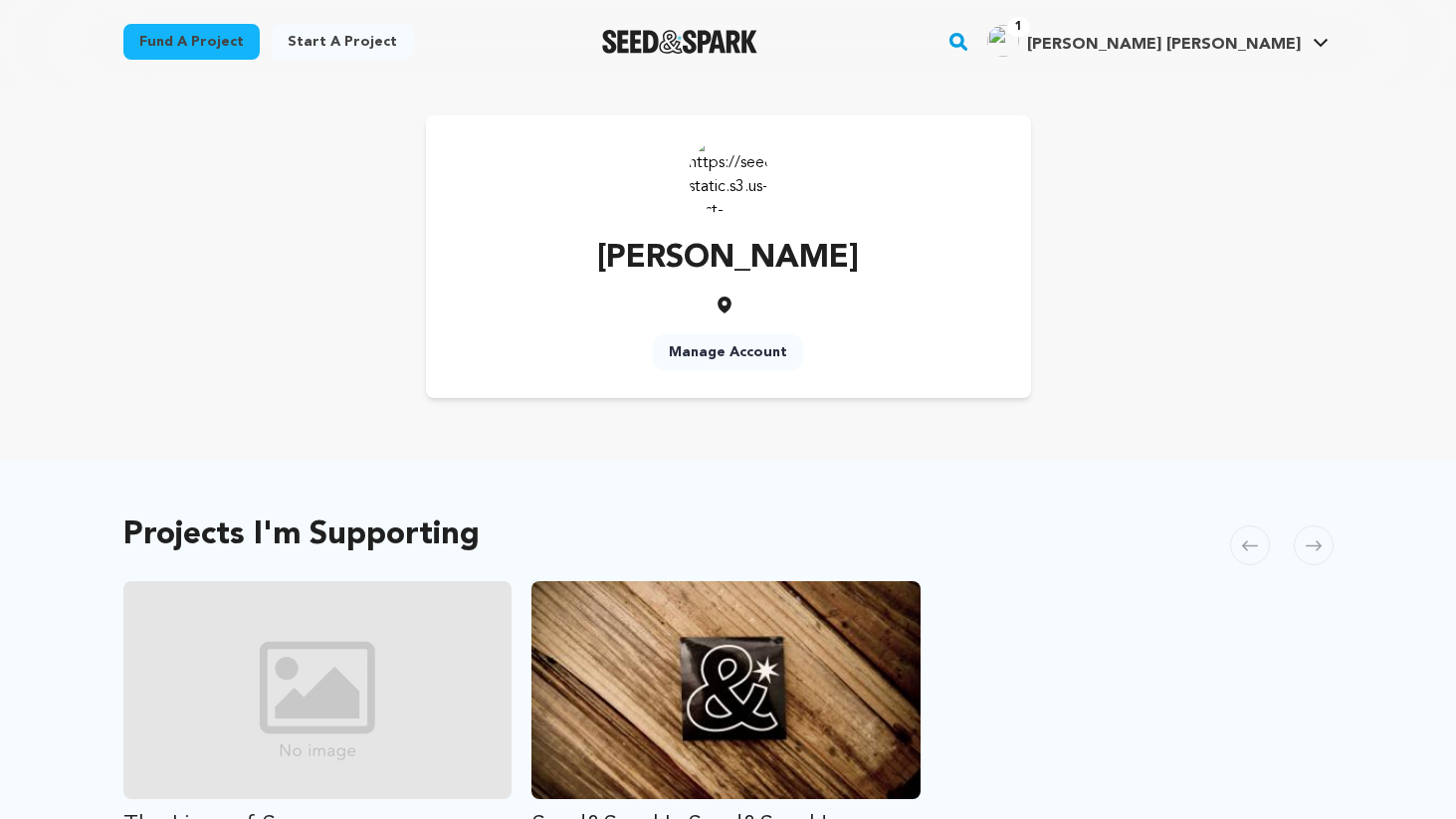 scroll, scrollTop: 0, scrollLeft: 0, axis: both 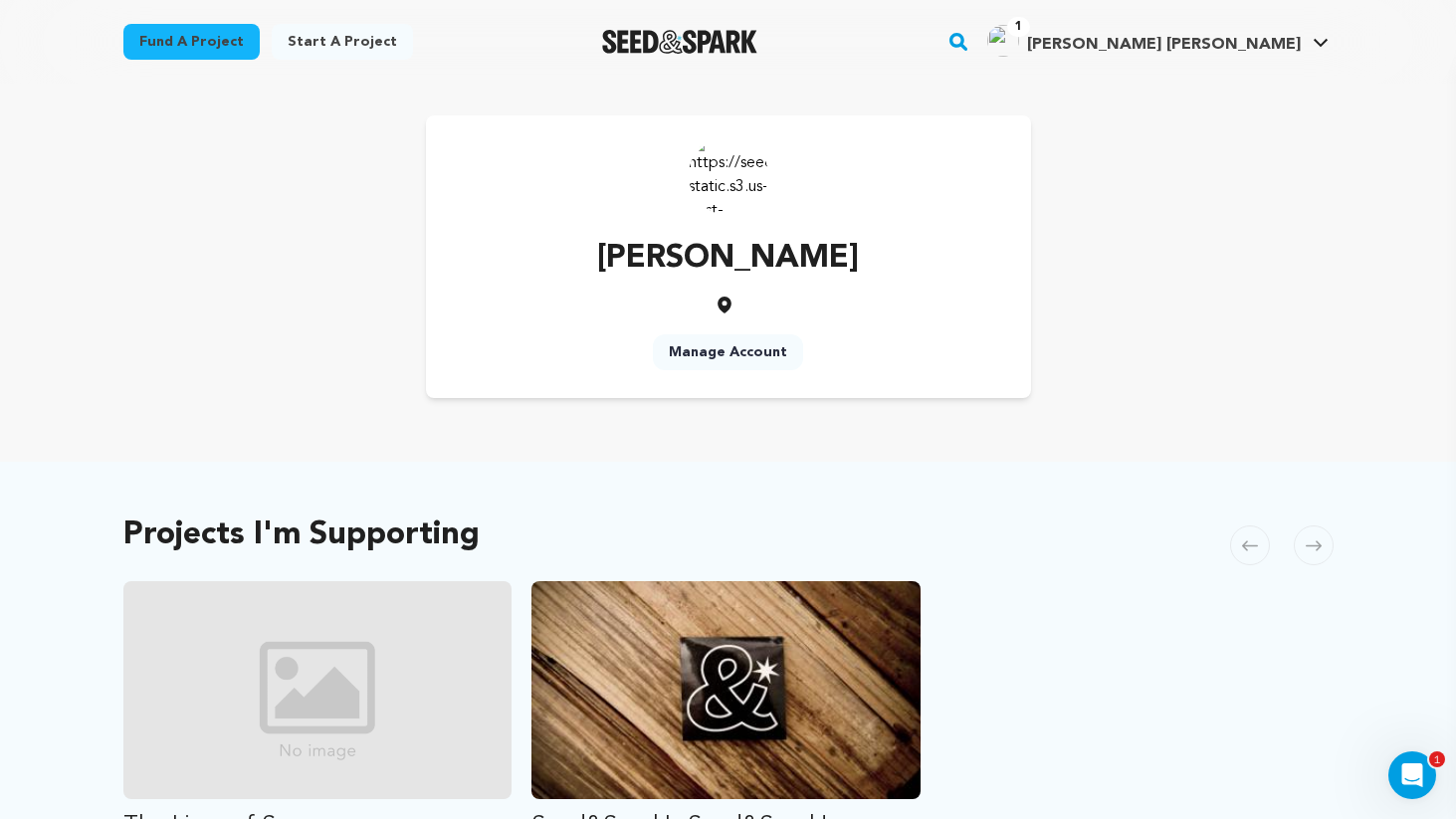 click at bounding box center (728, 175) 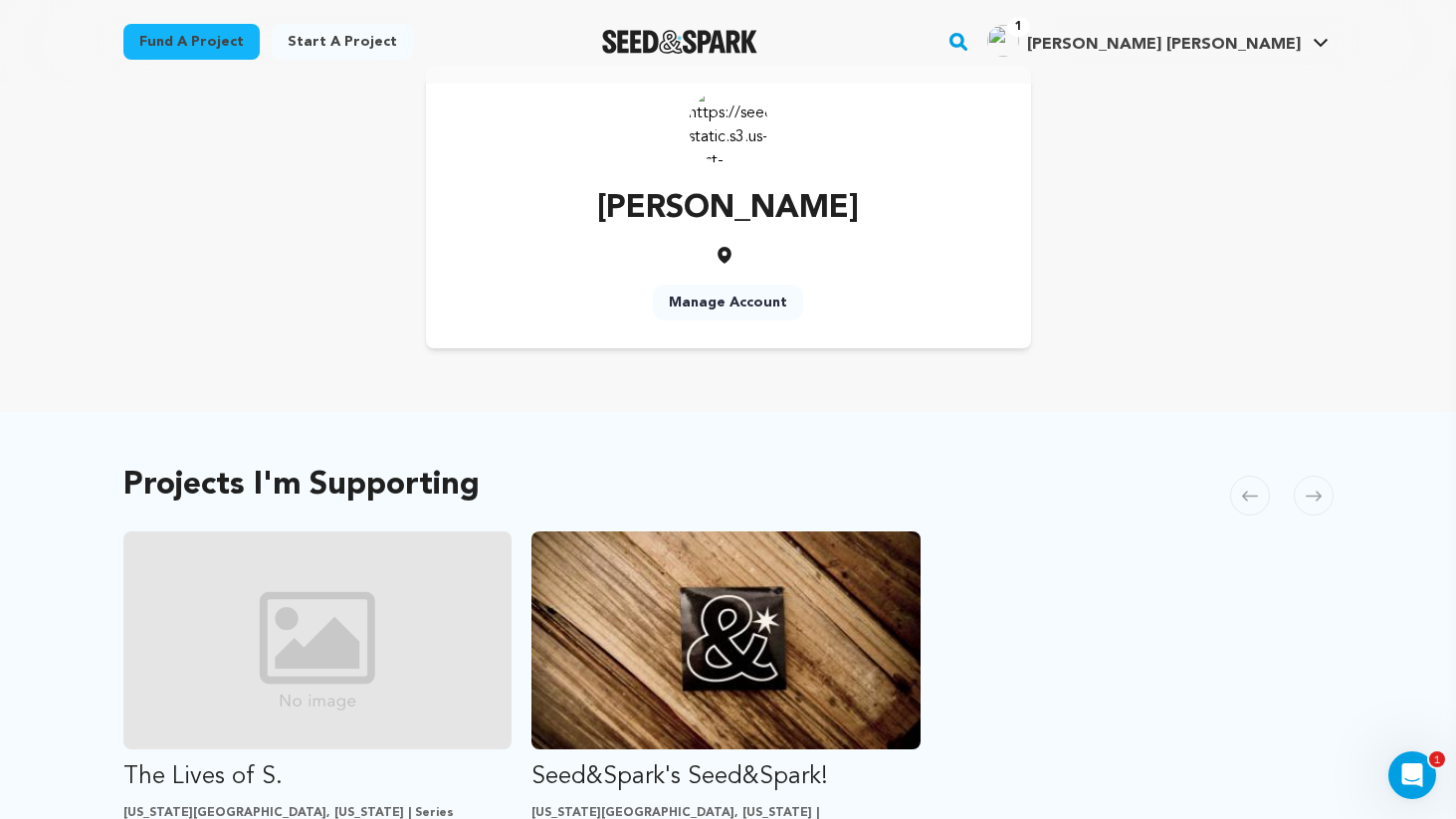 scroll, scrollTop: 19, scrollLeft: 0, axis: vertical 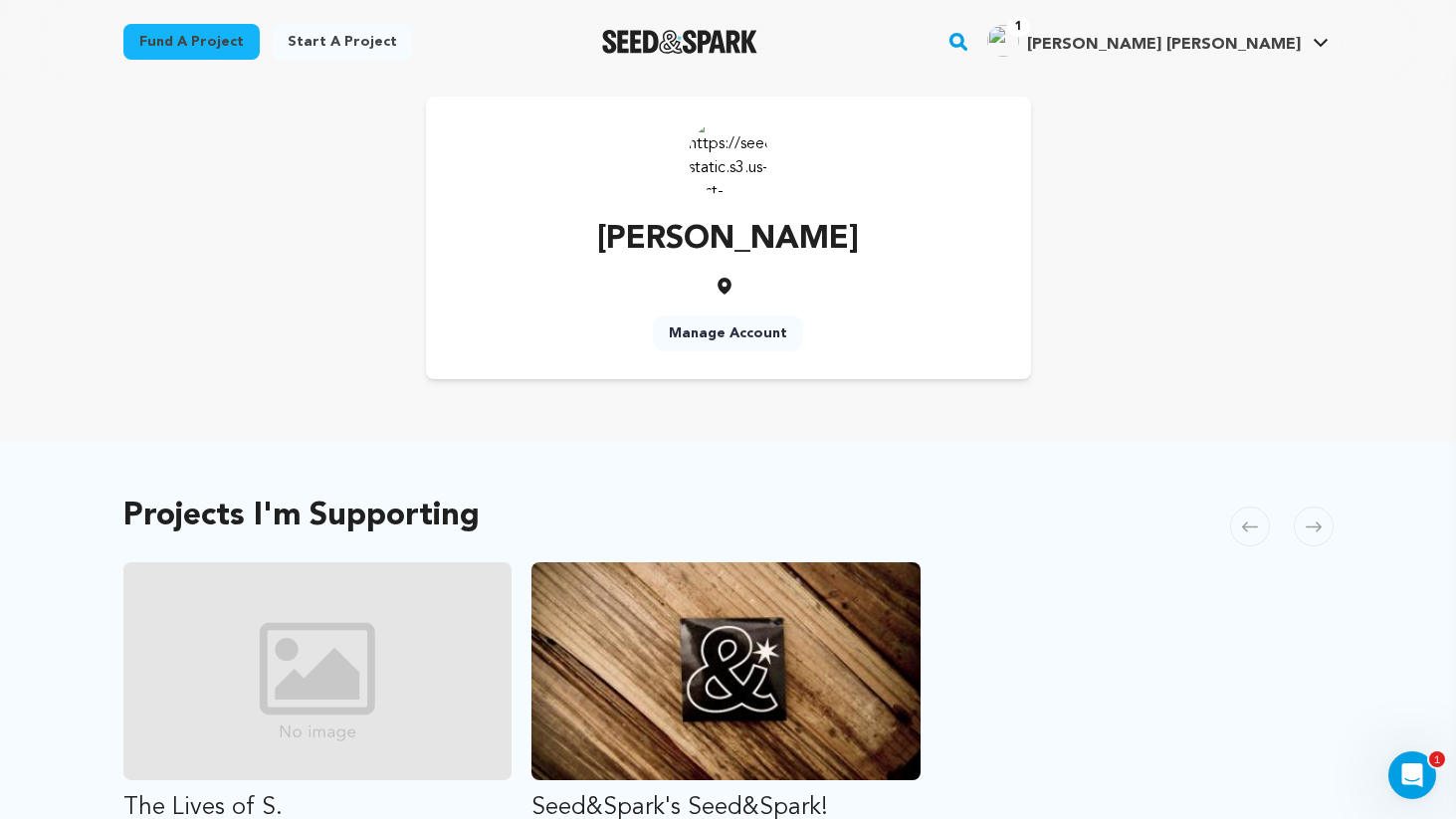 click on "Manage Account" at bounding box center (728, 333) 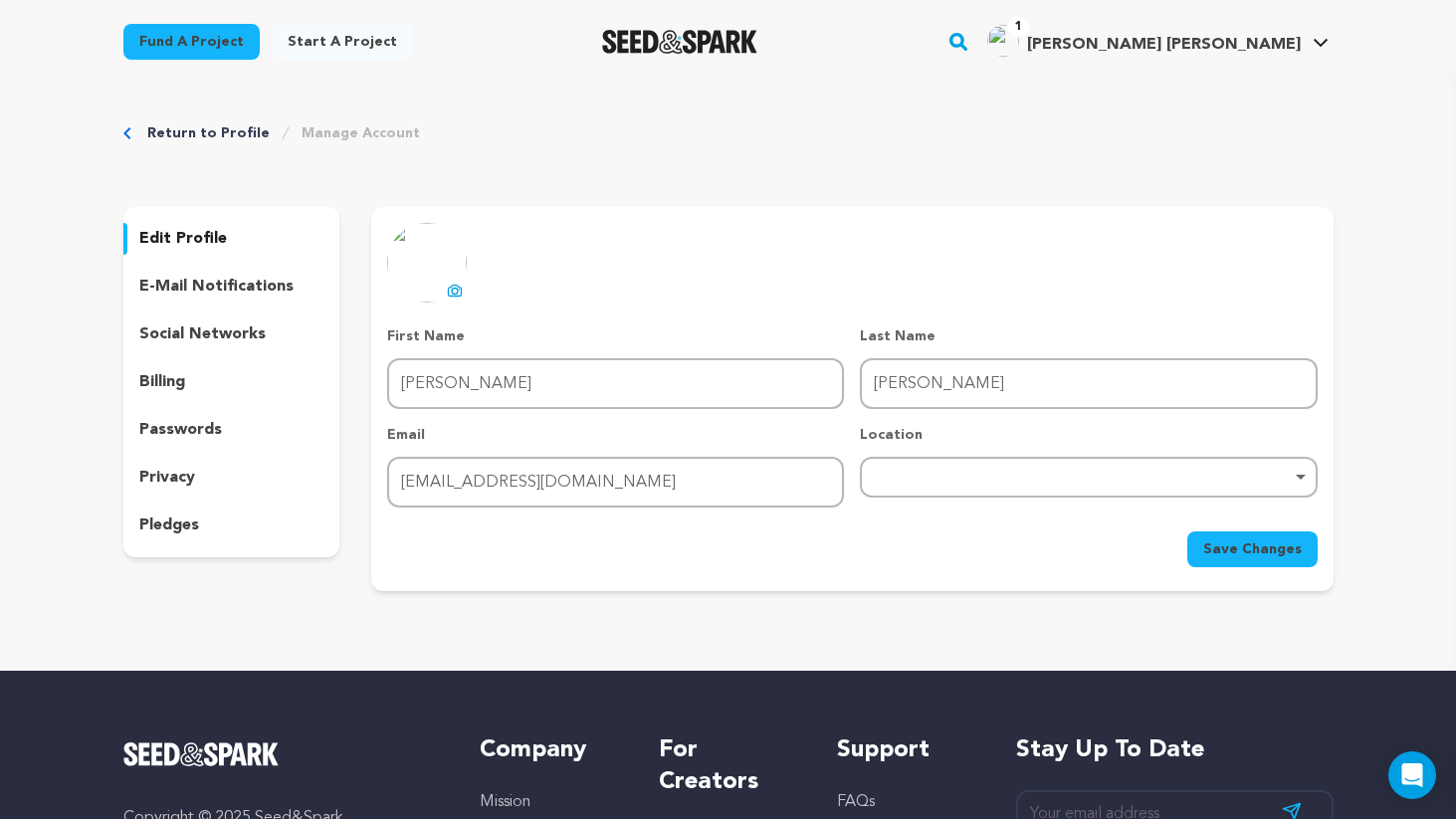 scroll, scrollTop: 0, scrollLeft: 0, axis: both 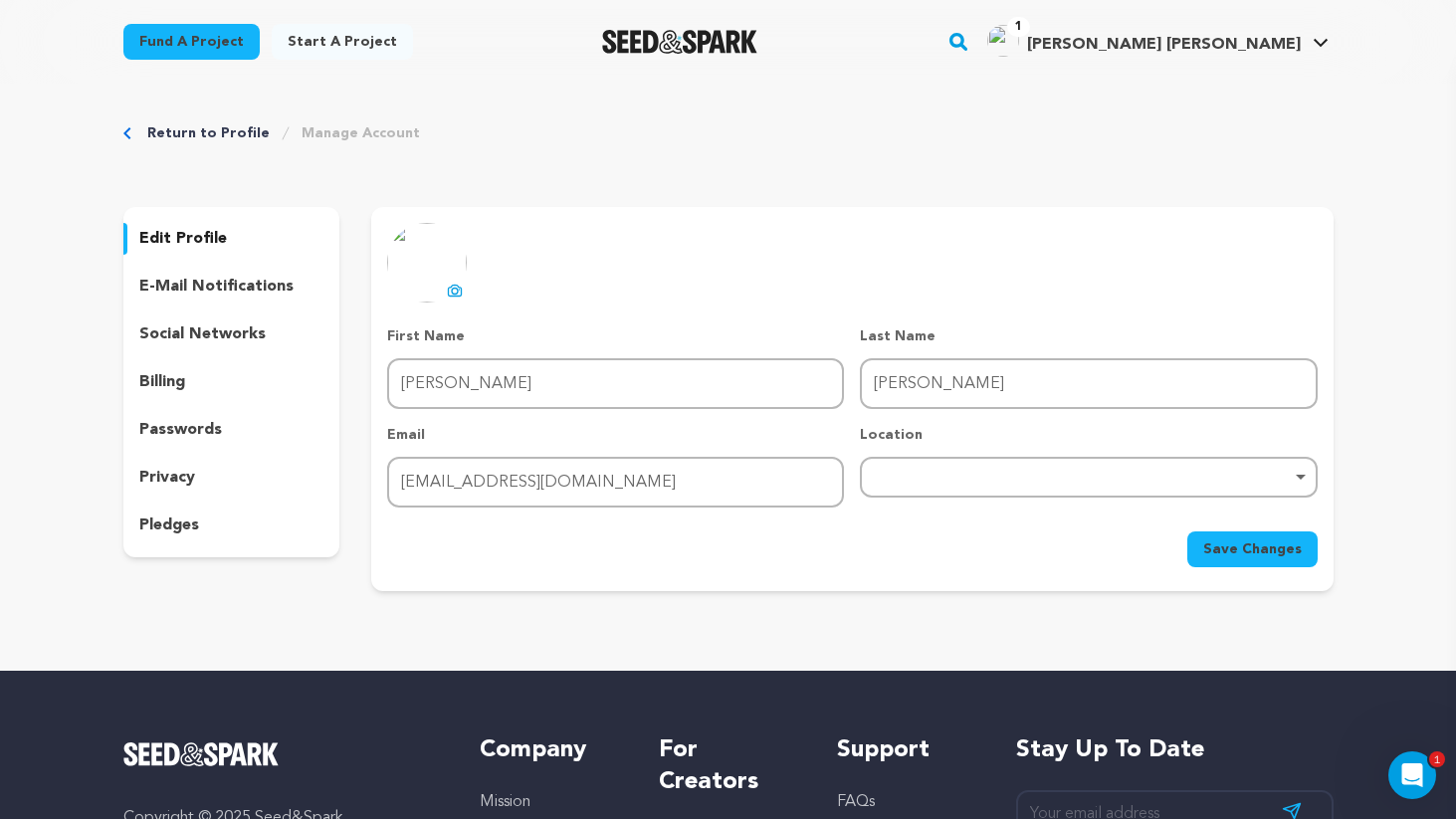 click 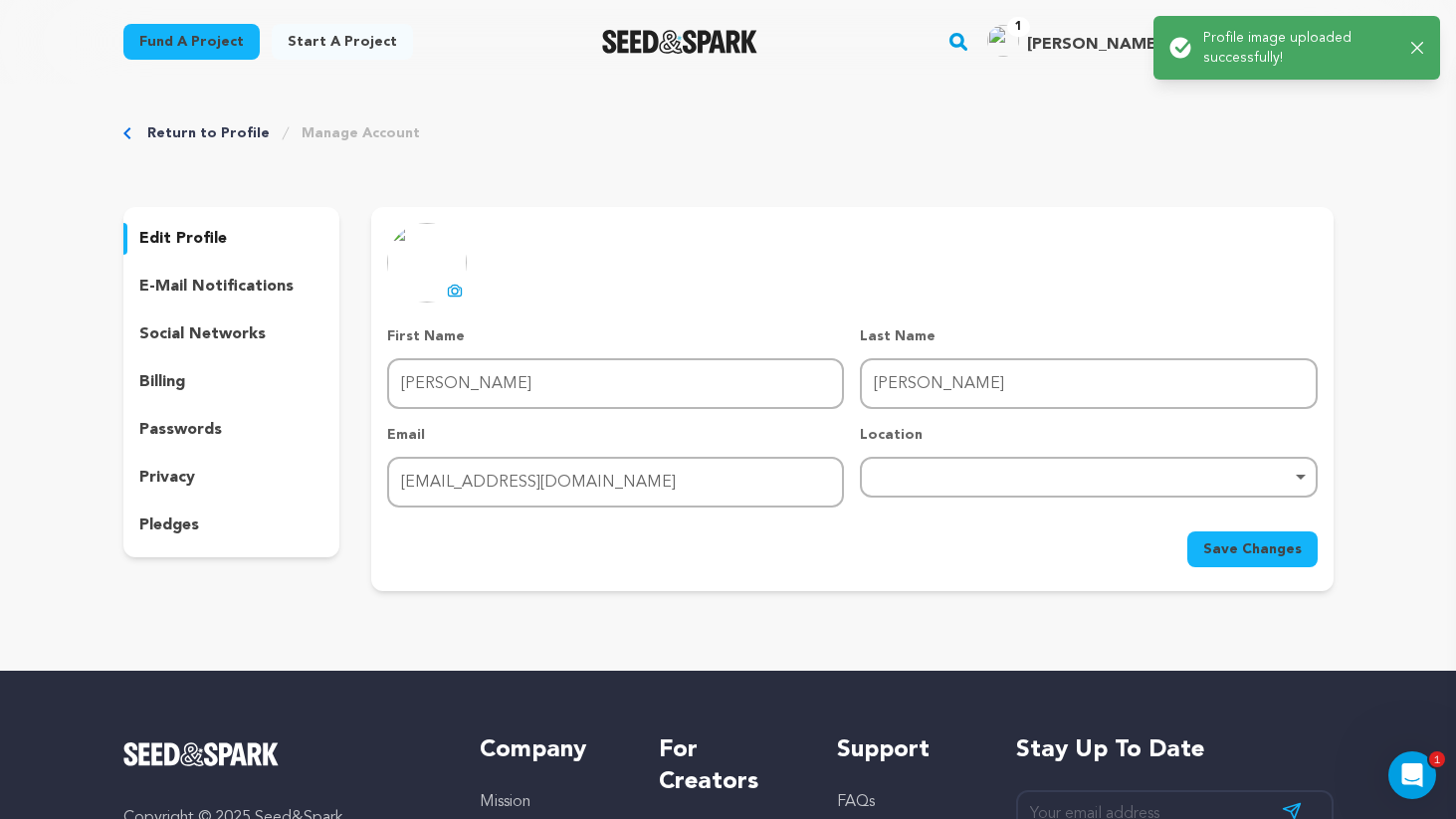 click on "Save Changes" at bounding box center [852, 549] 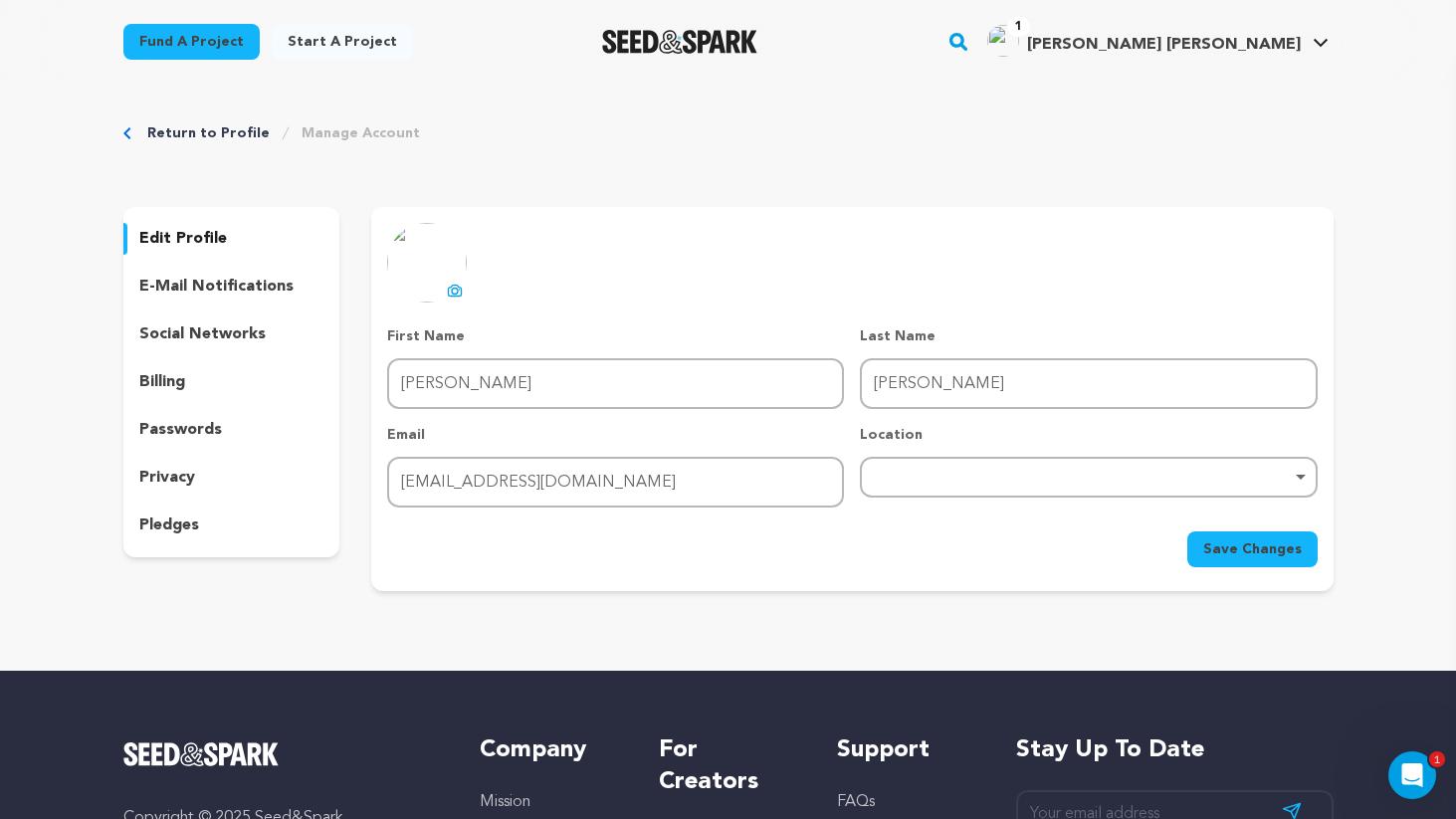 click on "Remove item" at bounding box center [1088, 477] 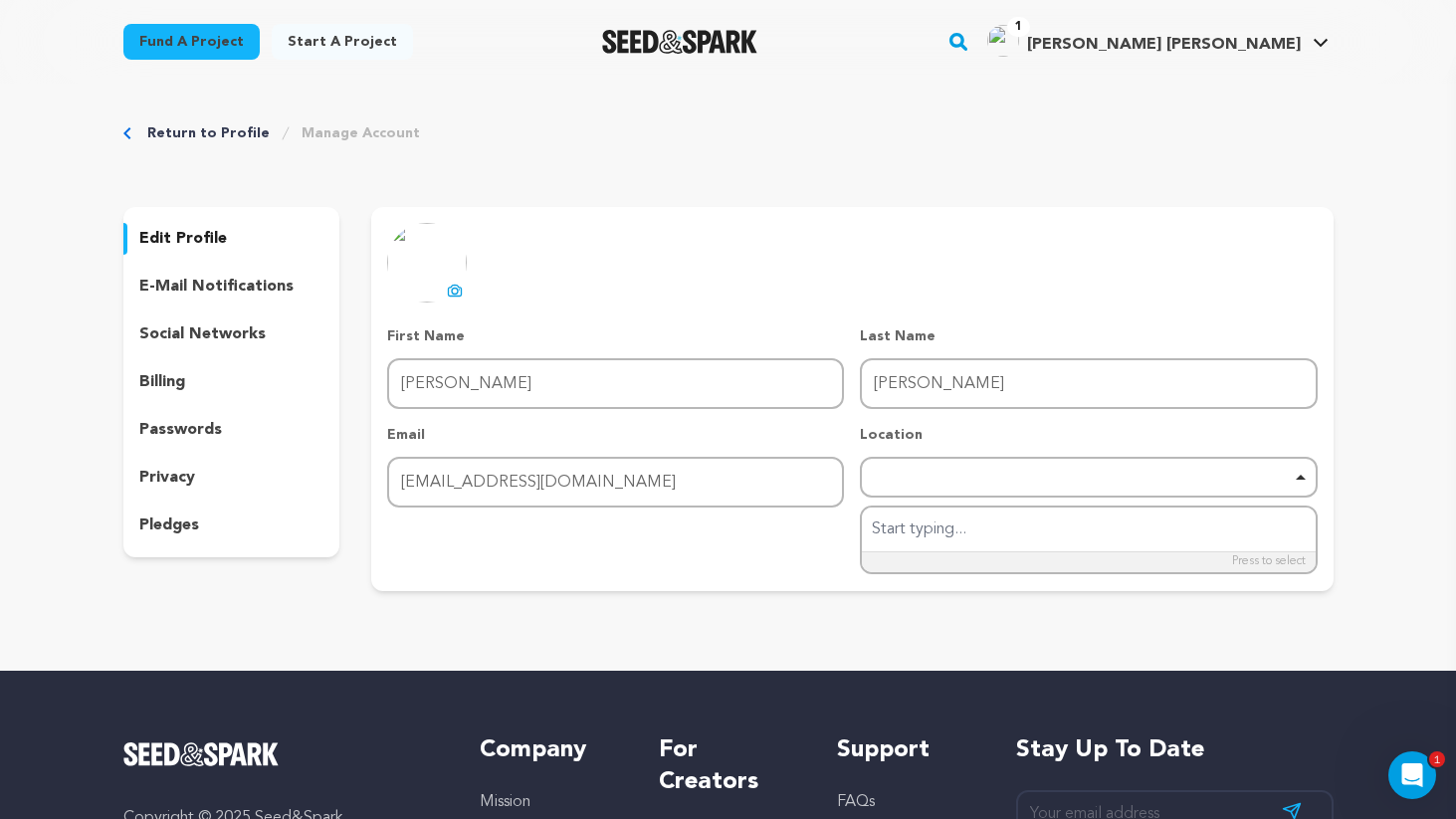 click on "uploading spinner
upload profile image
First Name
First Name
Derek J.
Last Name
Last Name
Johnson
Email
Email
djjohnson93@gmail.com
Location
Remove item" at bounding box center [852, 395] 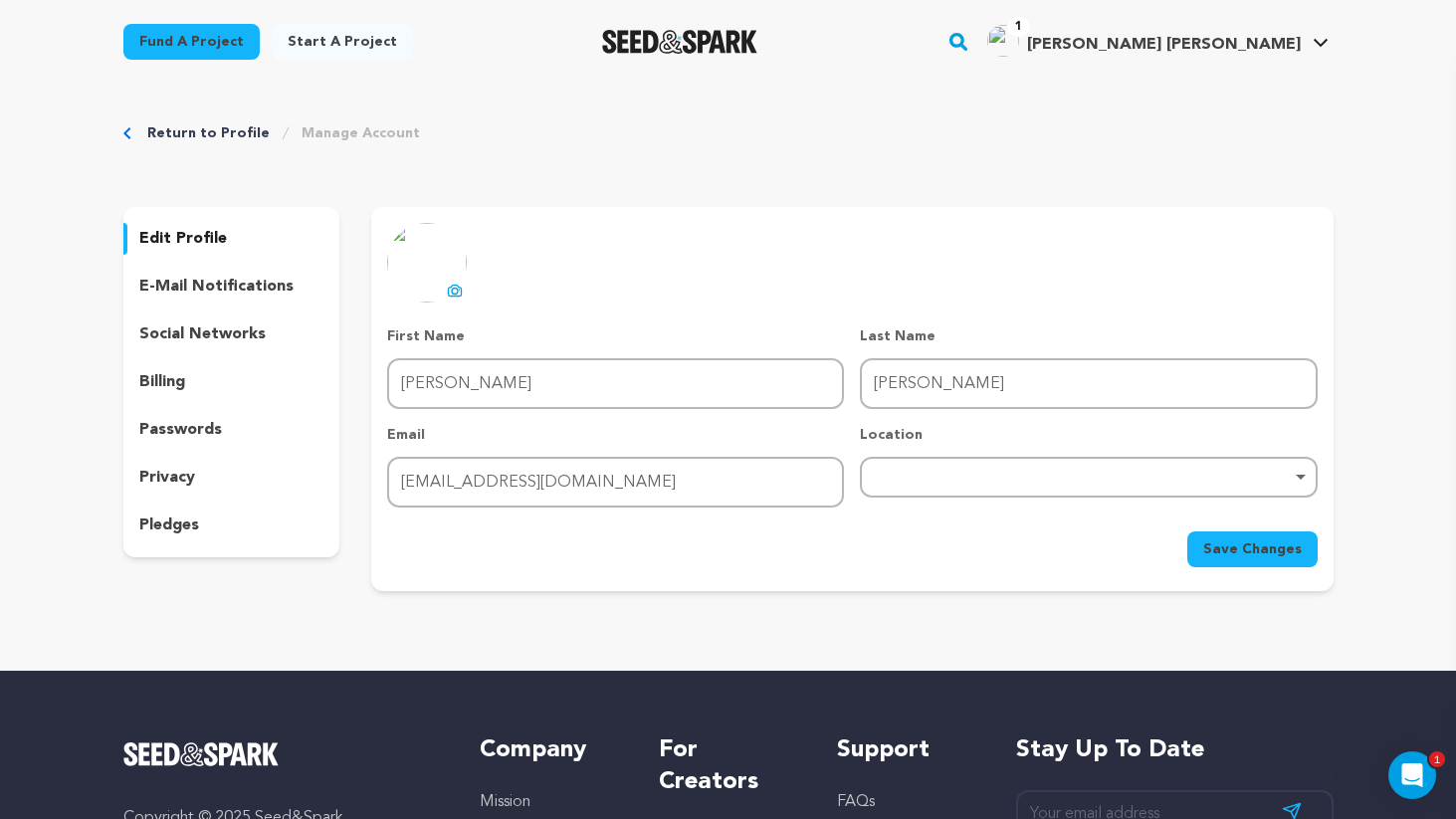 click on "Save Changes" at bounding box center (1252, 549) 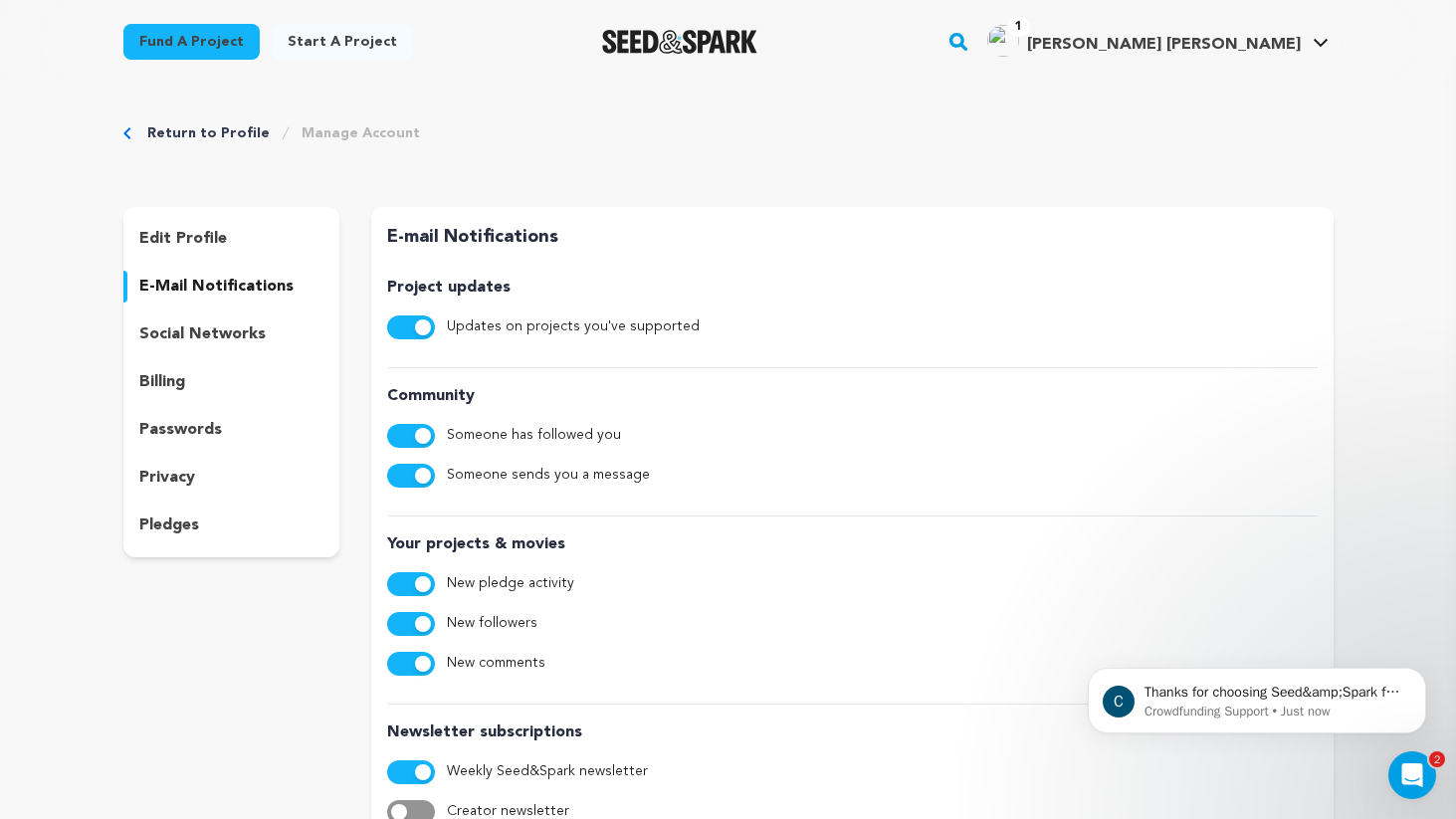 scroll, scrollTop: 0, scrollLeft: 0, axis: both 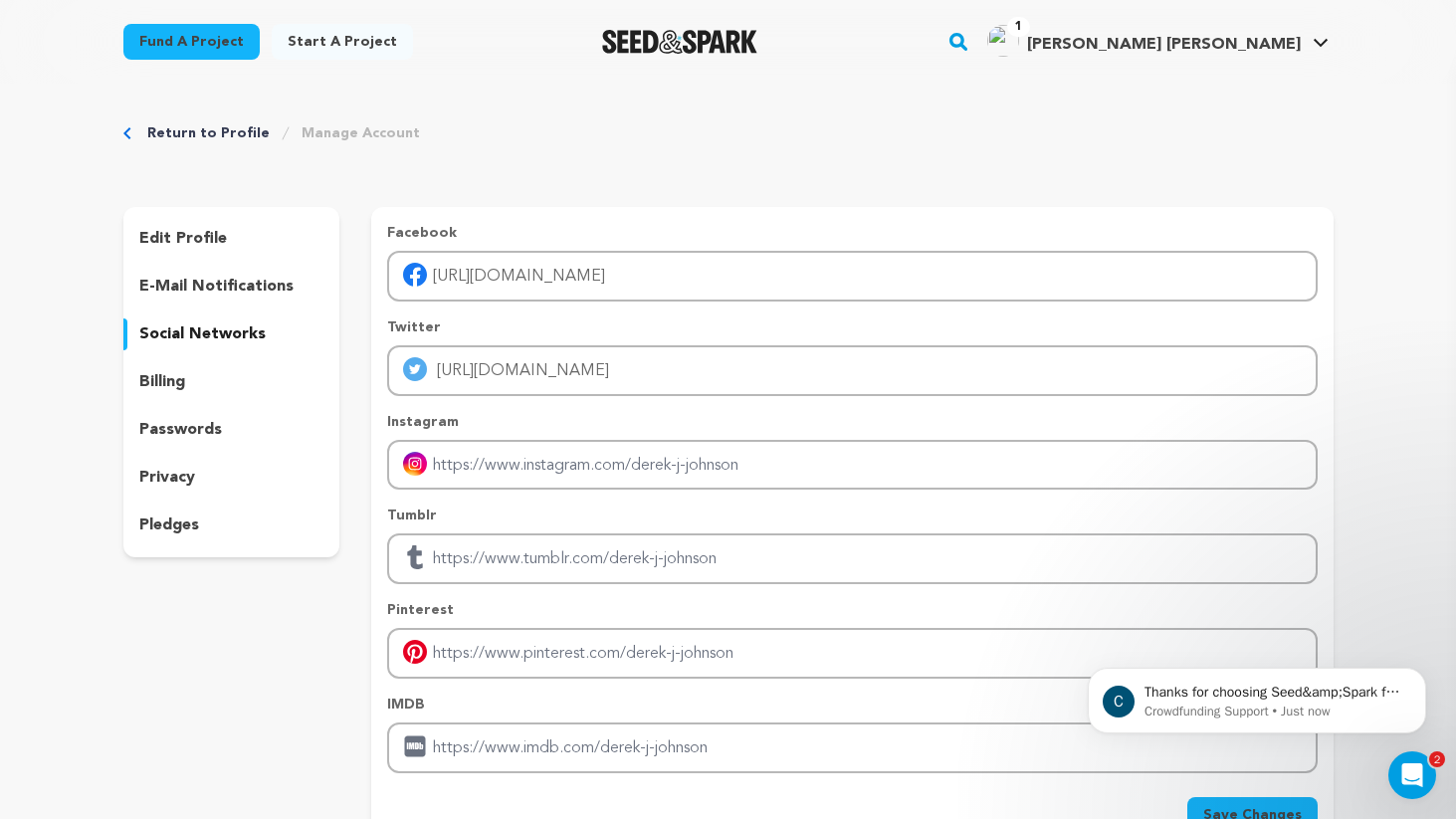 click on "billing" at bounding box center (232, 382) 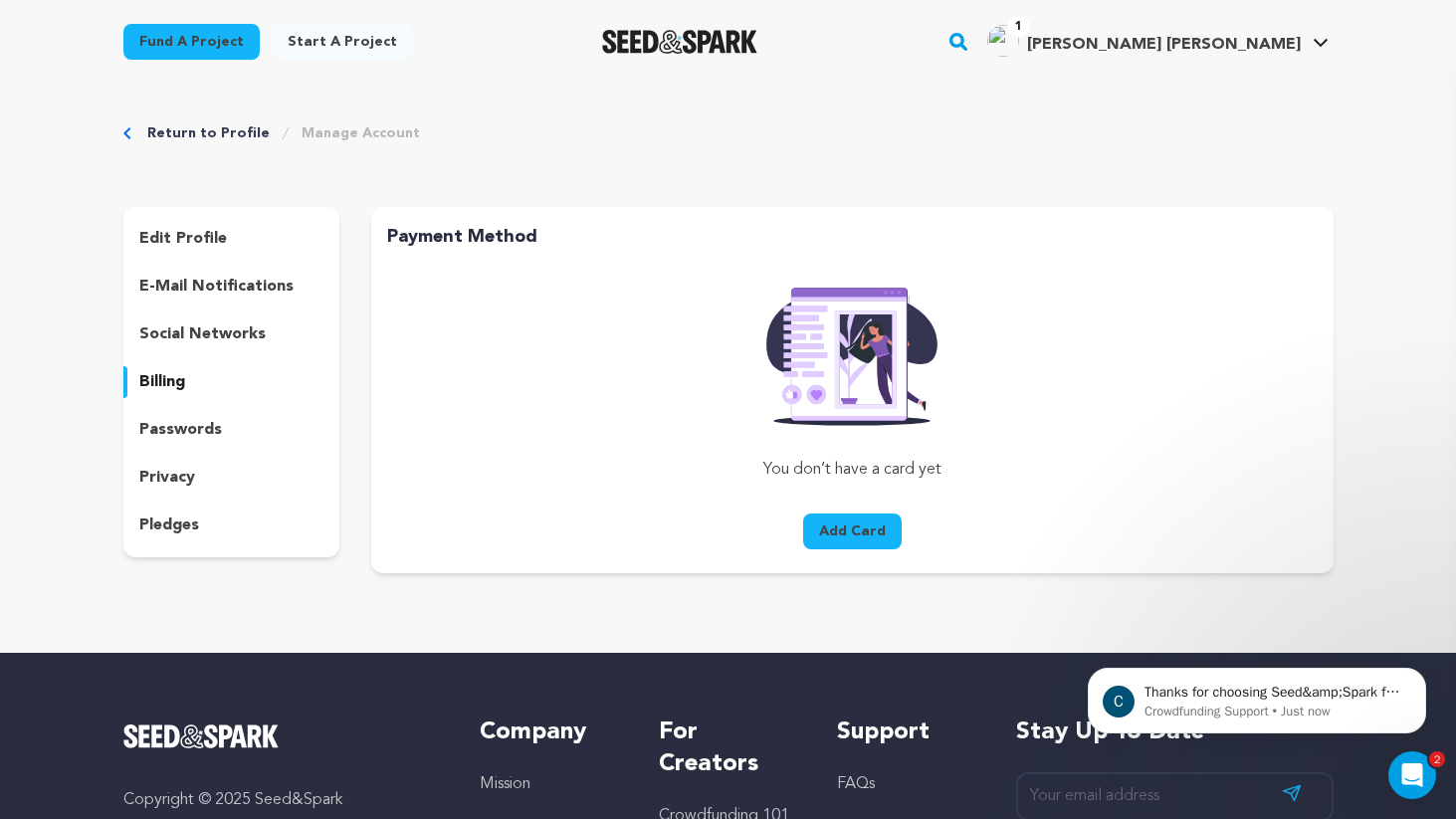 click on "social networks" at bounding box center [202, 334] 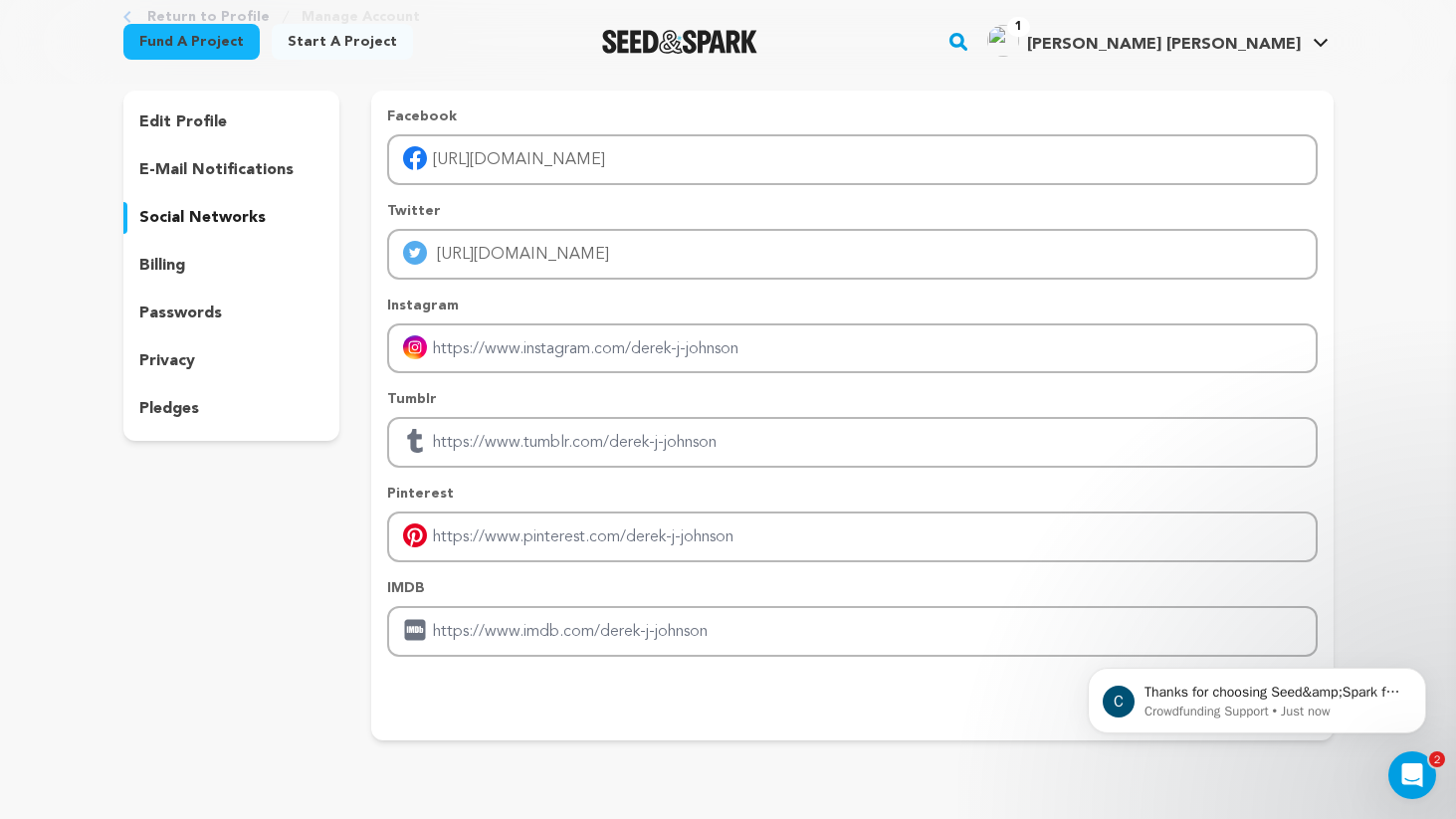 scroll, scrollTop: 117, scrollLeft: 0, axis: vertical 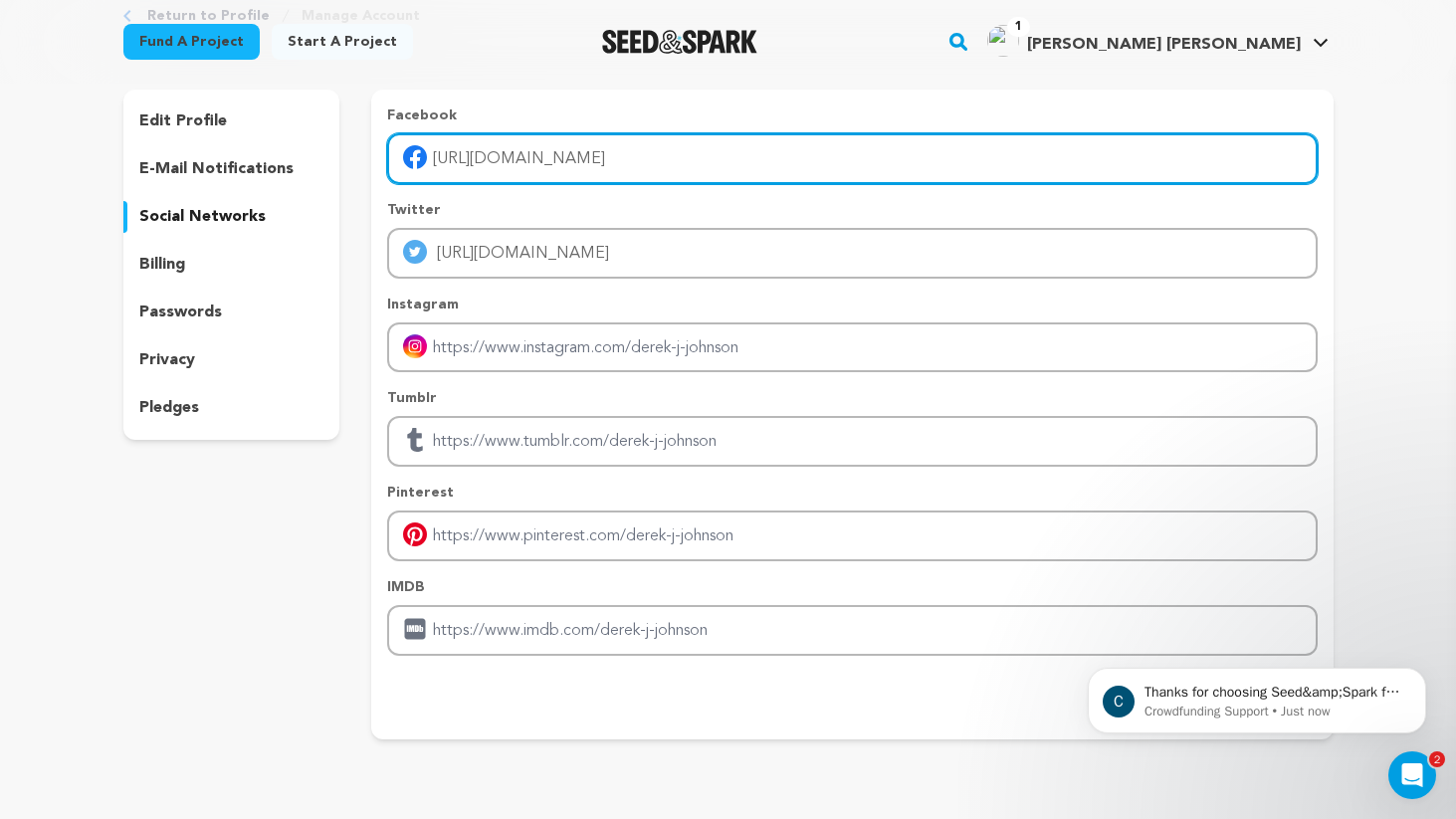 click on "http://facebook.com/ATripToTheMovies" at bounding box center (852, 158) 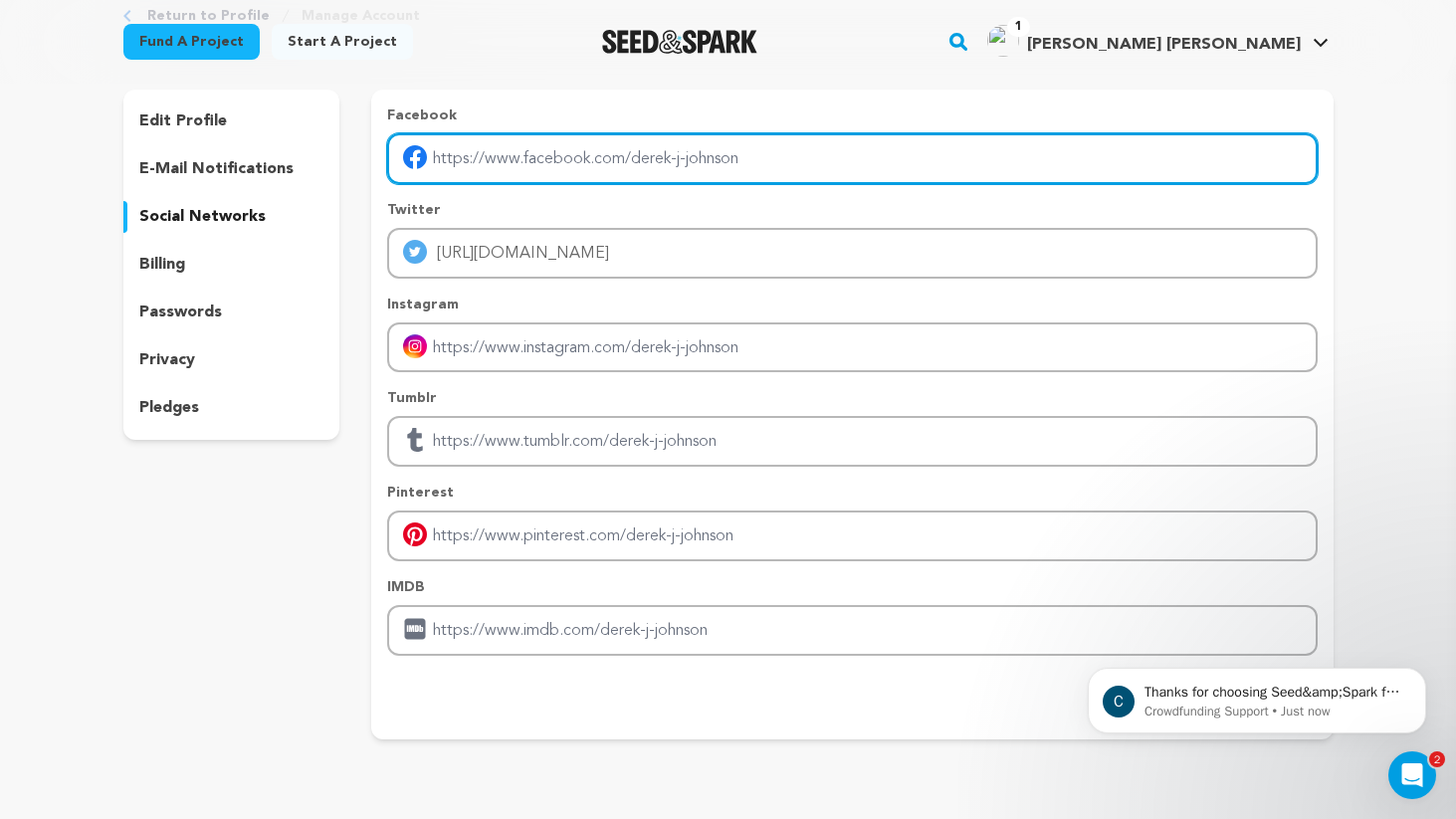 type 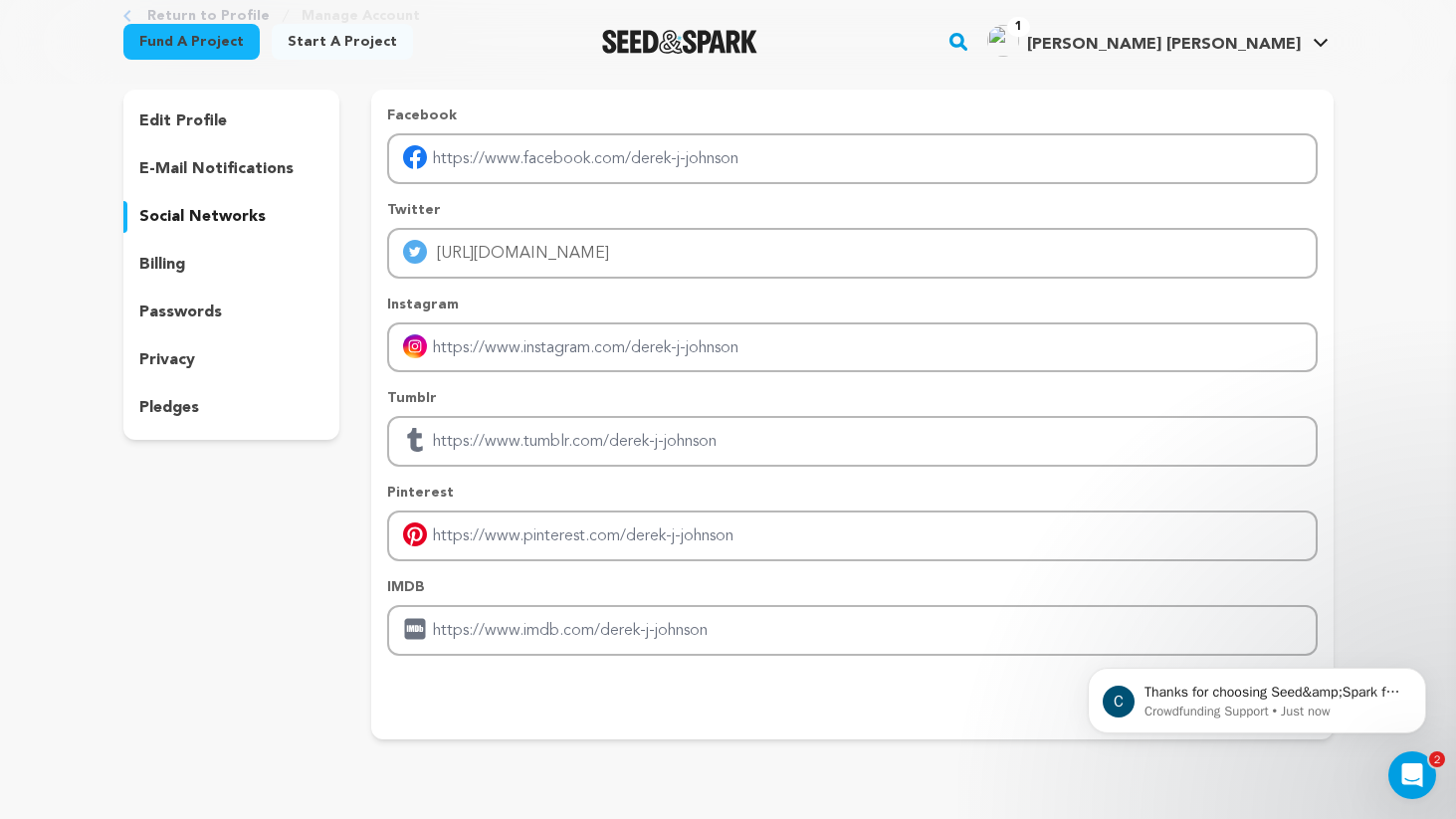click on "https://twitter.com/derekjohnson93" at bounding box center [852, 253] 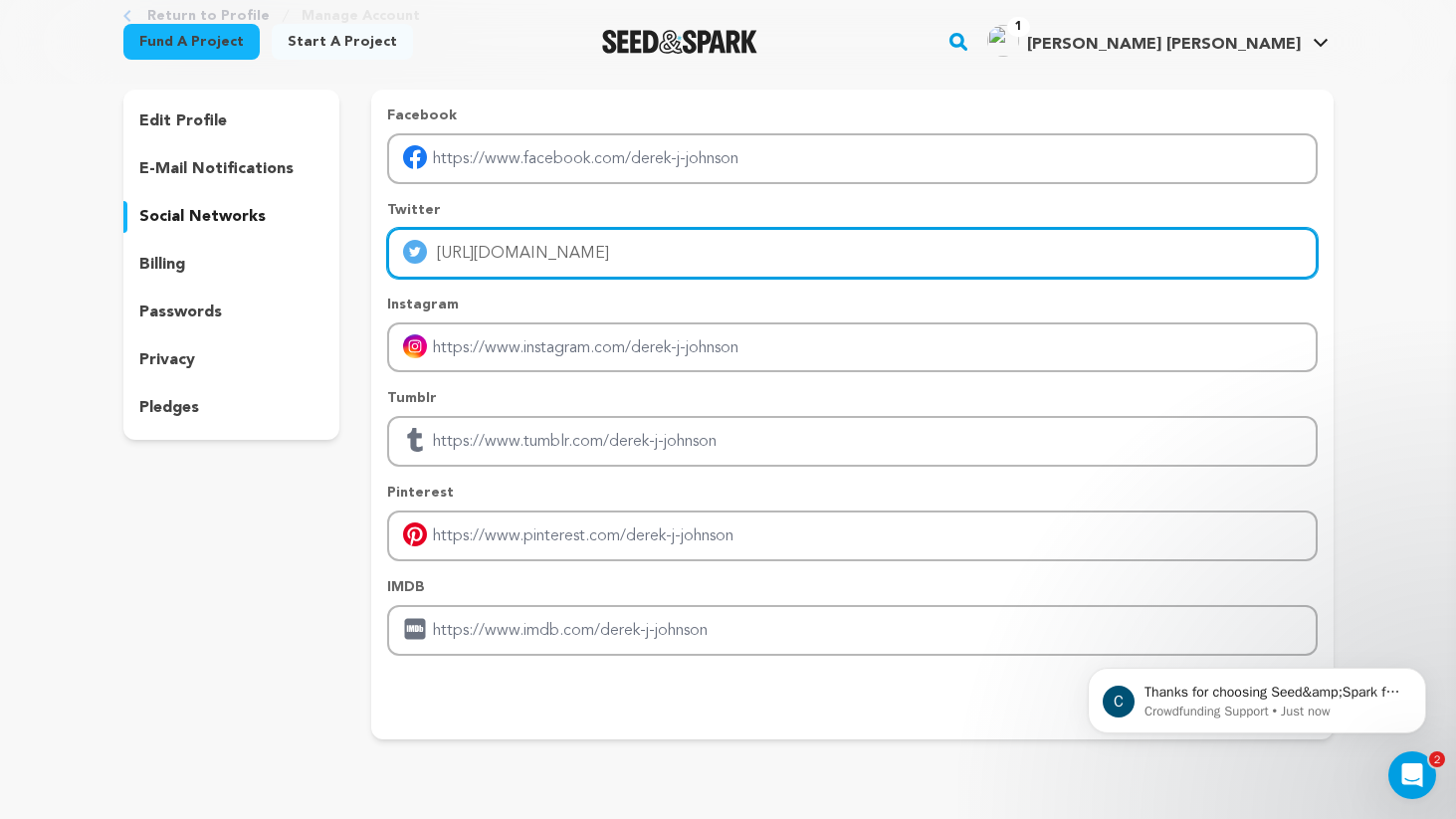 click on "https://twitter.com/derekjohnson93" at bounding box center [852, 253] 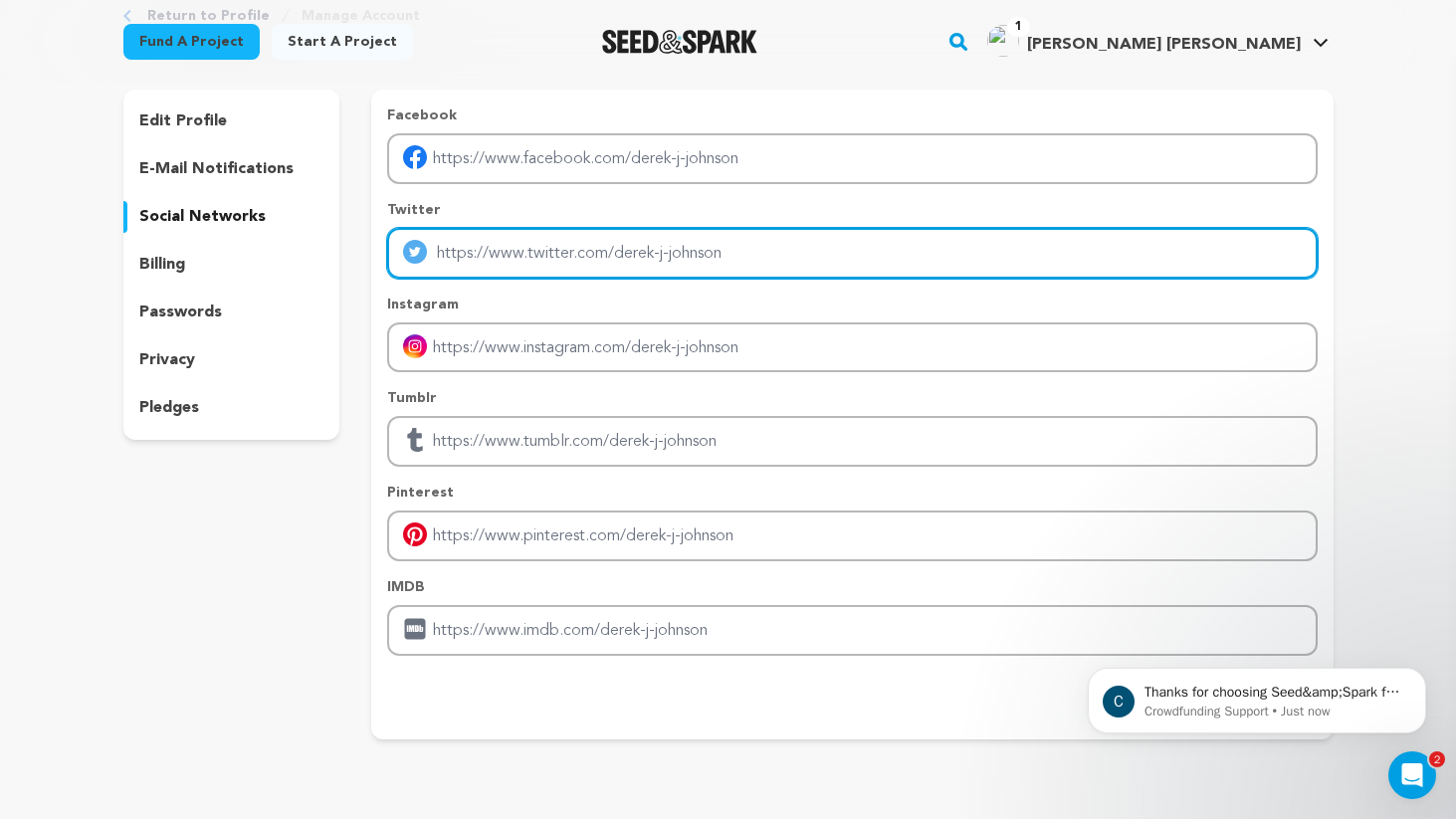 click at bounding box center [852, 253] 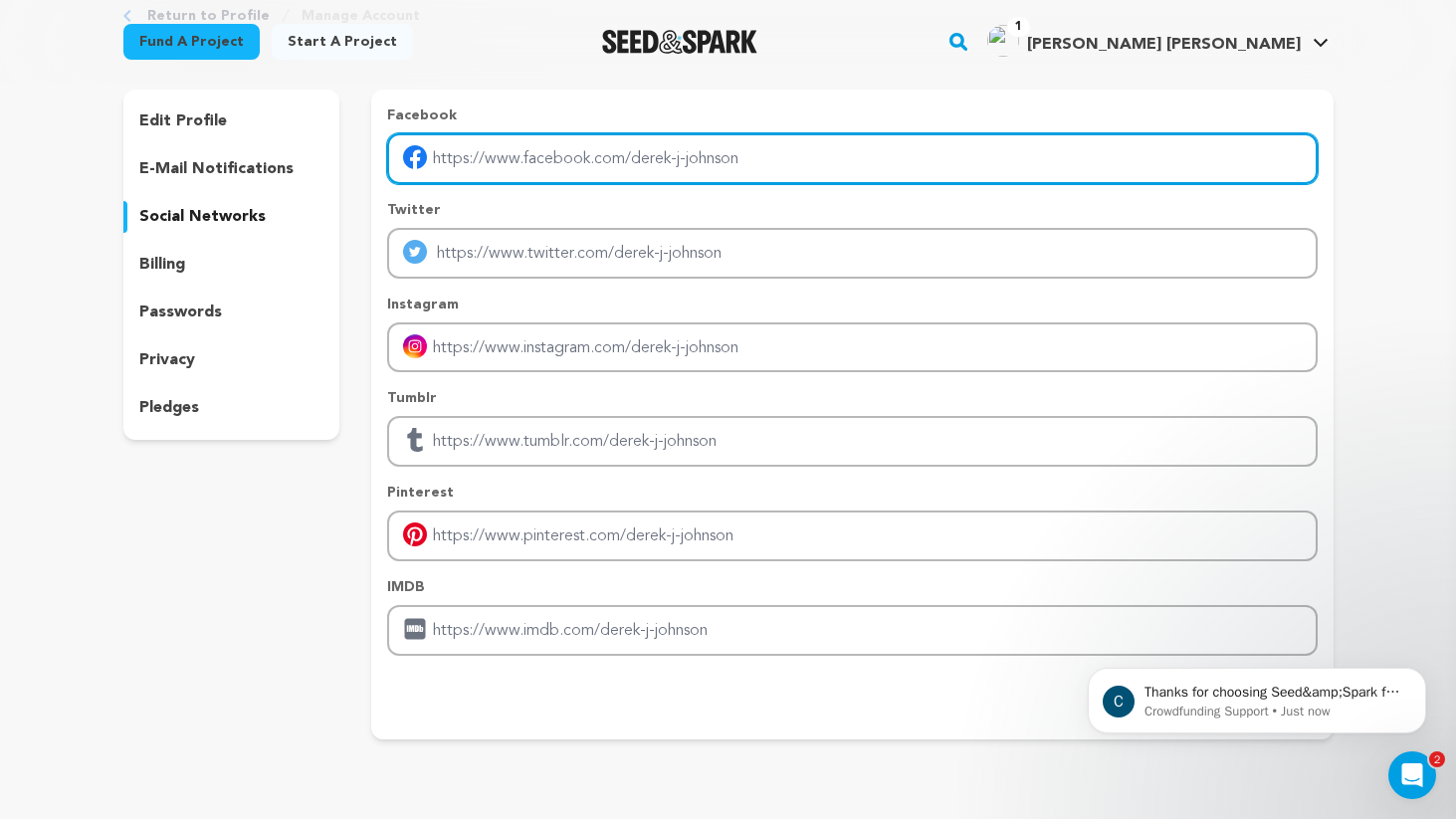 click at bounding box center (852, 158) 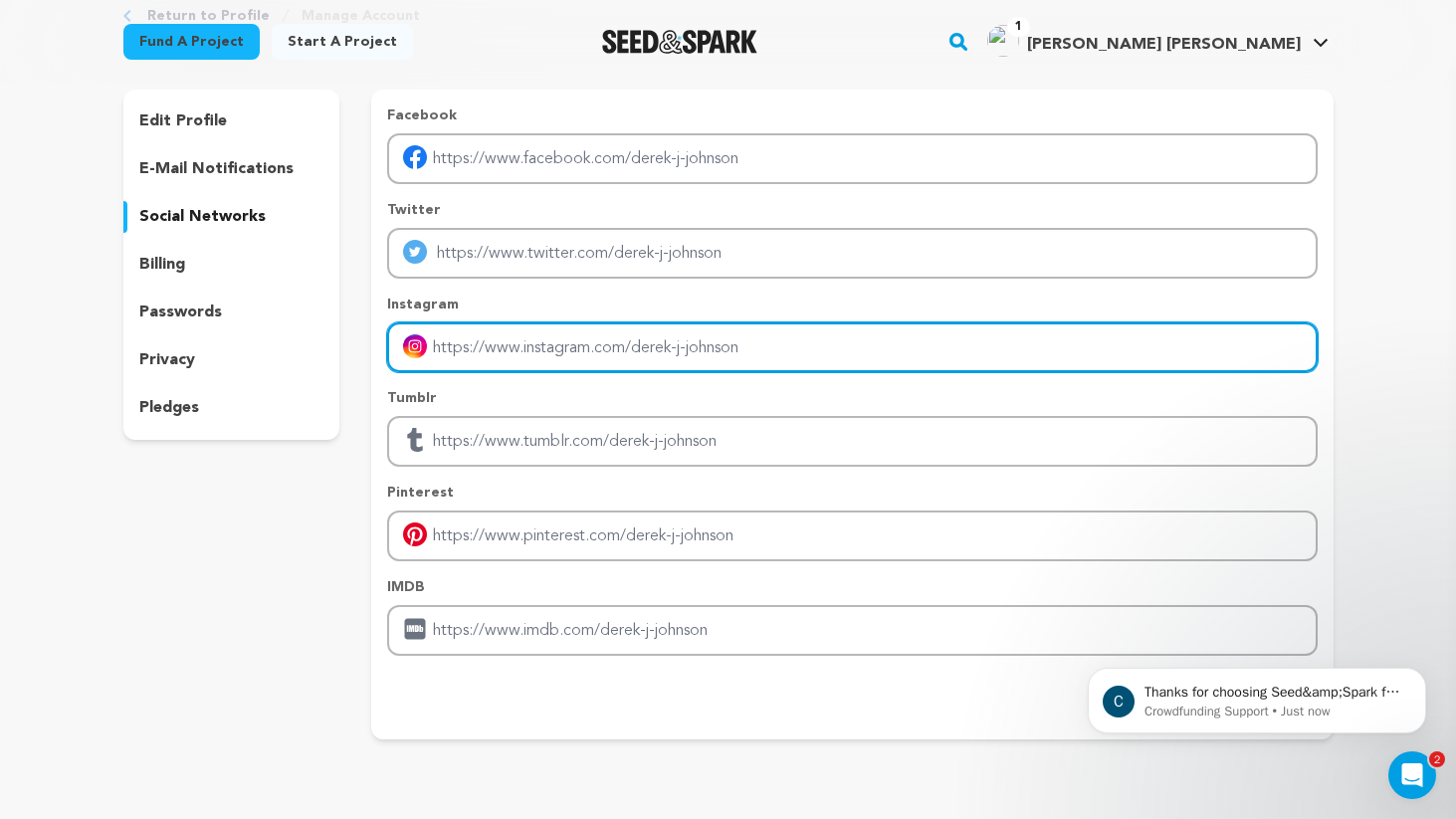 click at bounding box center (852, 347) 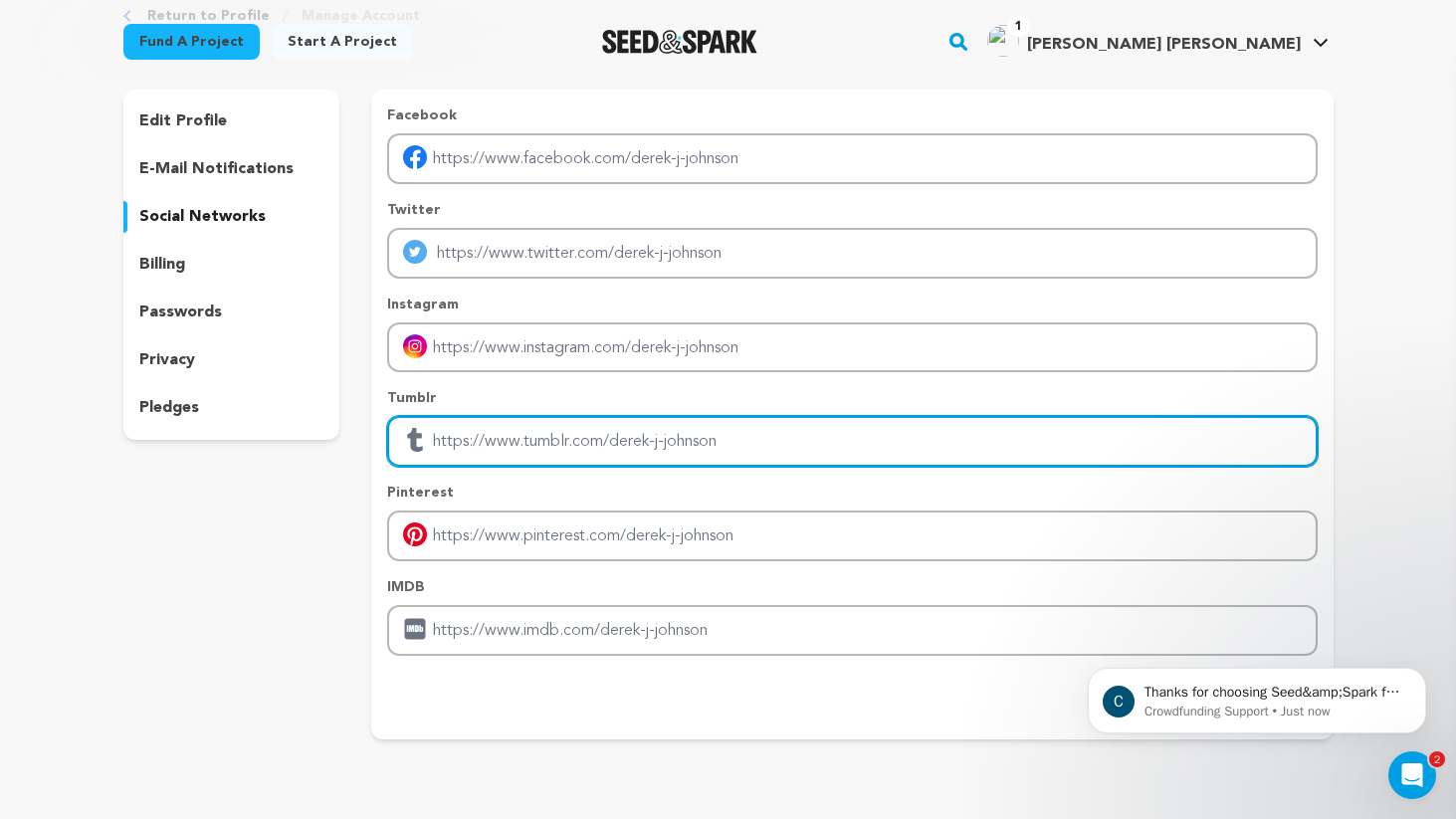 click at bounding box center [852, 441] 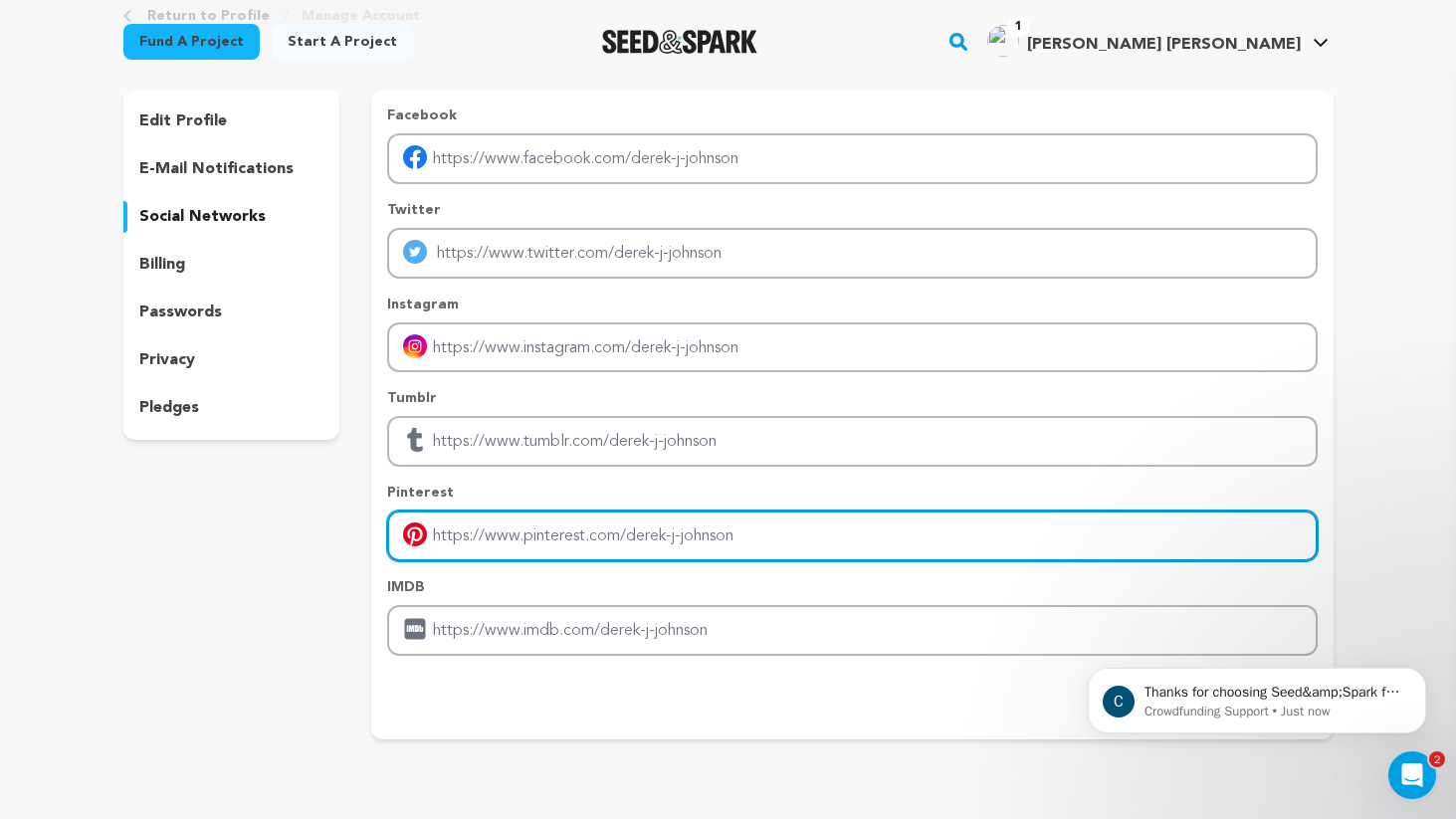 click at bounding box center (852, 535) 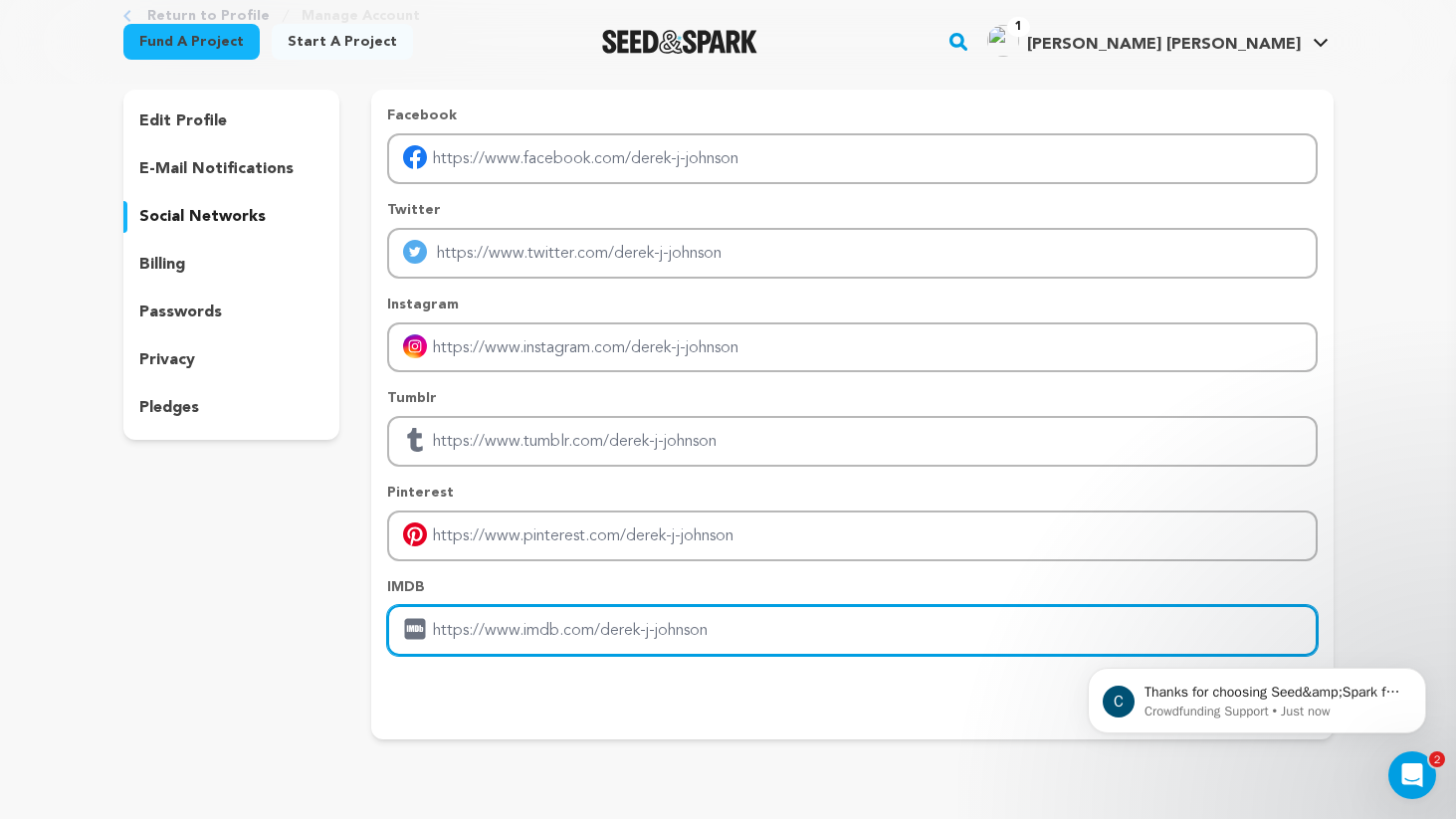 click at bounding box center [852, 630] 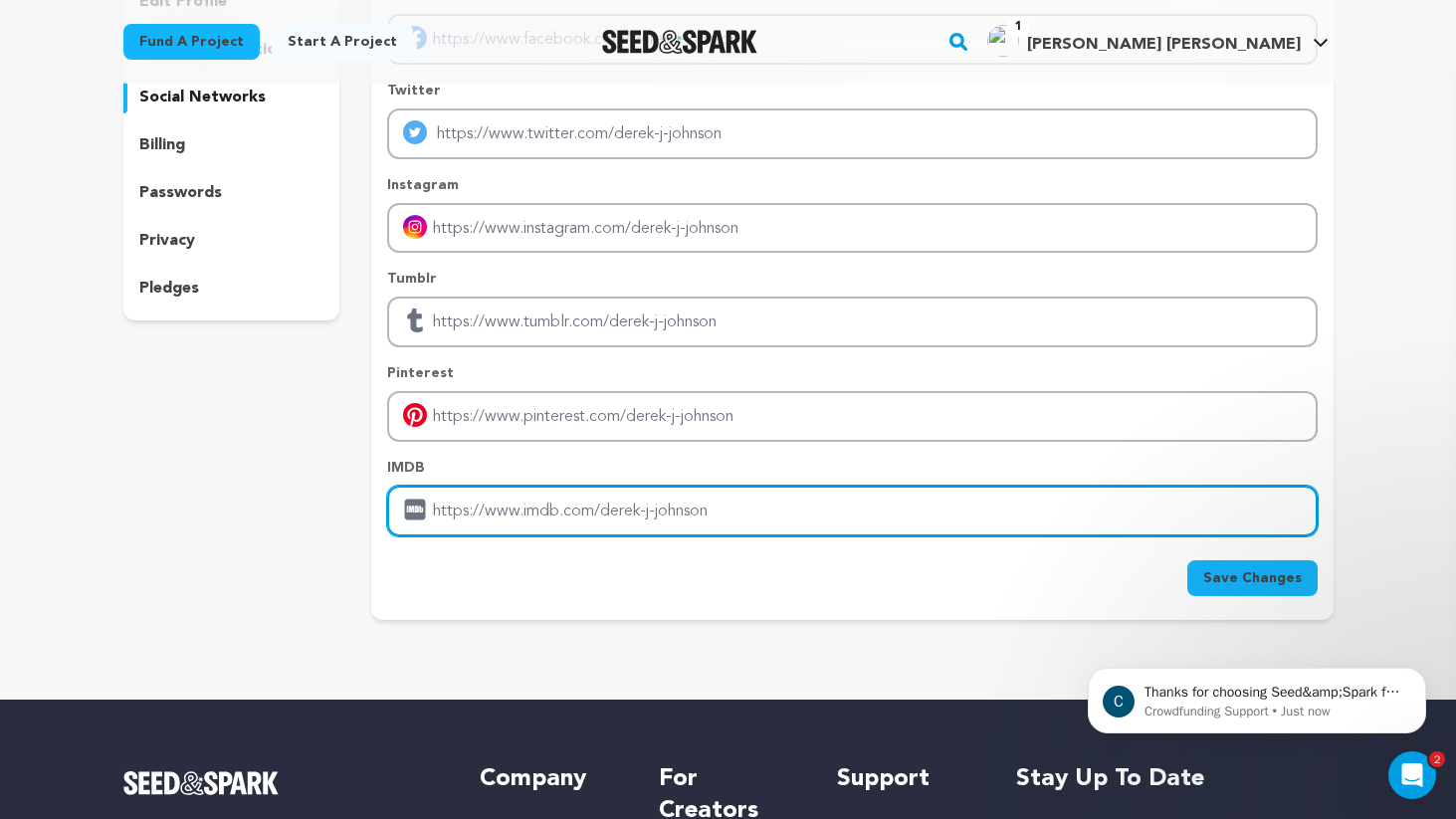scroll, scrollTop: 240, scrollLeft: 0, axis: vertical 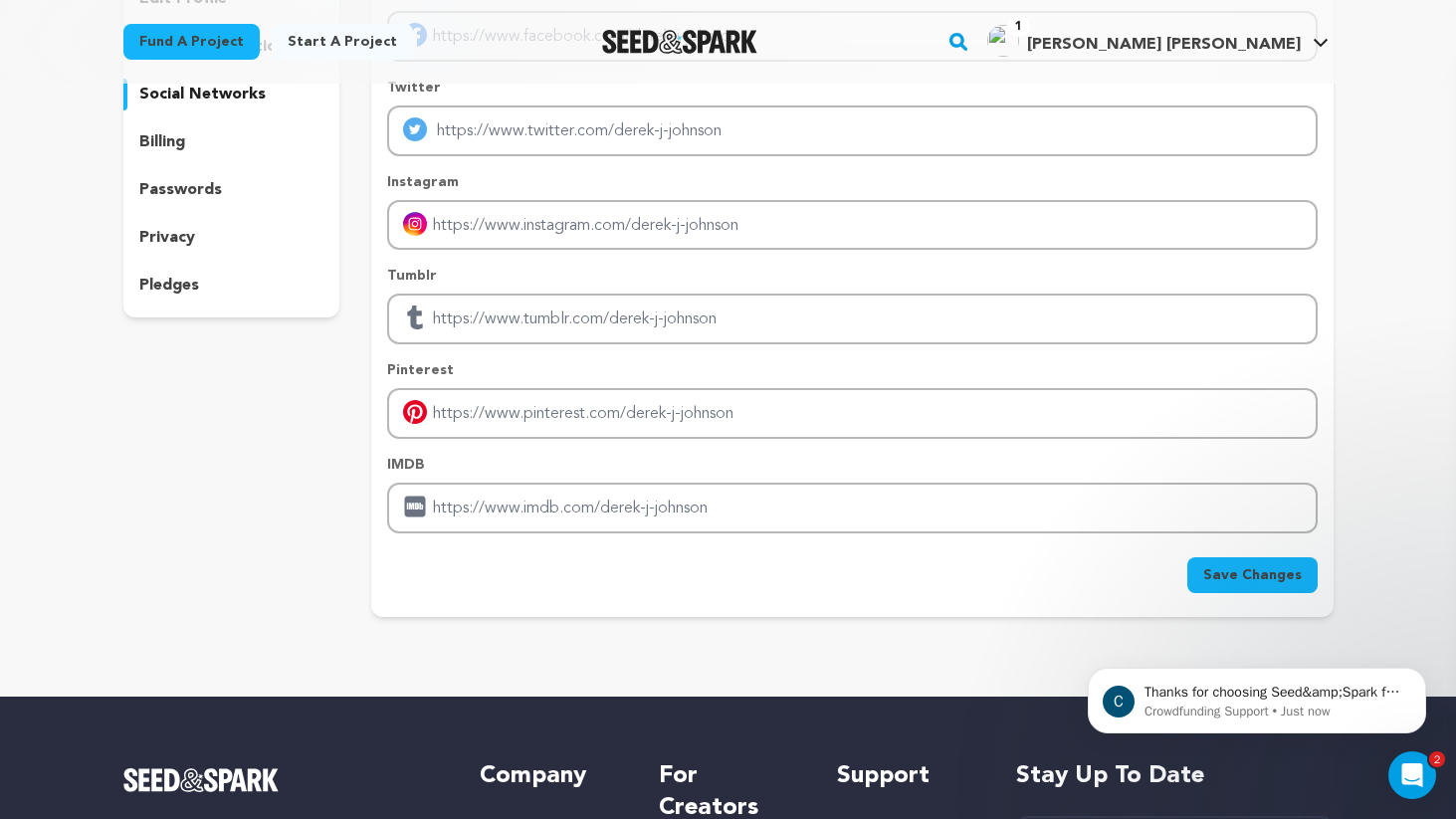 click on "C Thanks for choosing Seed&amp;Spark for your project! If you have any questions as you go, just let us know.  A gentle reminder Seed&amp;Spark is a small (and mighty!) team of lovely humans. As of May 2, 2022, Seed&amp;Spark transitioned to a 4 Day Work Week, working Monday through Thursday, with Fridays off. Crowdfunding Support • Just now" at bounding box center (1257, 609) 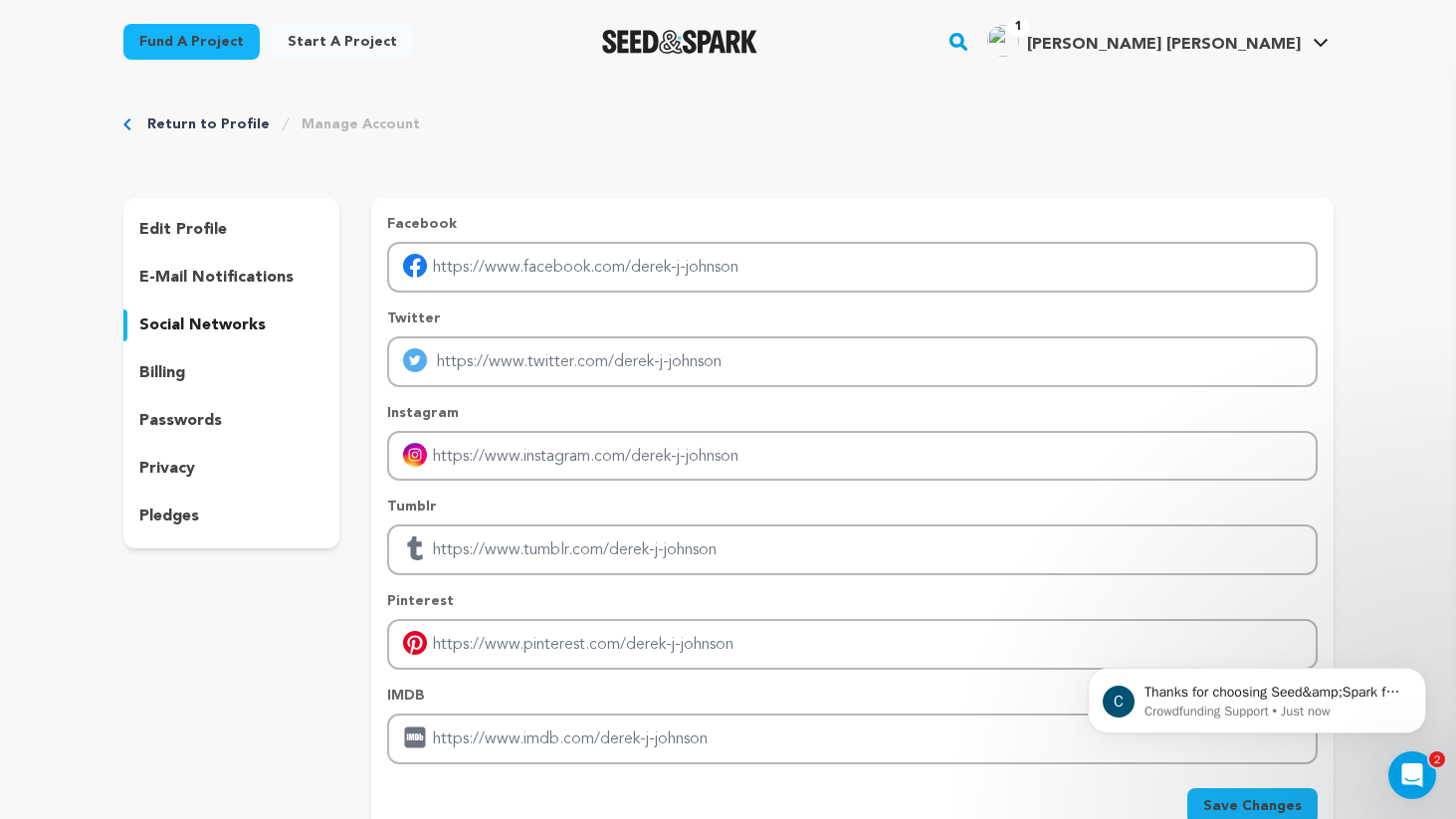 scroll, scrollTop: 8, scrollLeft: 0, axis: vertical 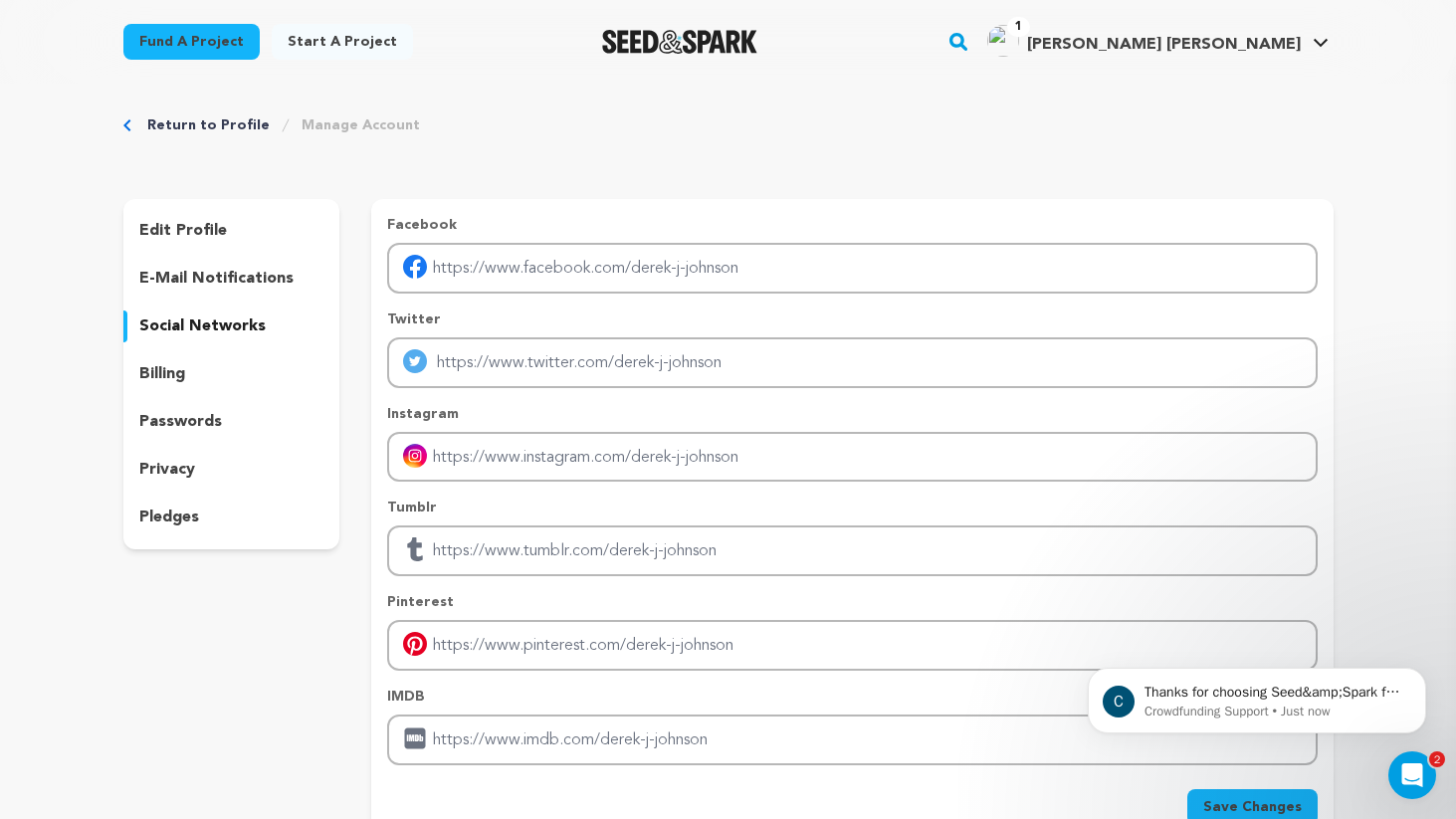 click on "billing" at bounding box center (232, 374) 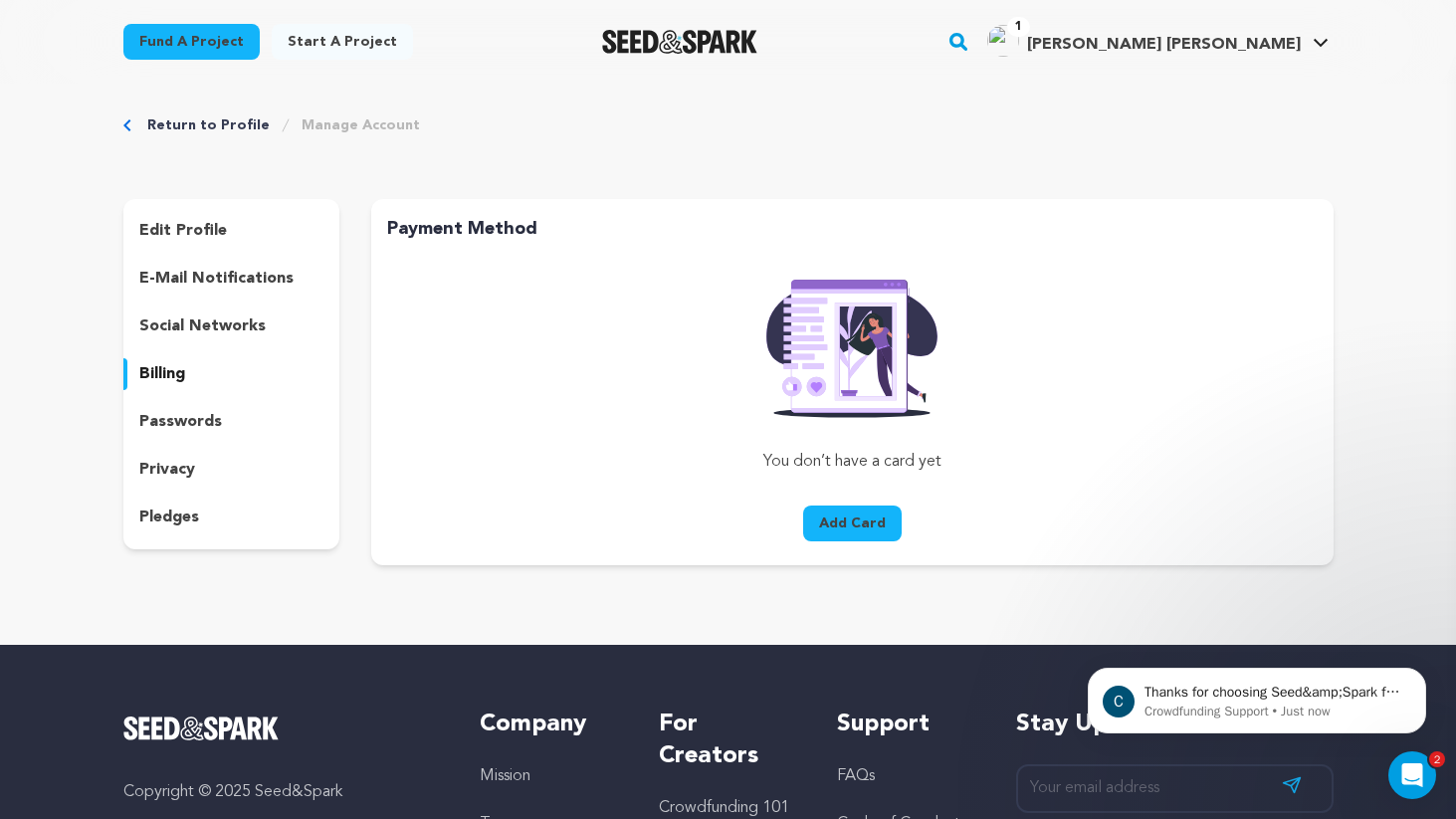 click on "edit profile
e-mail notifications
social networks
billing
passwords
privacy
pledges" at bounding box center (232, 374) 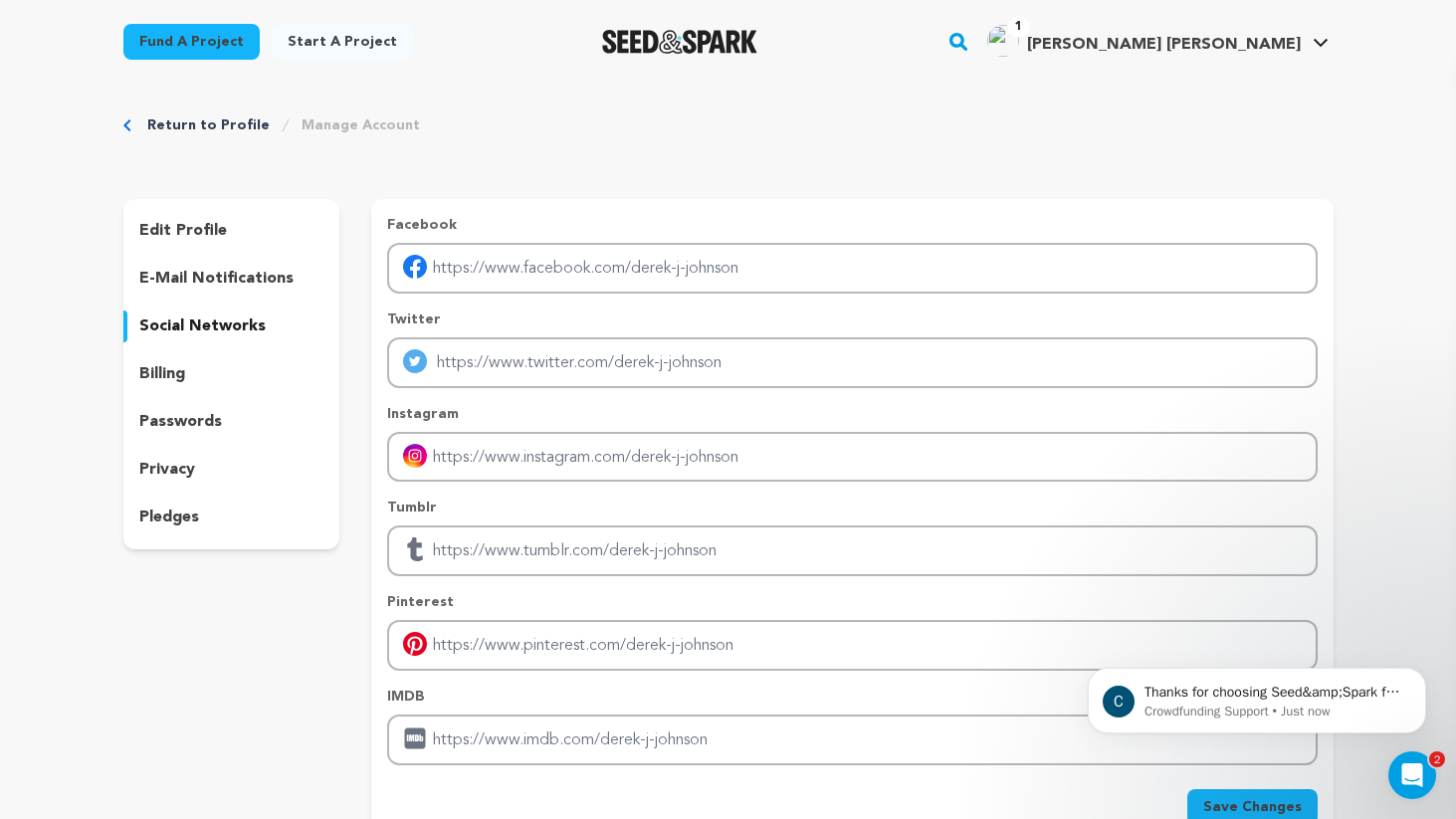 click on "edit profile
e-mail notifications
social networks
billing
passwords
privacy
pledges" at bounding box center [232, 374] 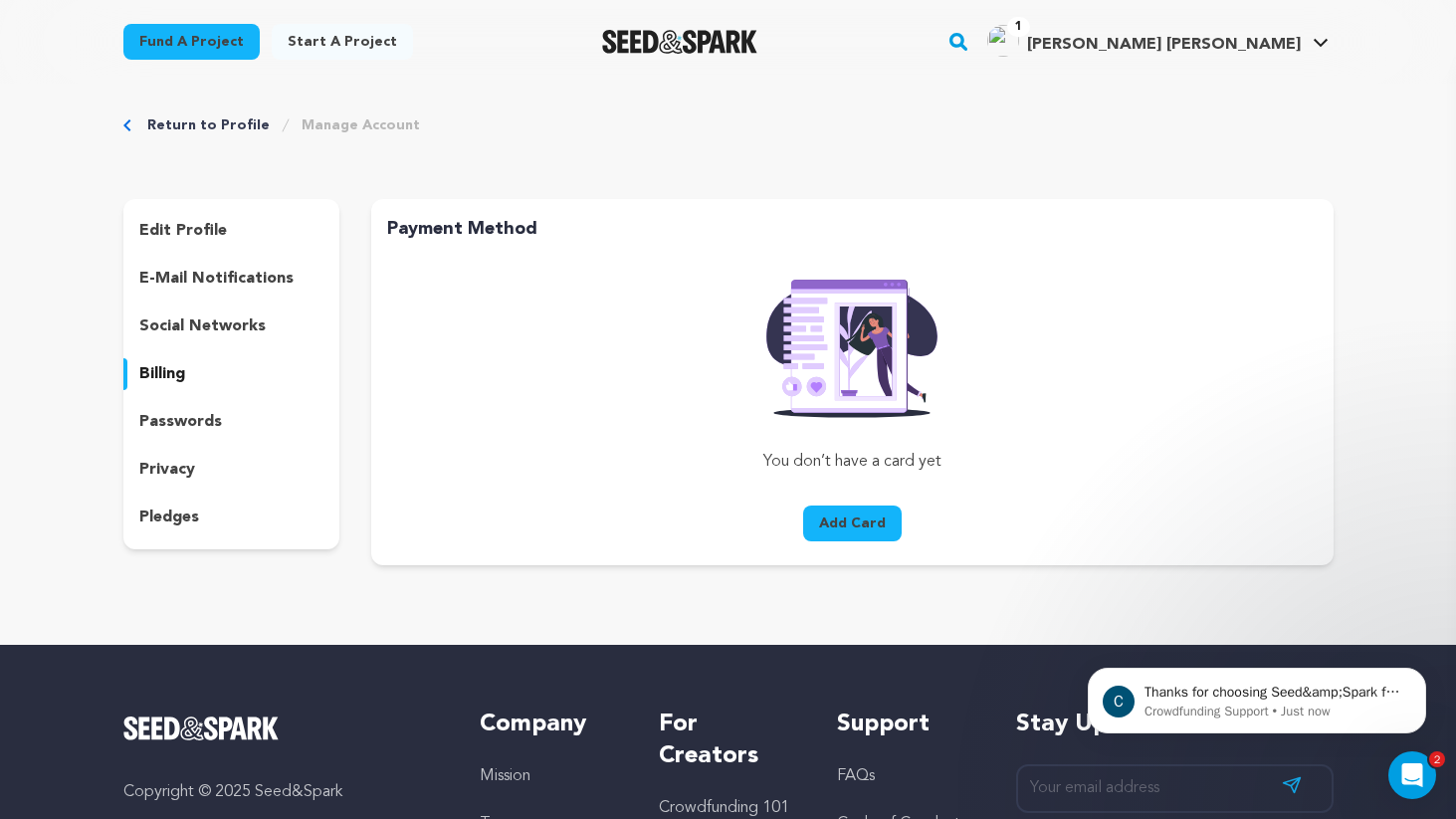 click 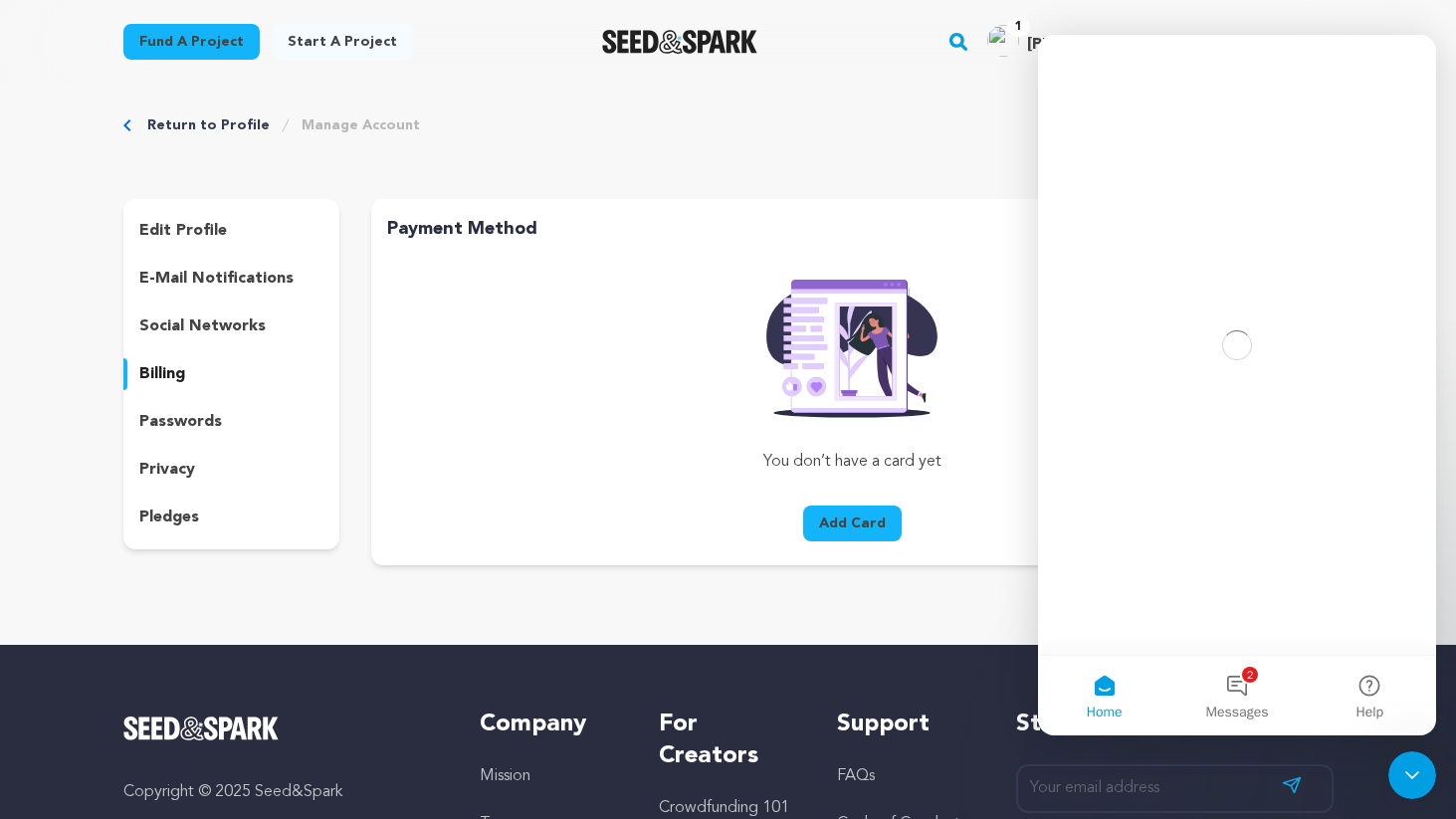 scroll, scrollTop: 0, scrollLeft: 0, axis: both 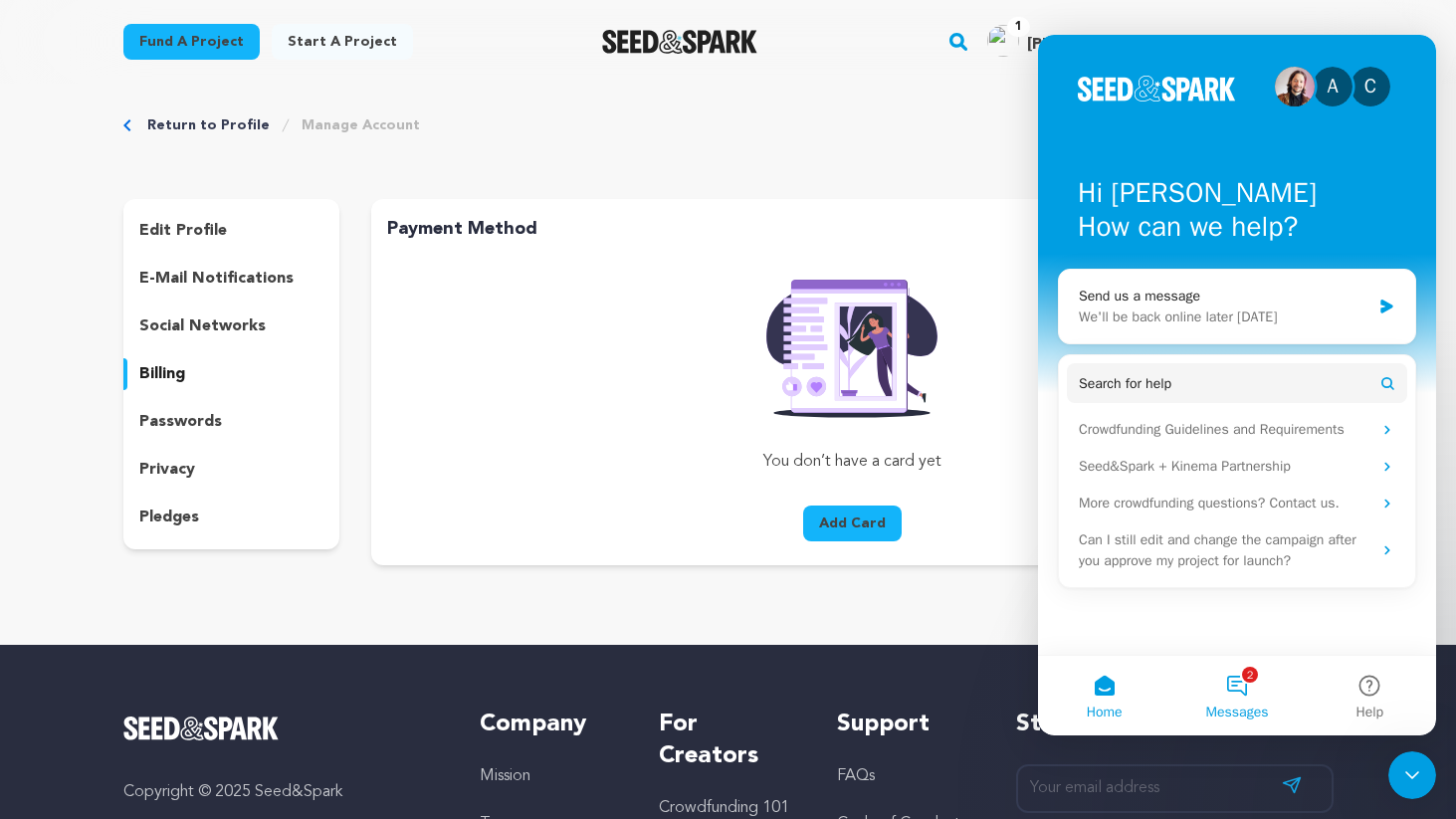click on "2 Messages" at bounding box center (1236, 696) 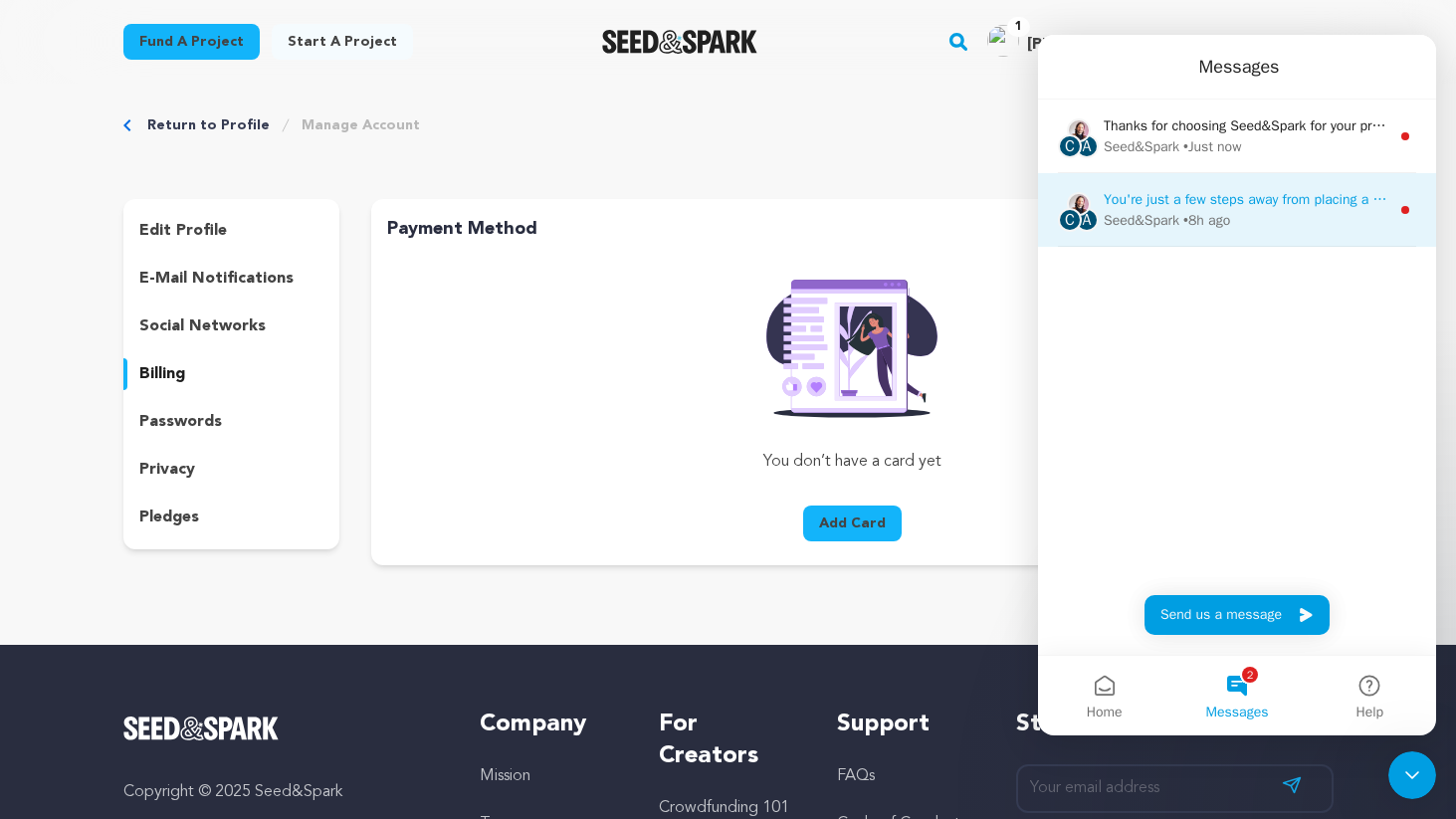 click on "You're just a few steps away from placing a pledge!  If you have any troubleshooting questions, reply here to contact the Seed&Spark support team.  (note: replying to this chat does not reach the creators behind the project.)" at bounding box center (1246, 199) 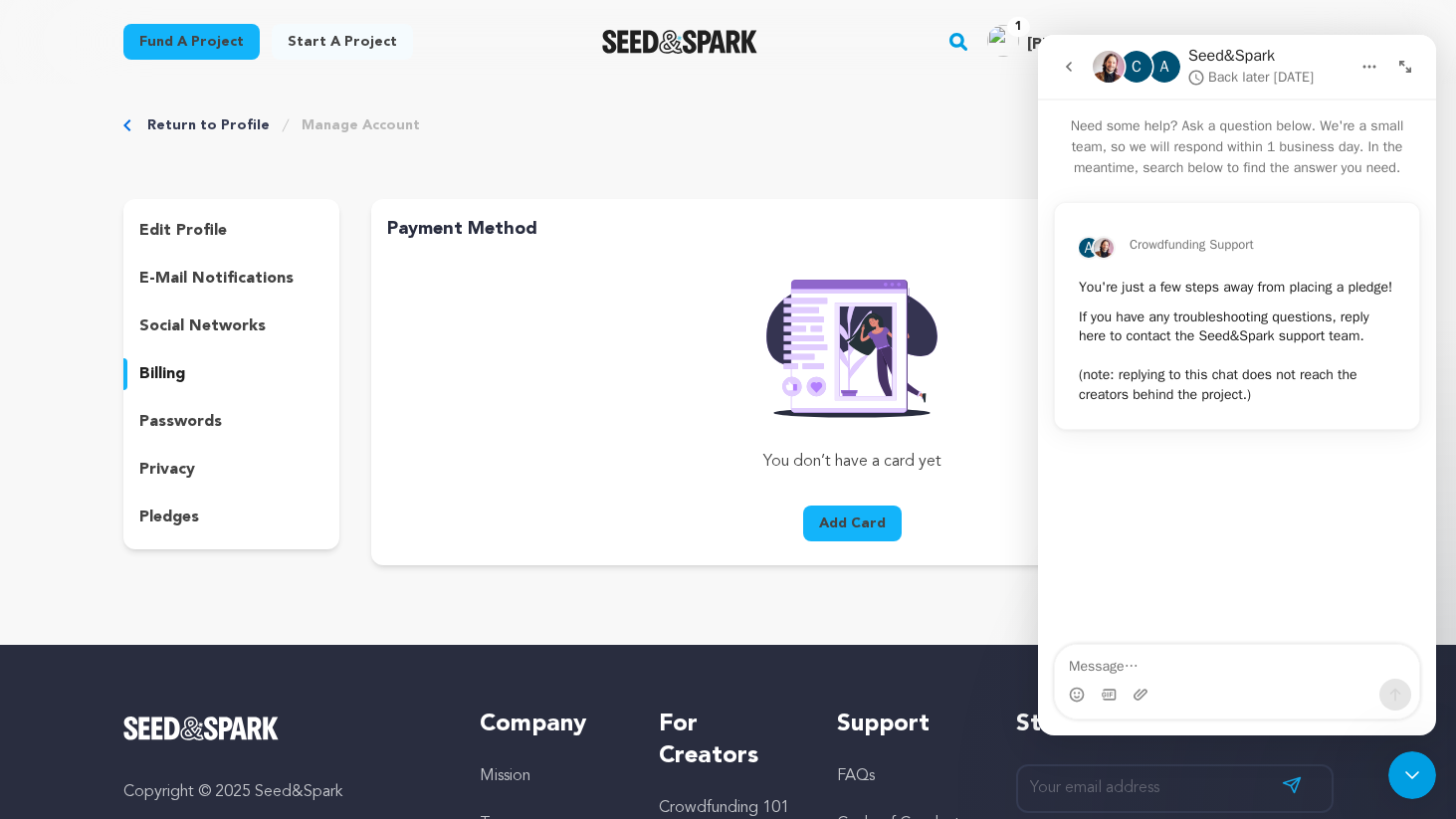 click at bounding box center (1069, 67) 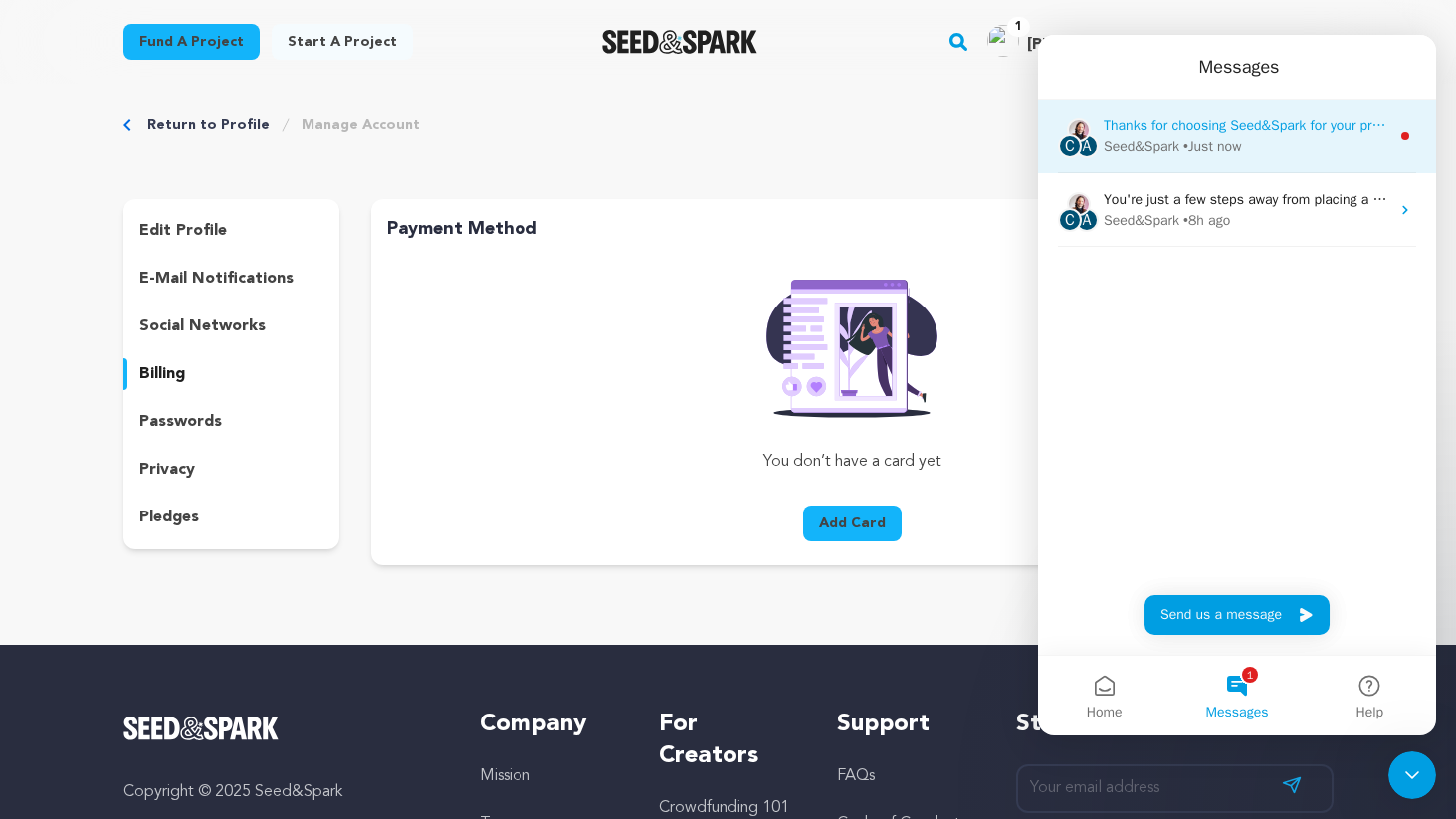 click on "Seed&Spark" at bounding box center [1142, 146] 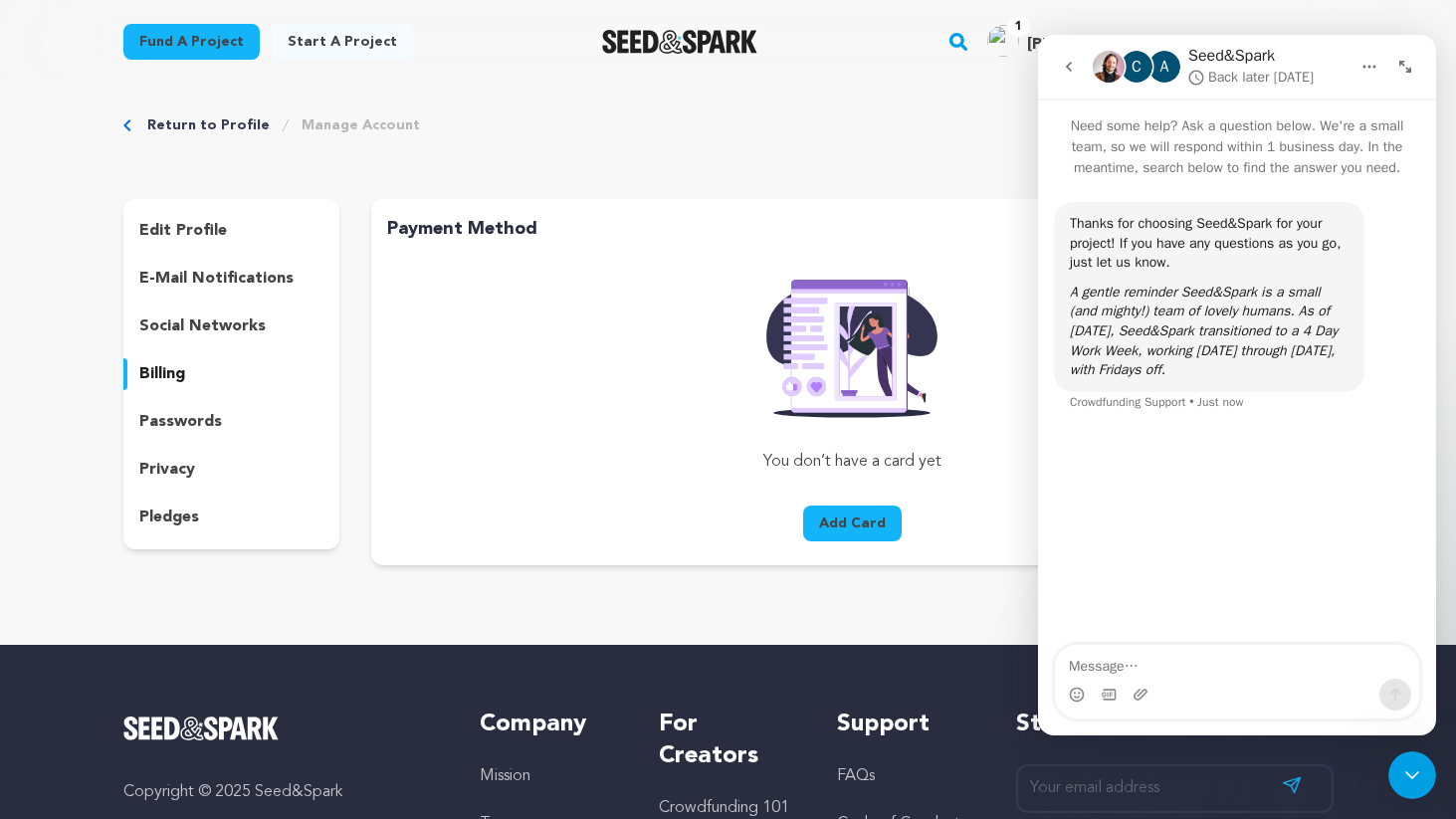 click at bounding box center (1069, 67) 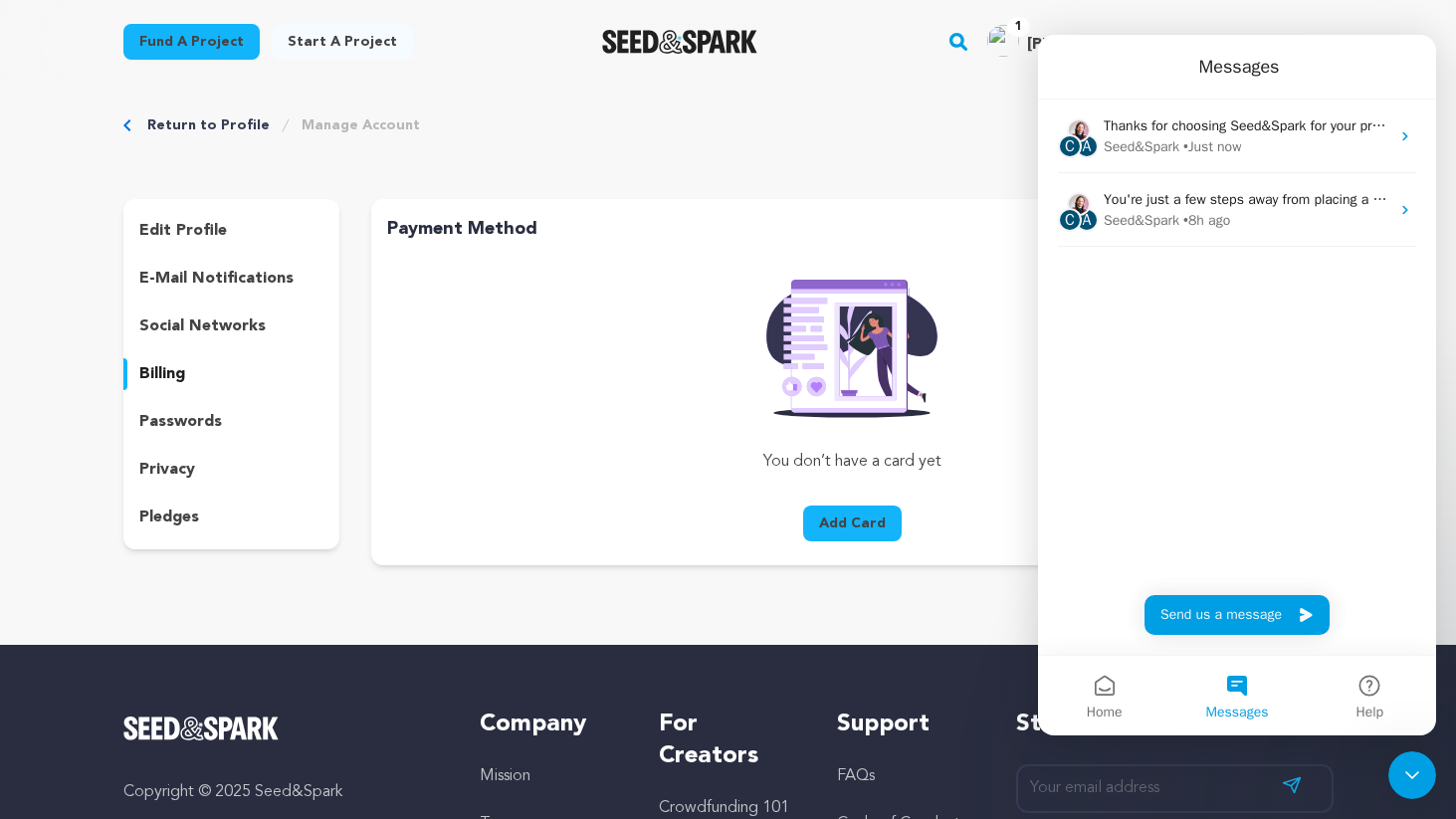click on "Messages" at bounding box center [1237, 713] 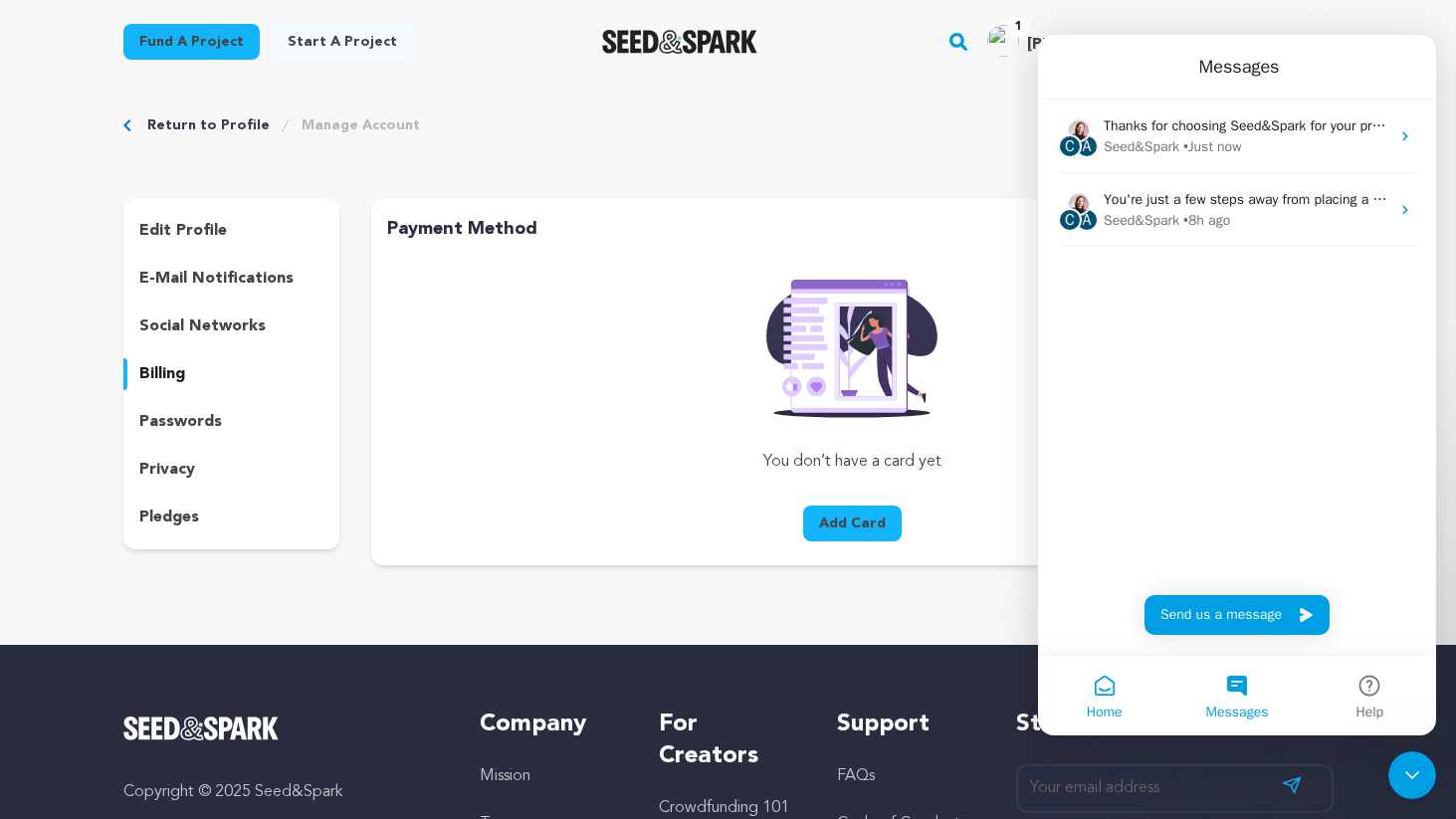 click on "Home" at bounding box center (1104, 696) 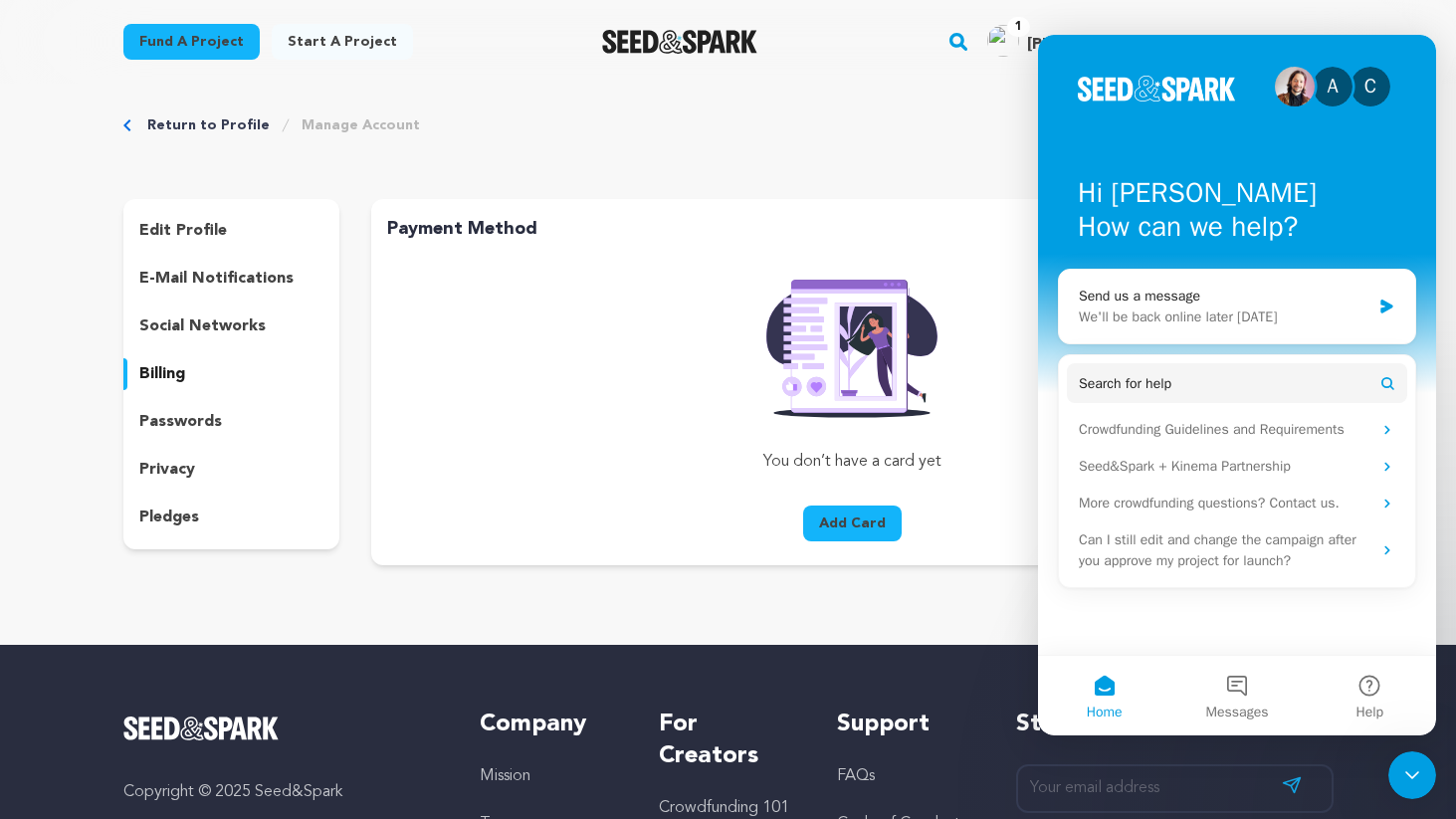 click 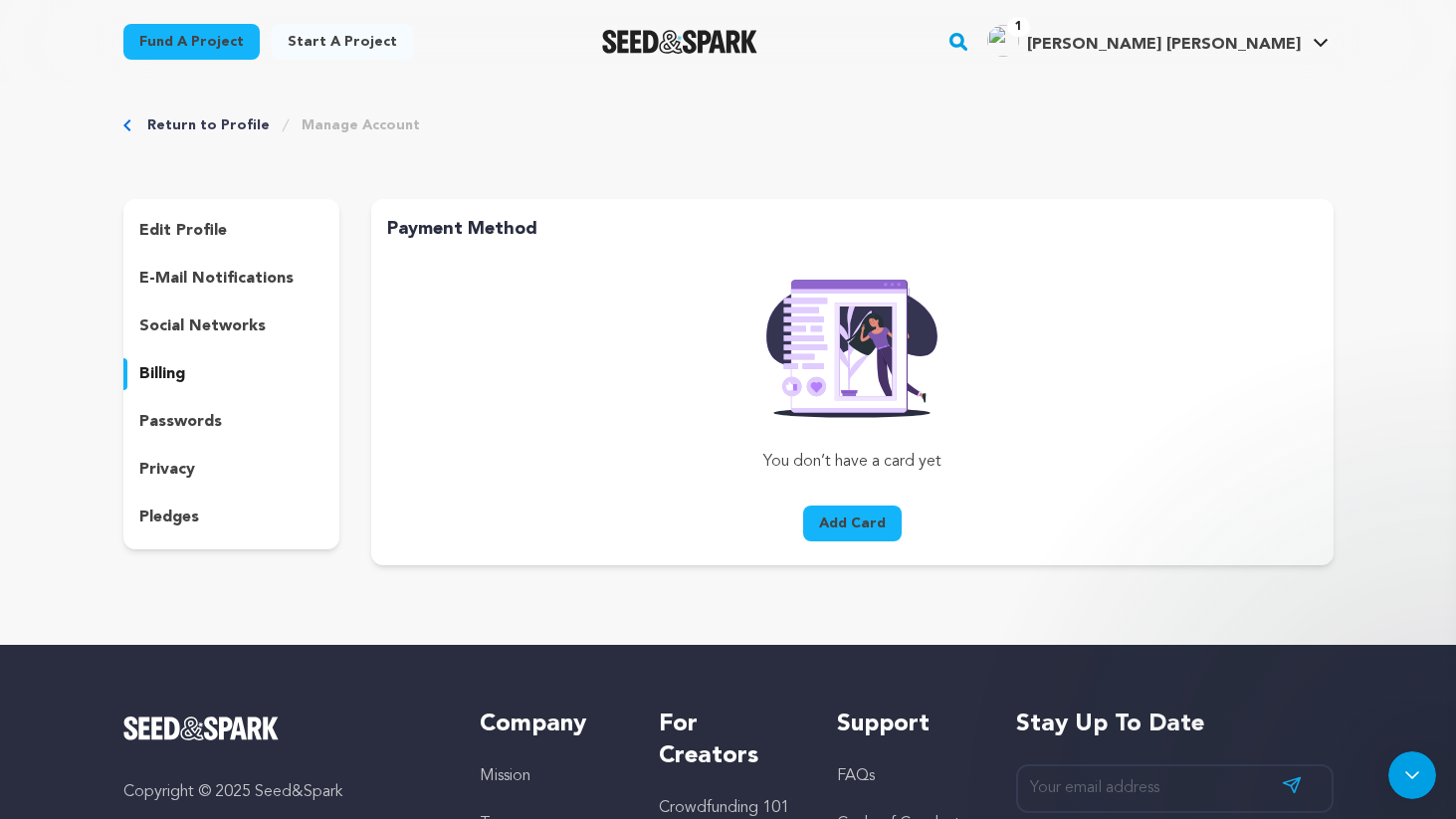 scroll, scrollTop: 0, scrollLeft: 0, axis: both 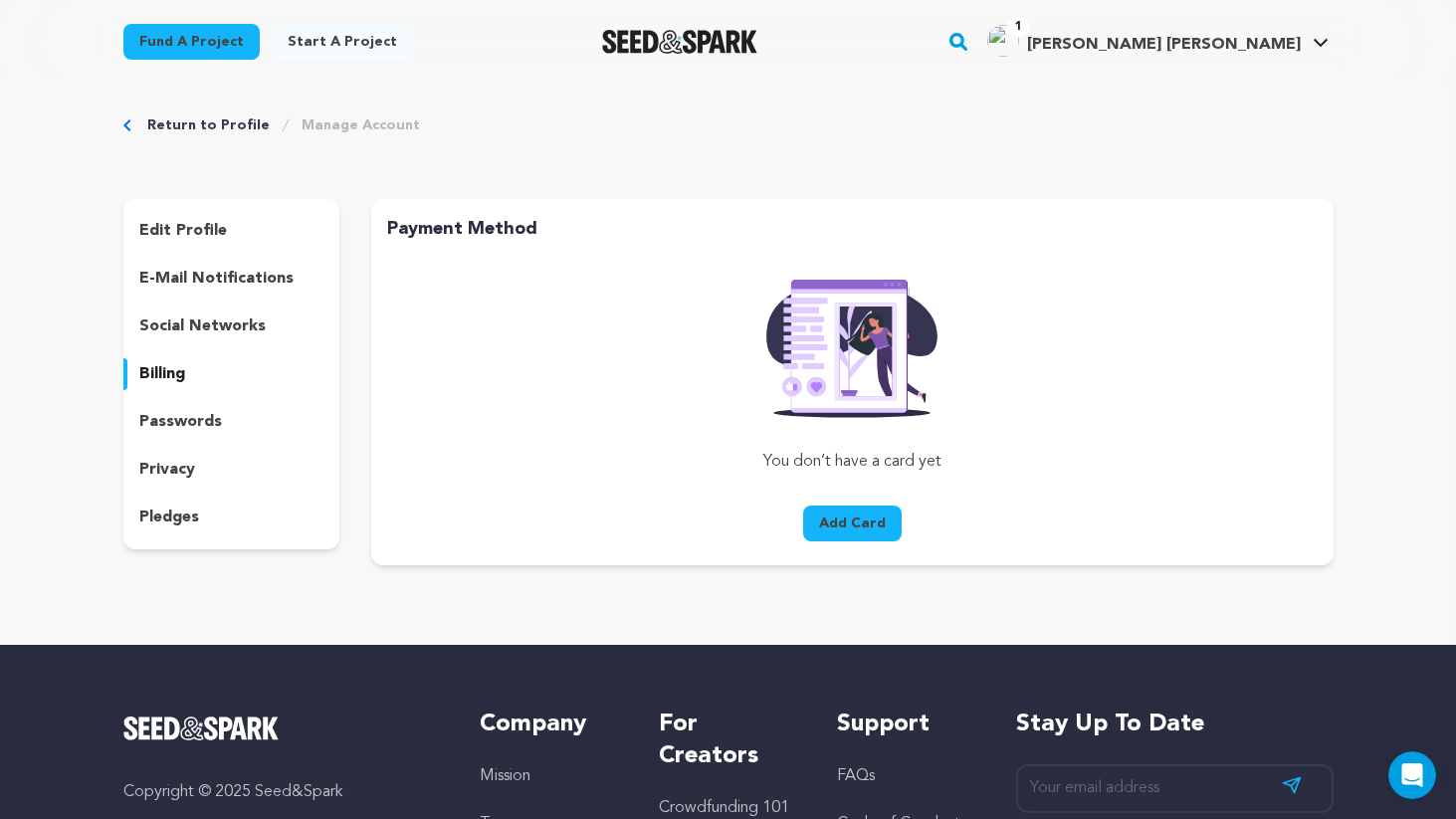 click on "passwords" at bounding box center [232, 422] 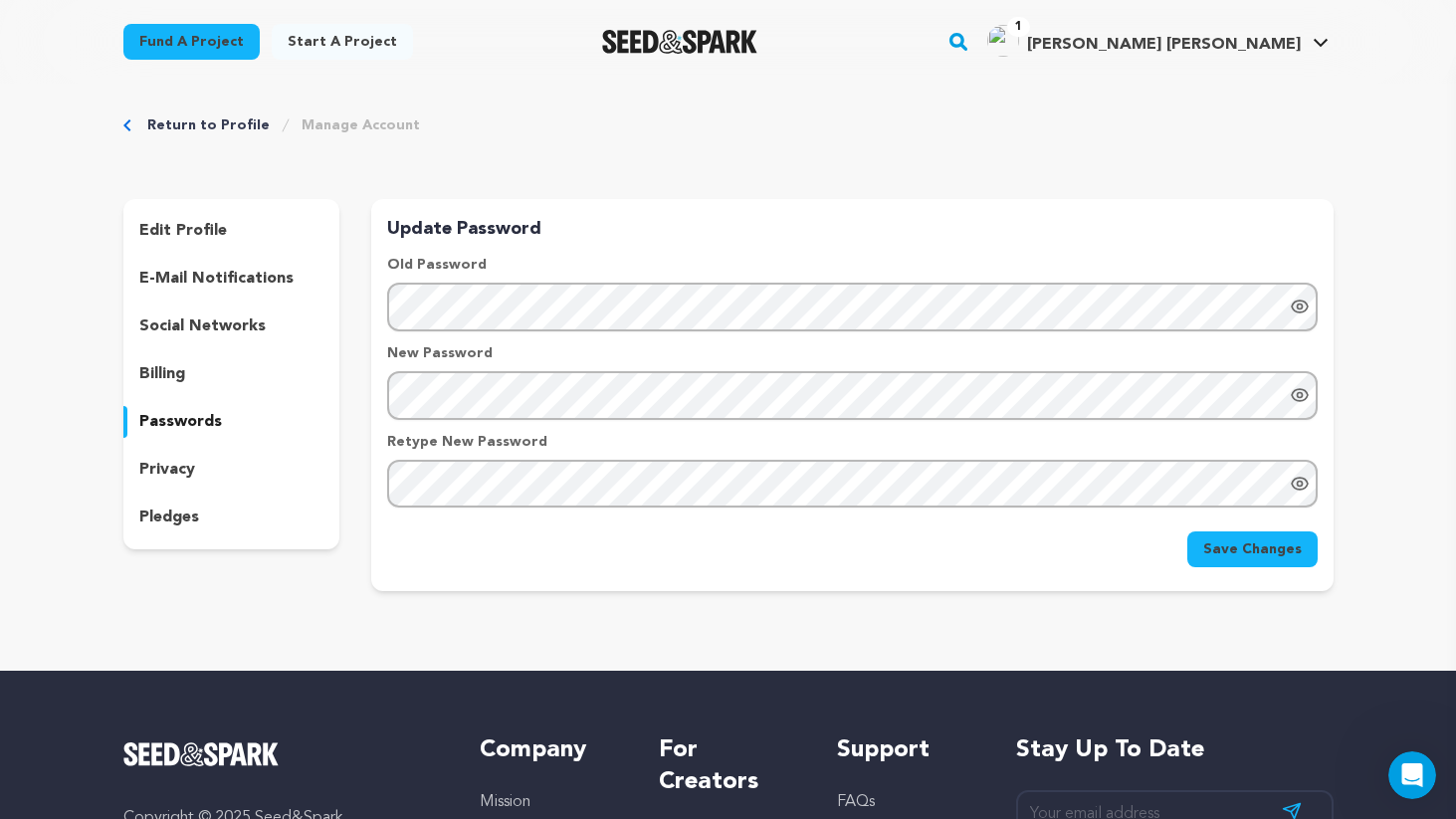 click on "edit profile
e-mail notifications
social networks
billing
passwords
privacy
pledges" at bounding box center [232, 374] 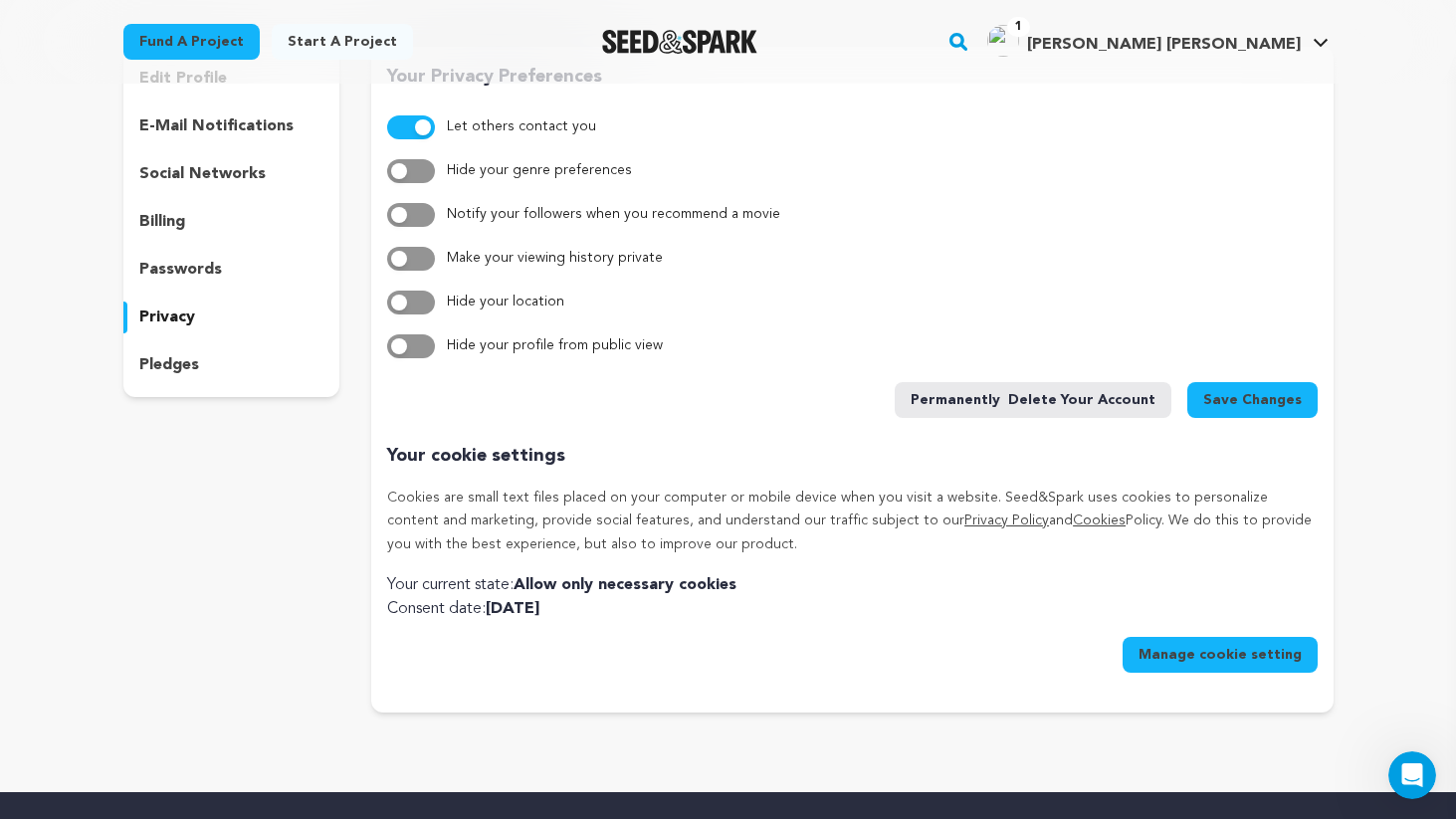 scroll, scrollTop: 152, scrollLeft: 0, axis: vertical 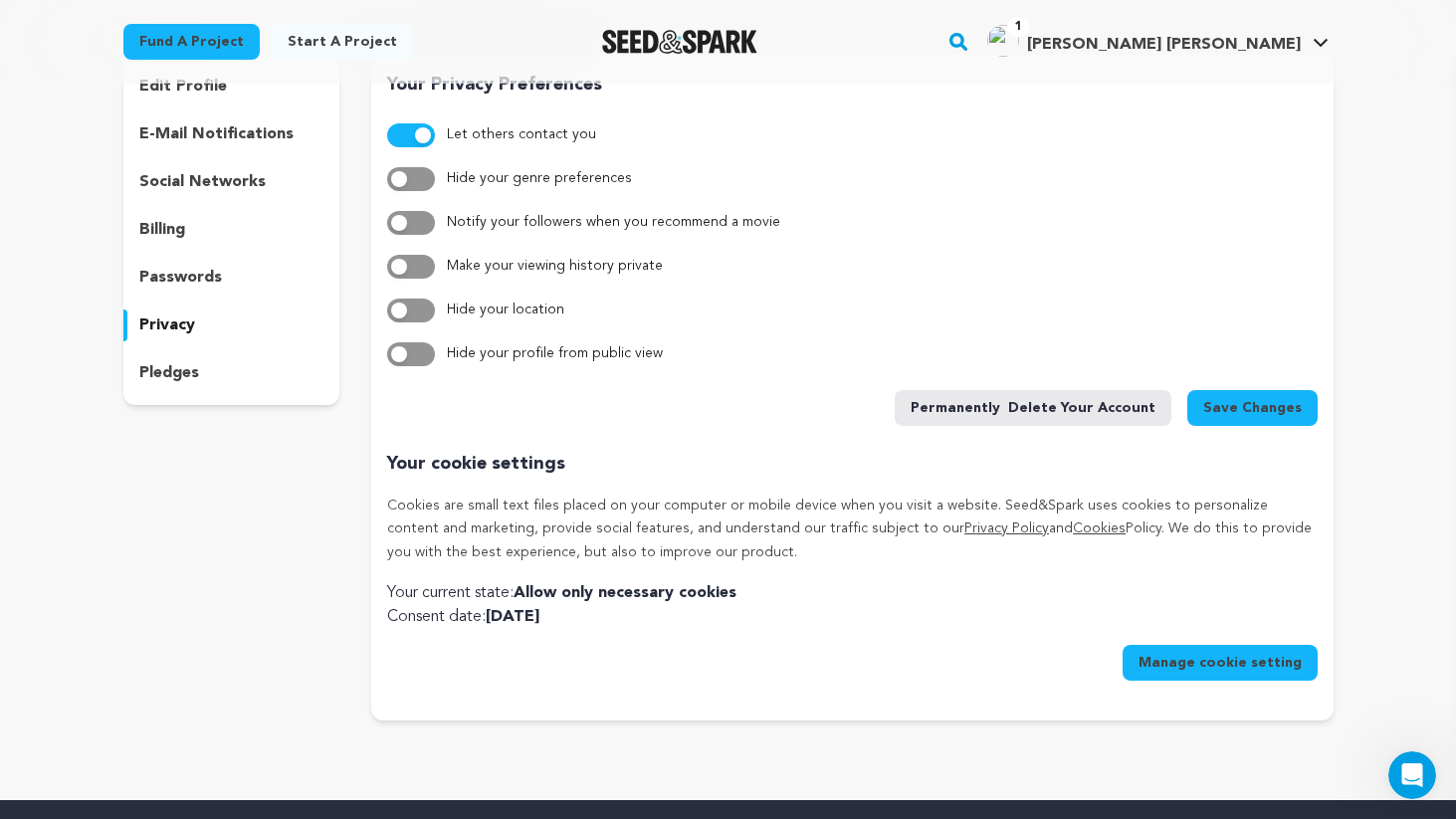 click on "pledges" at bounding box center (232, 373) 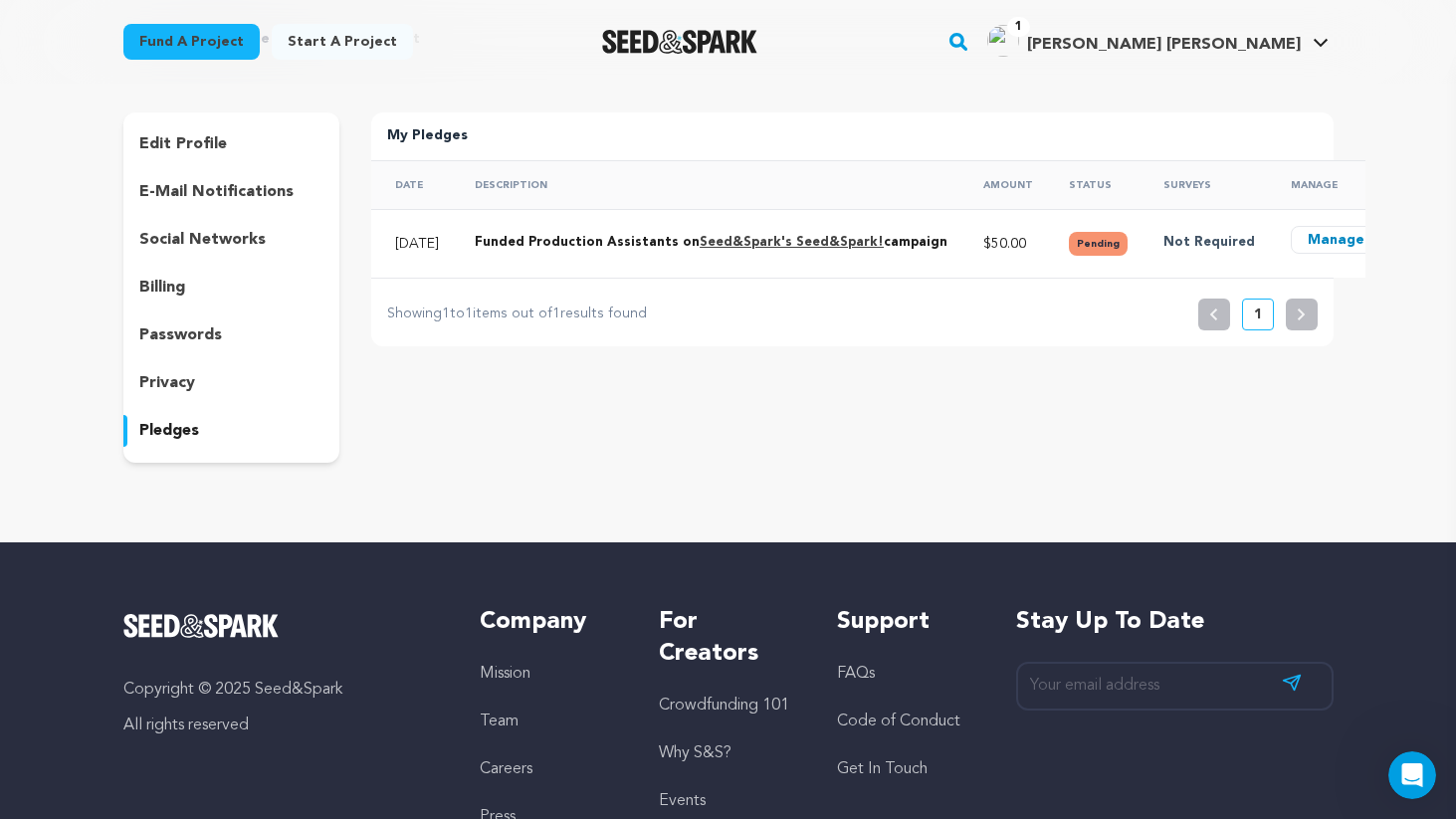 scroll, scrollTop: 94, scrollLeft: 0, axis: vertical 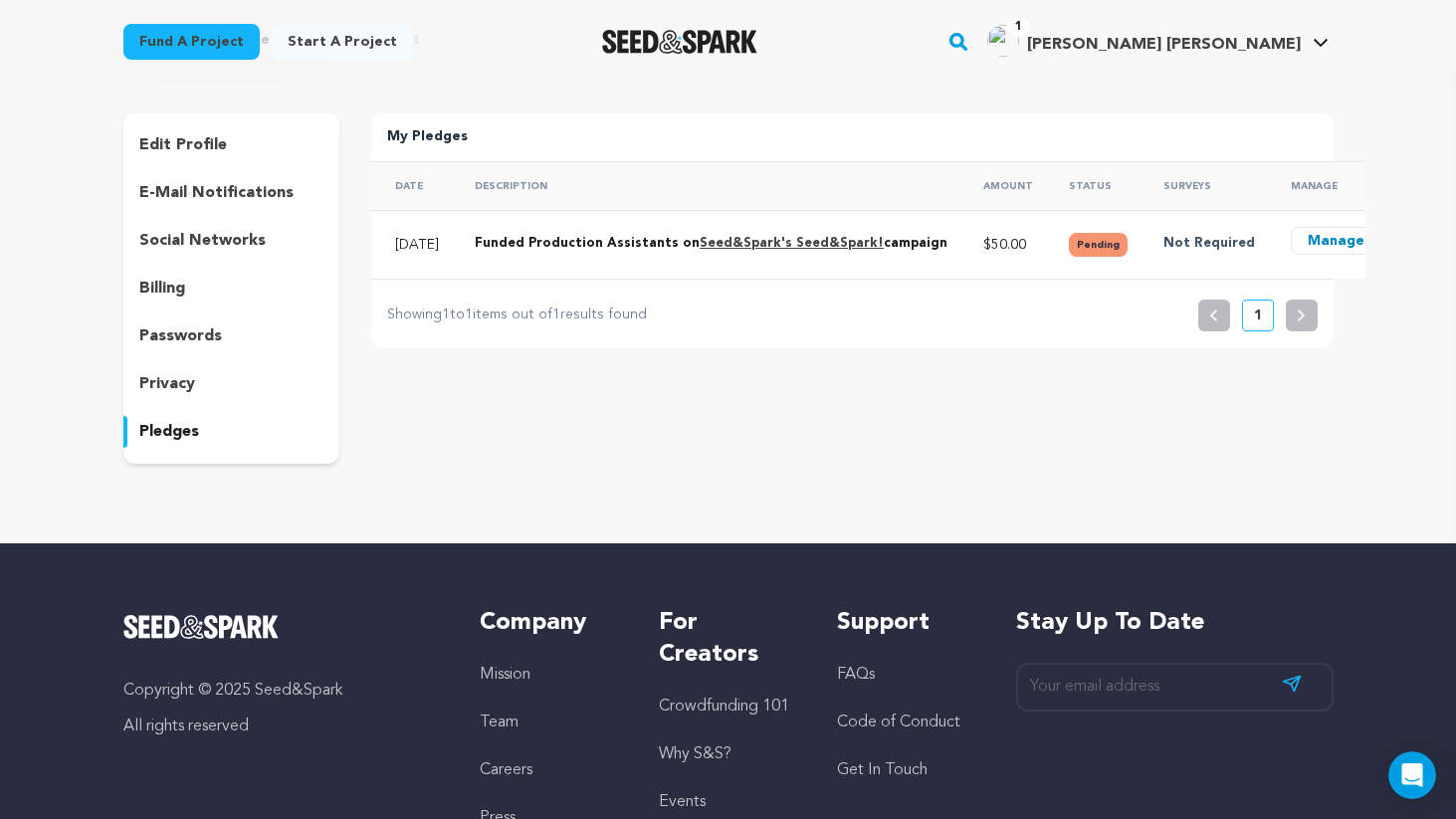 click on "Seed&Spark's Seed&Spark!" at bounding box center (791, 243) 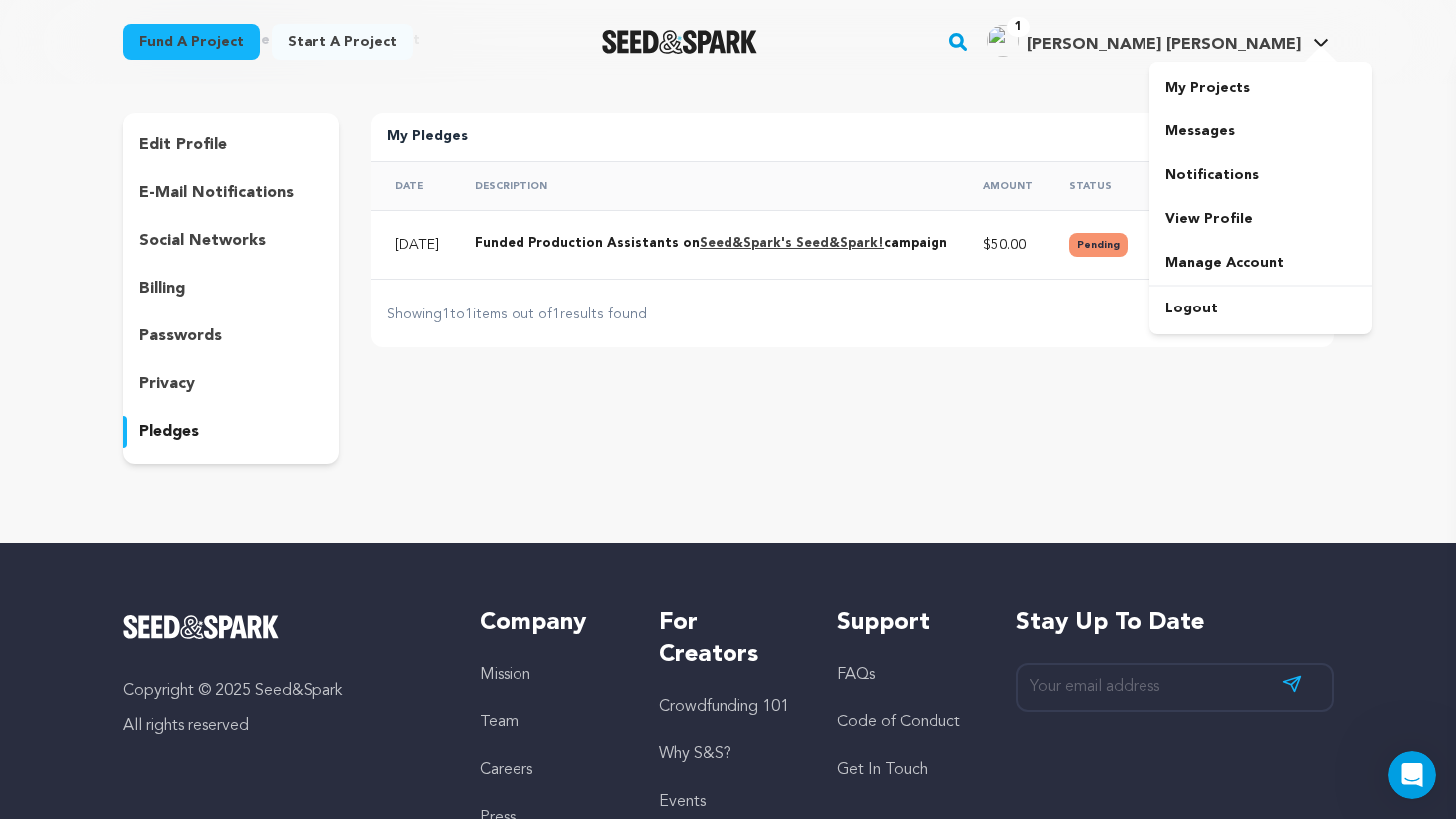 click at bounding box center (1003, 41) 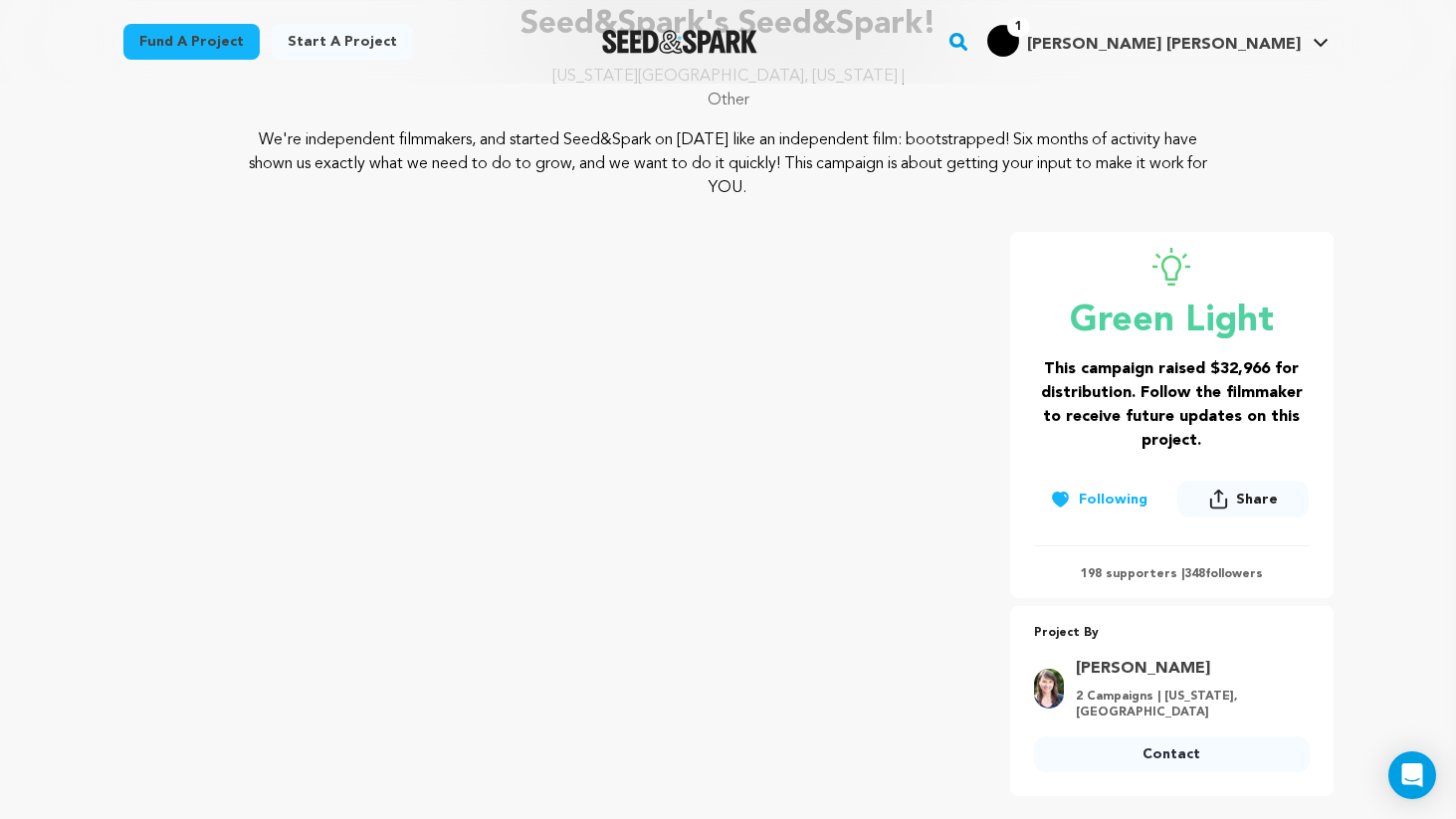 scroll, scrollTop: 0, scrollLeft: 0, axis: both 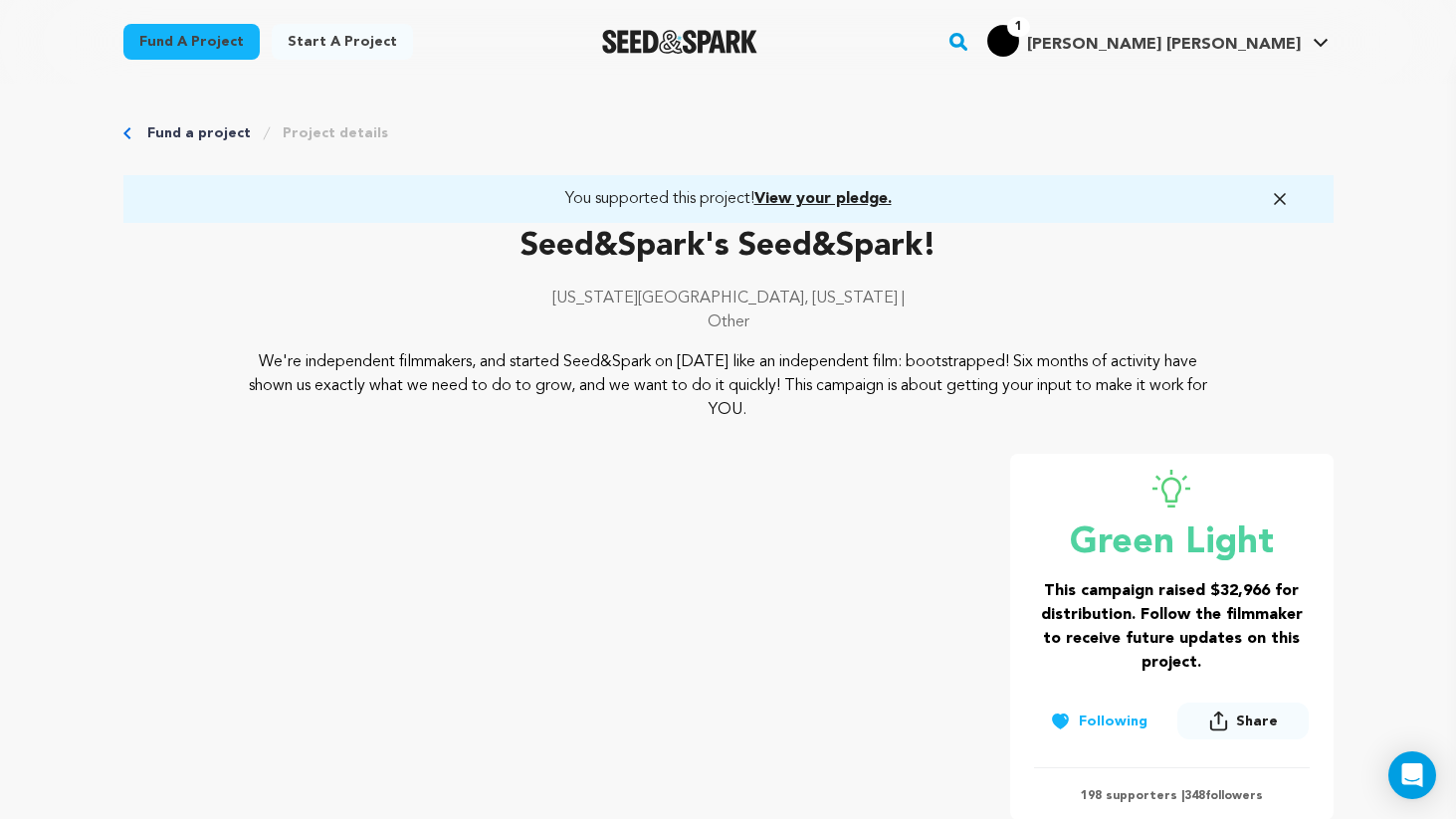 click on "Fund a project
Project details
You supported this project!
View  your pledge.
Seed&Spark's Seed&Spark!
New York City, New York |" at bounding box center (728, 1747) 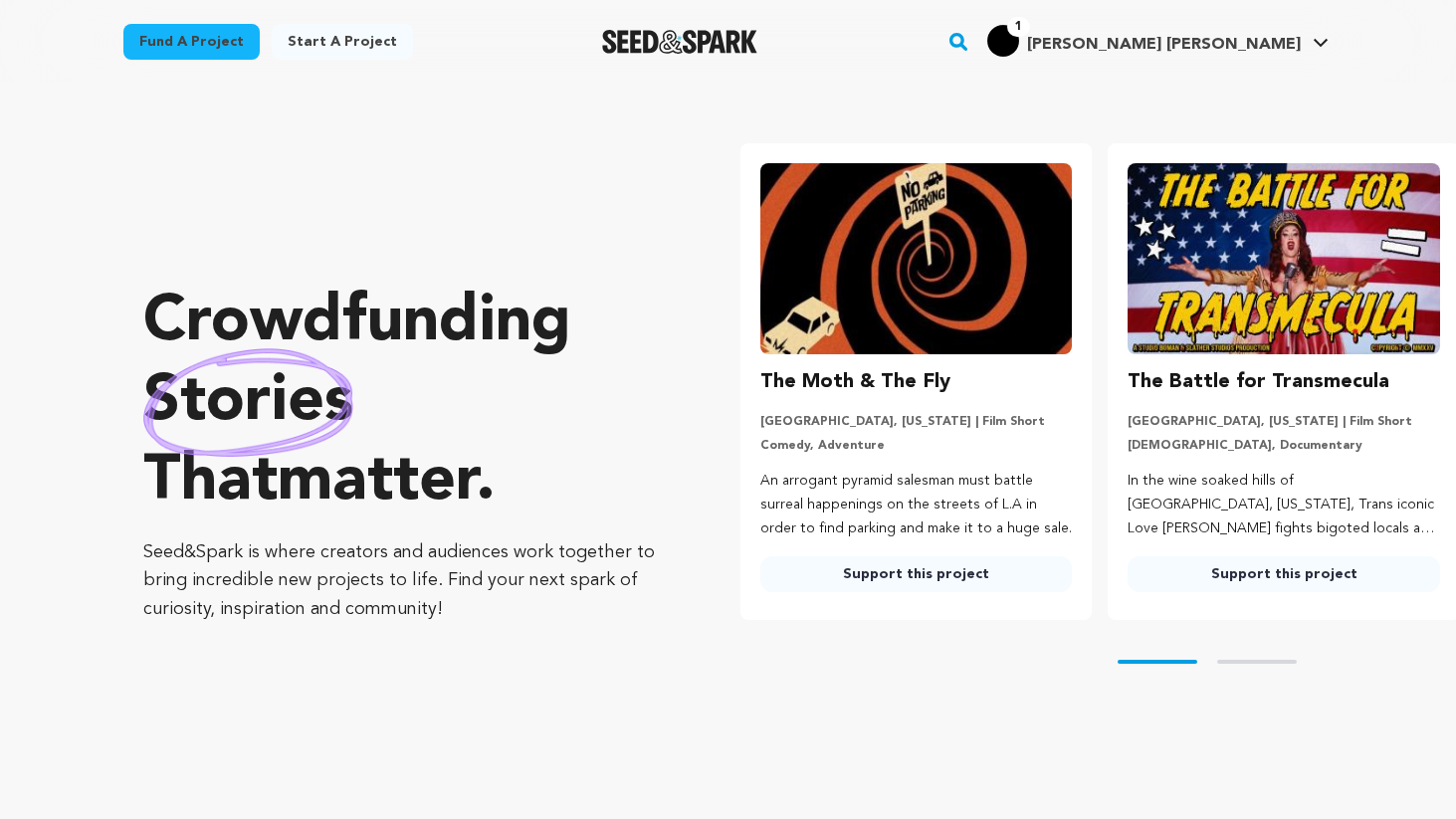 scroll, scrollTop: 0, scrollLeft: 0, axis: both 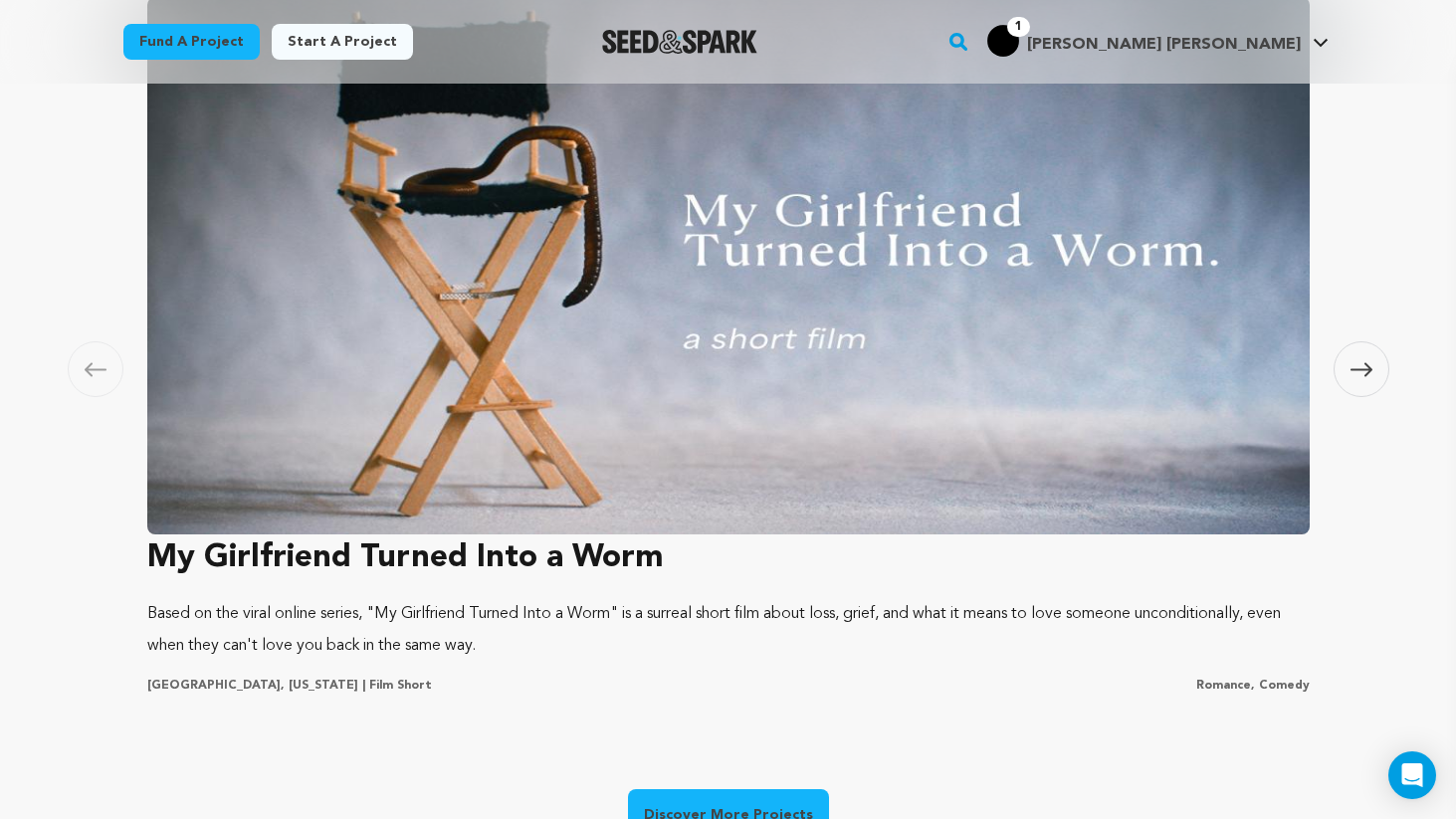 click at bounding box center [1361, 369] 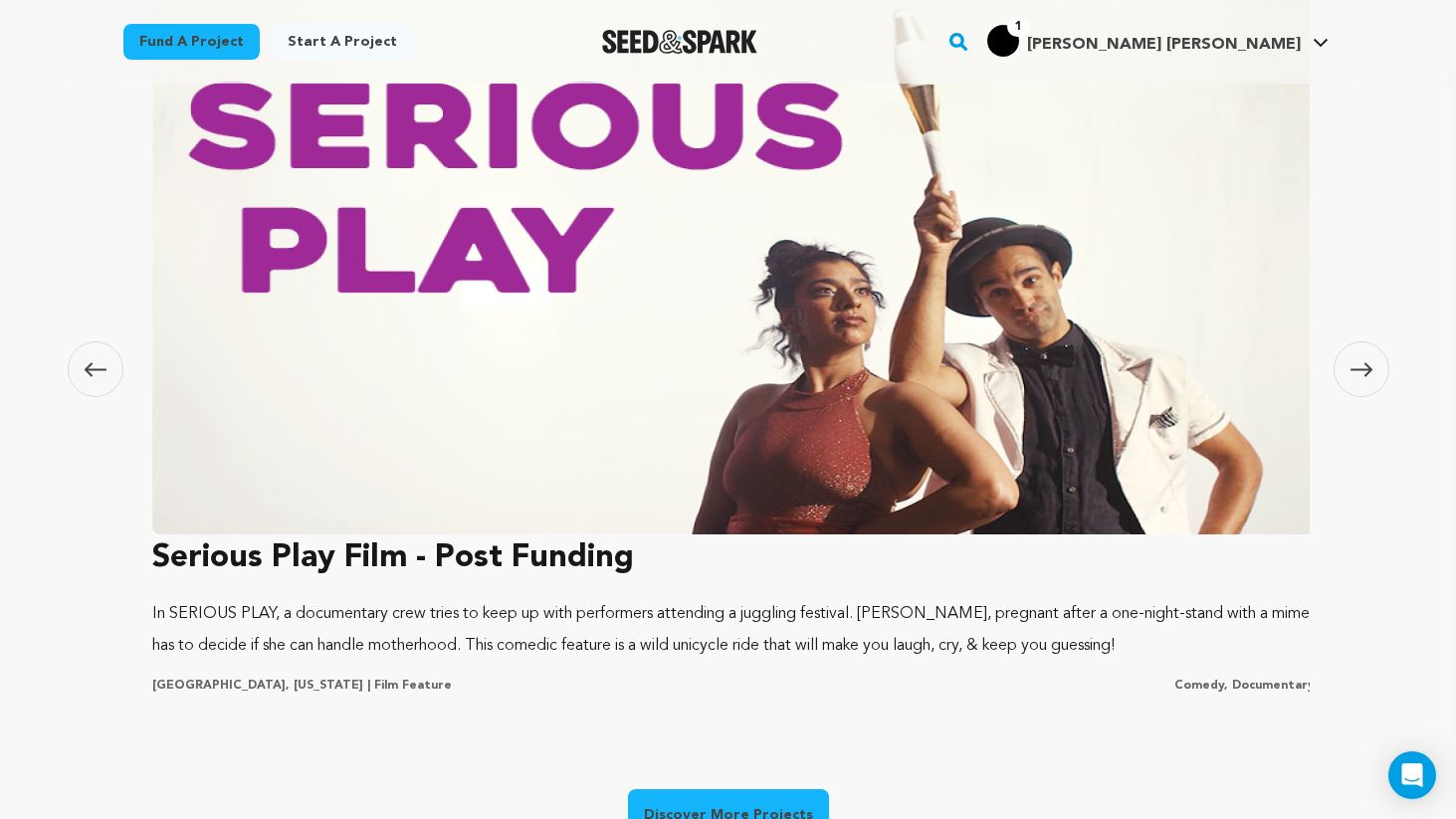 scroll, scrollTop: 0, scrollLeft: 1174, axis: horizontal 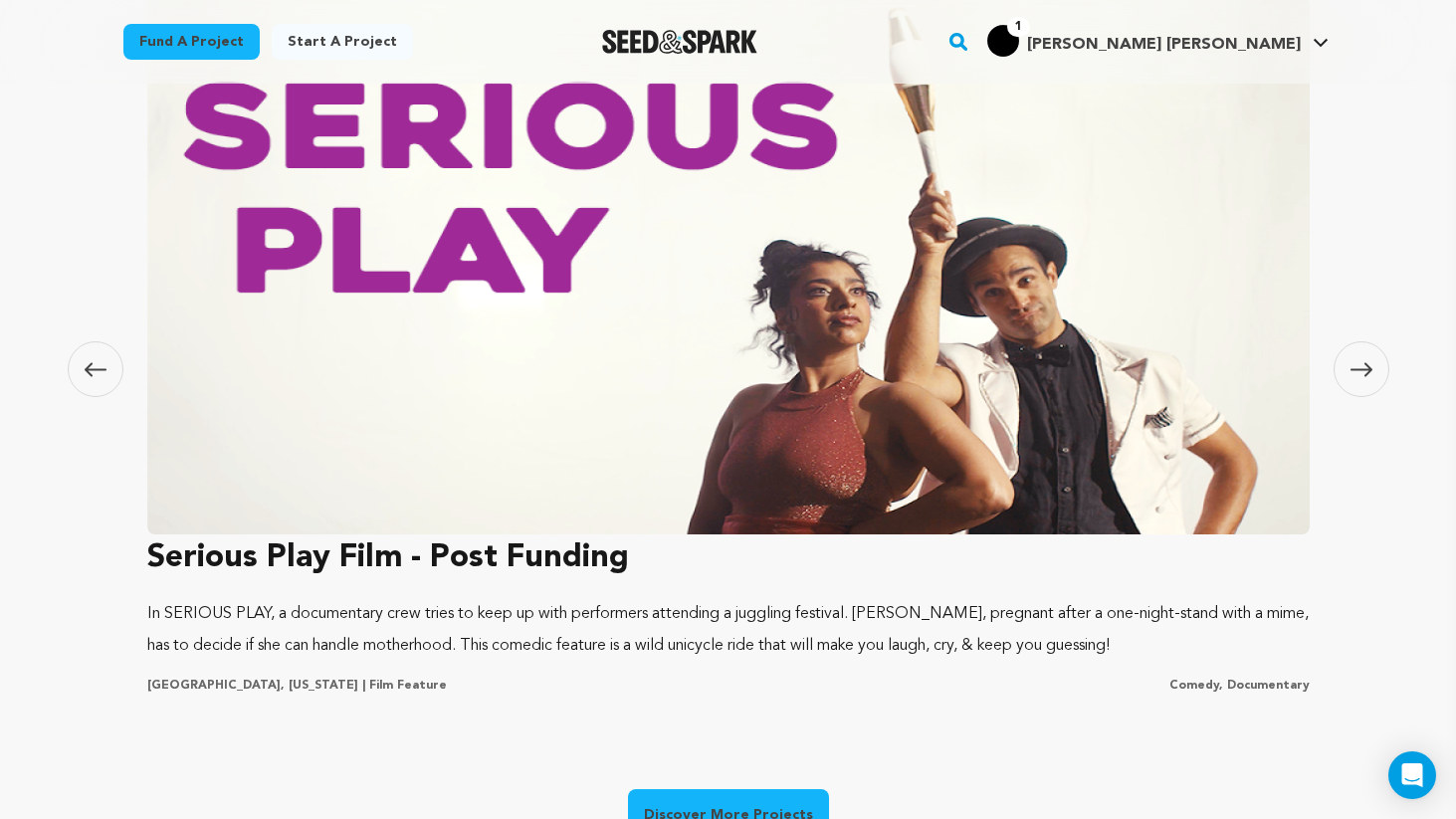 click at bounding box center (1361, 369) 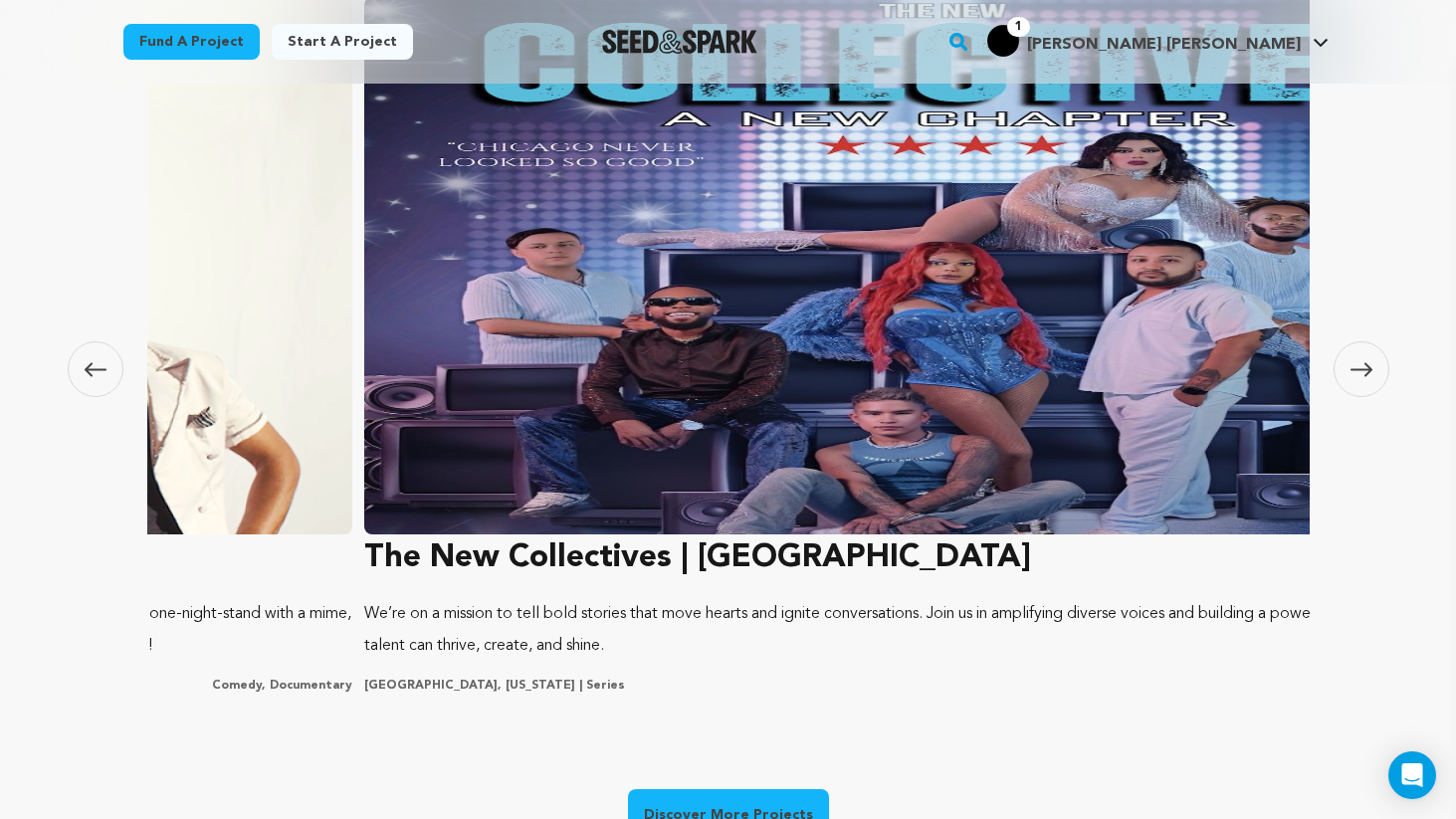 scroll, scrollTop: 0, scrollLeft: 2340, axis: horizontal 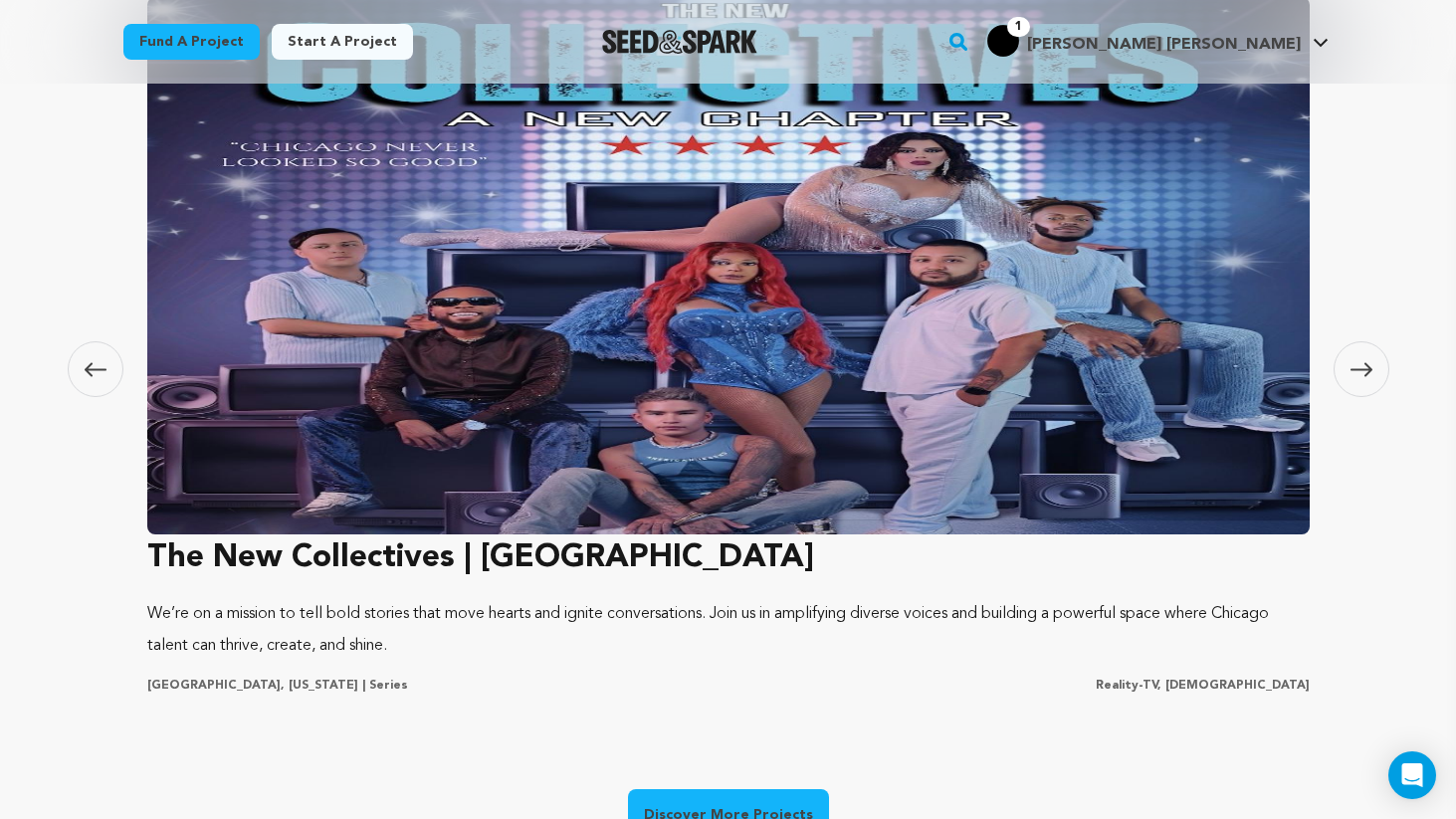 click at bounding box center (1361, 369) 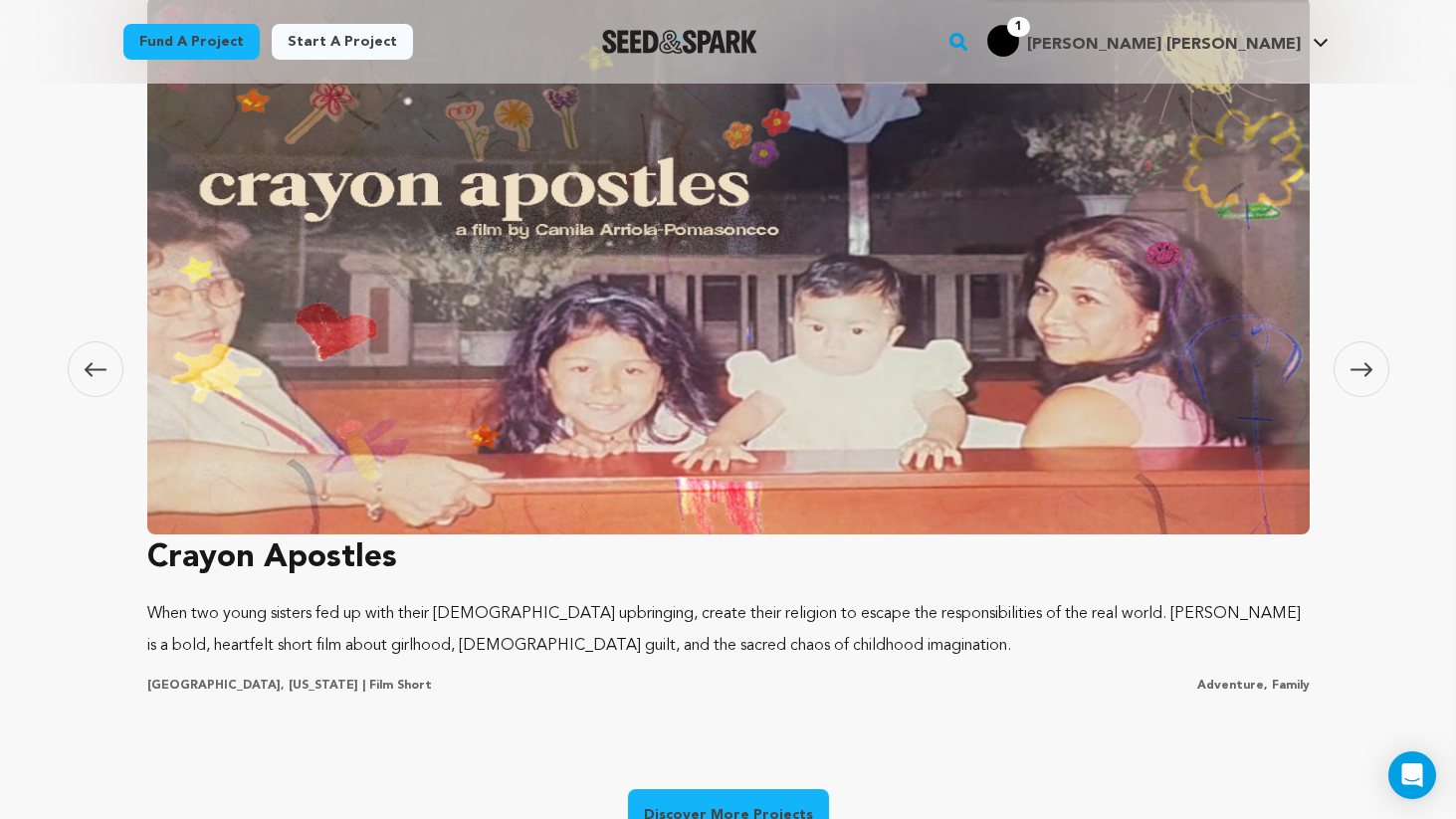 click at bounding box center [1361, 369] 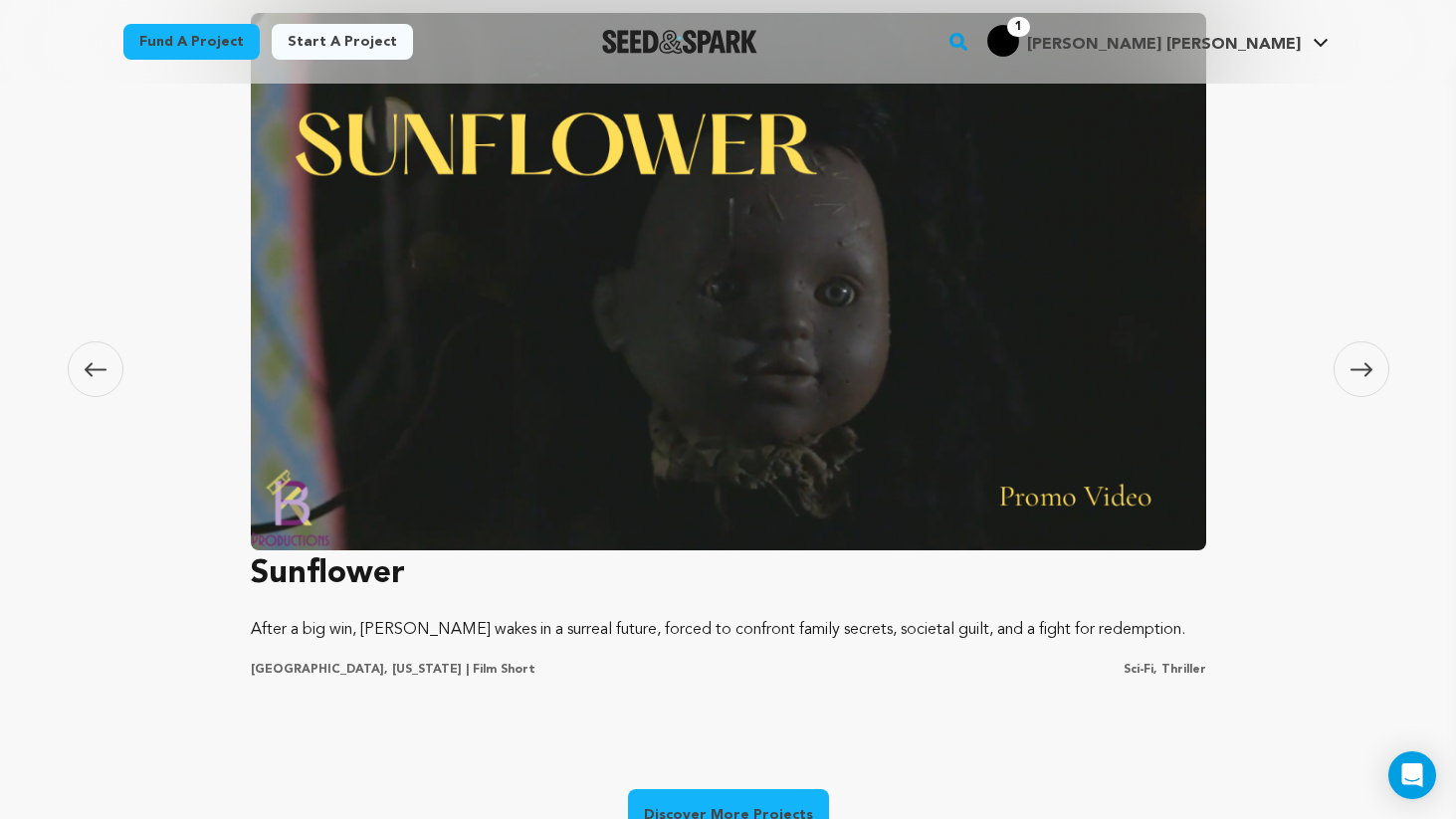 click at bounding box center [1361, 369] 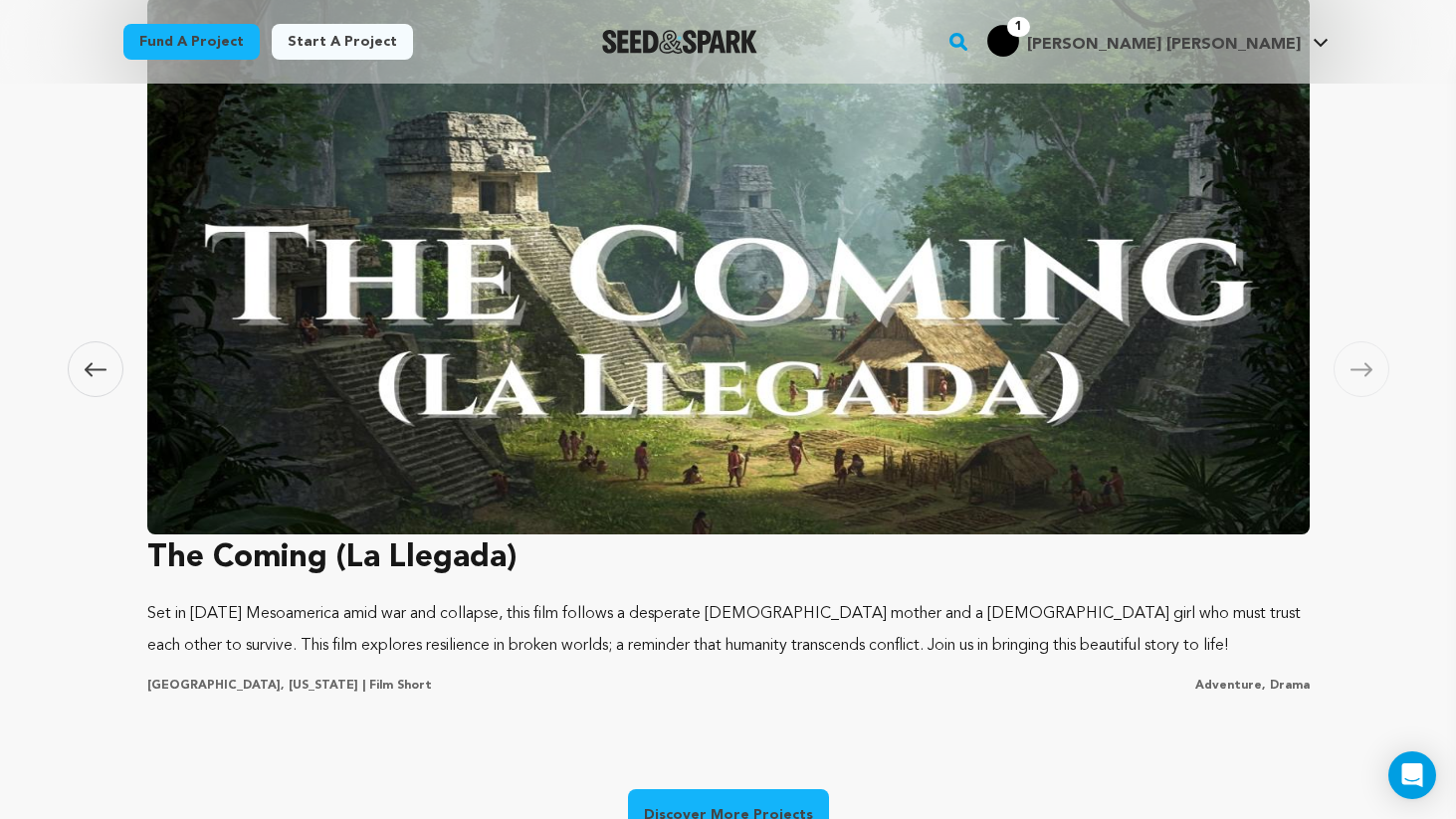 click at bounding box center (1361, 369) 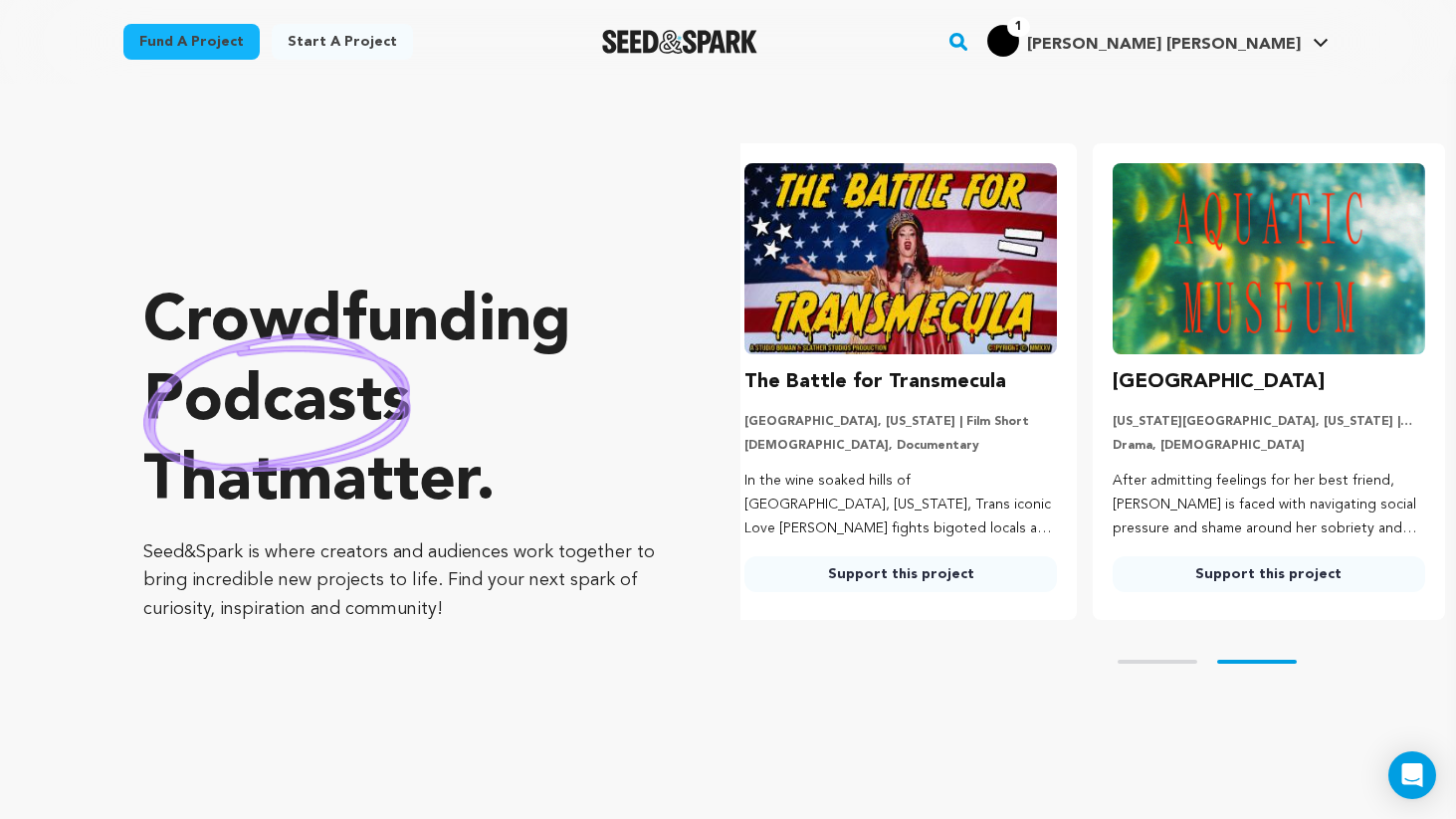 click on "Fund a project" at bounding box center [191, 42] 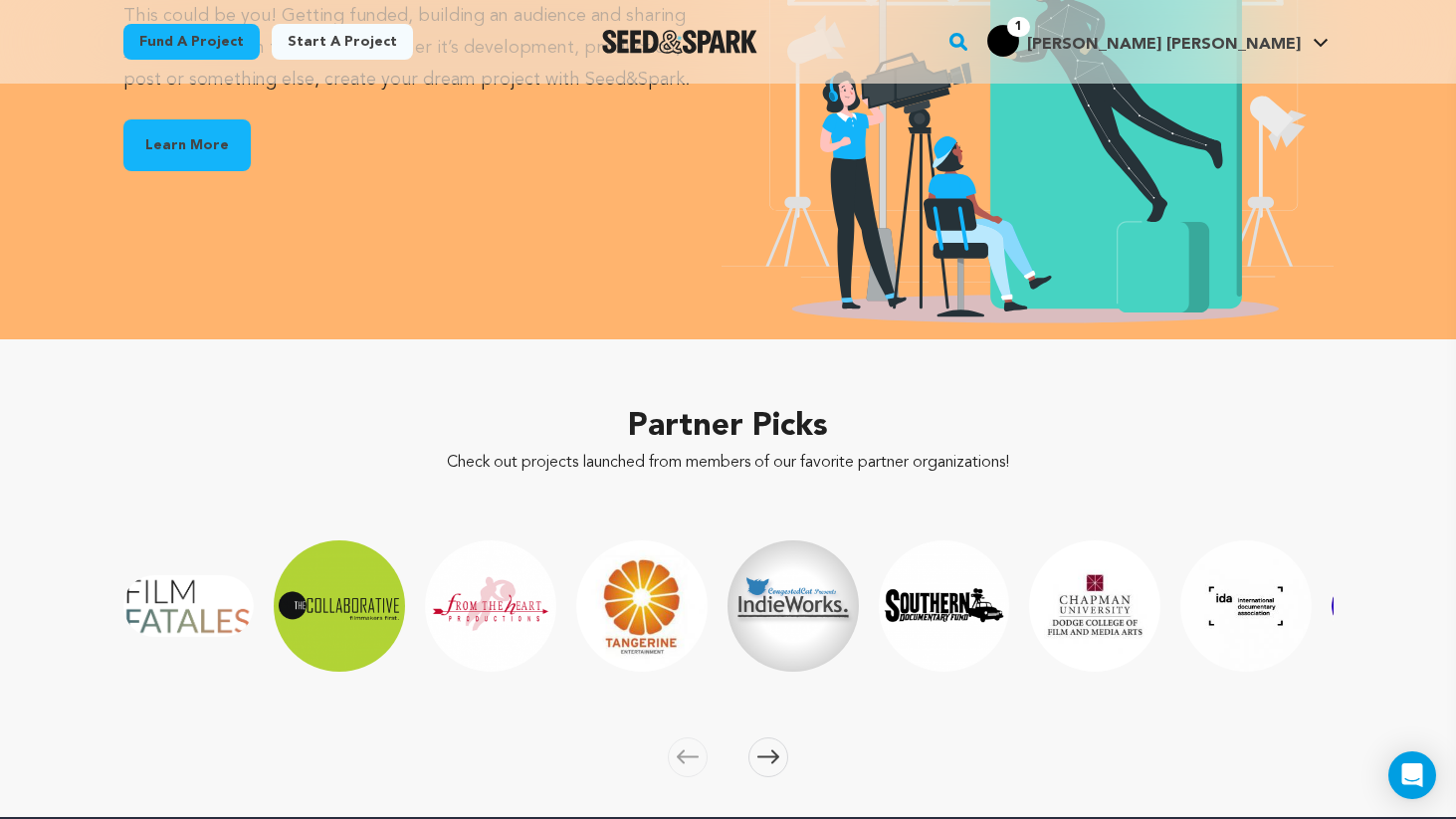 scroll, scrollTop: 3044, scrollLeft: 0, axis: vertical 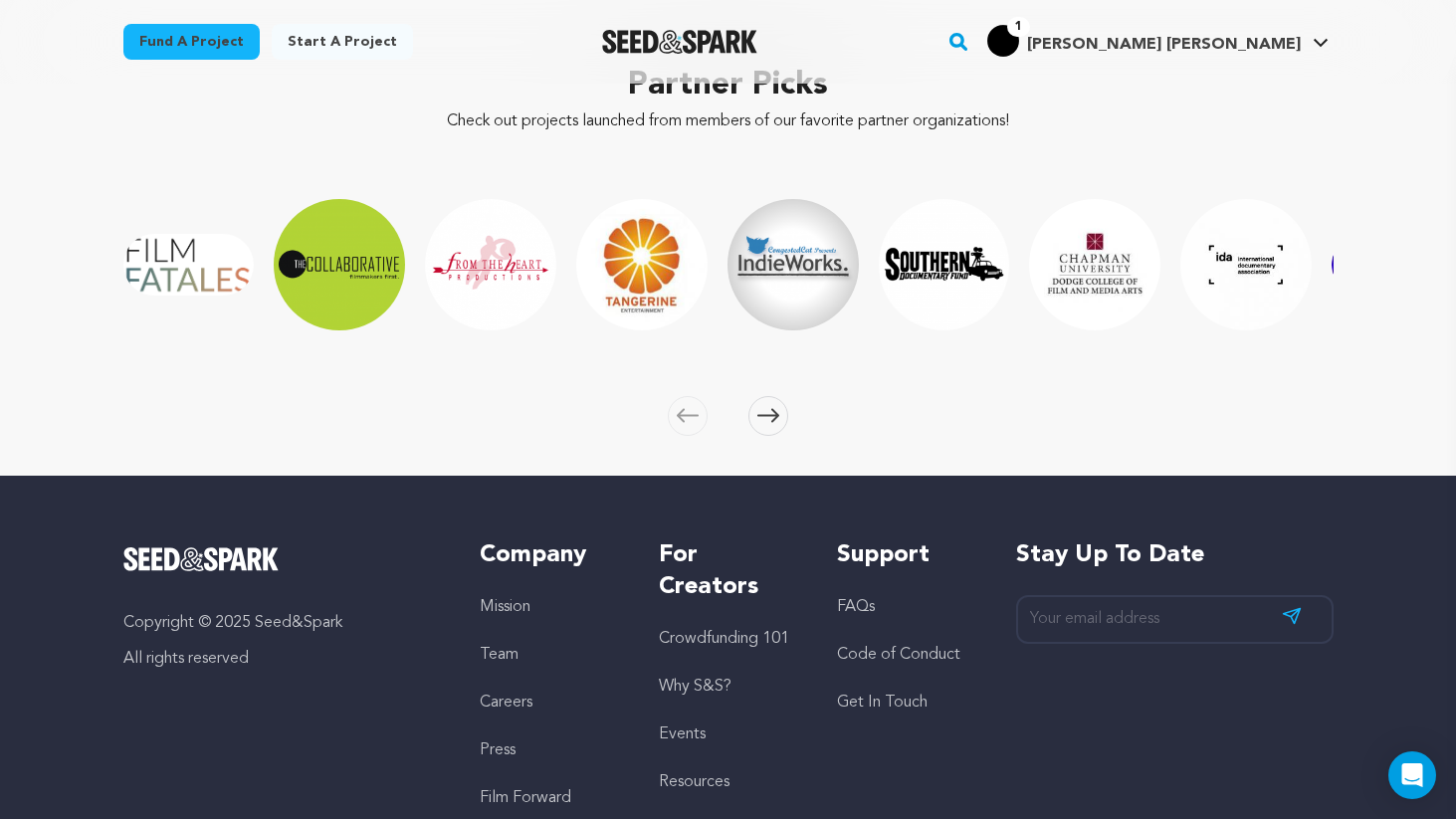 click at bounding box center [768, 416] 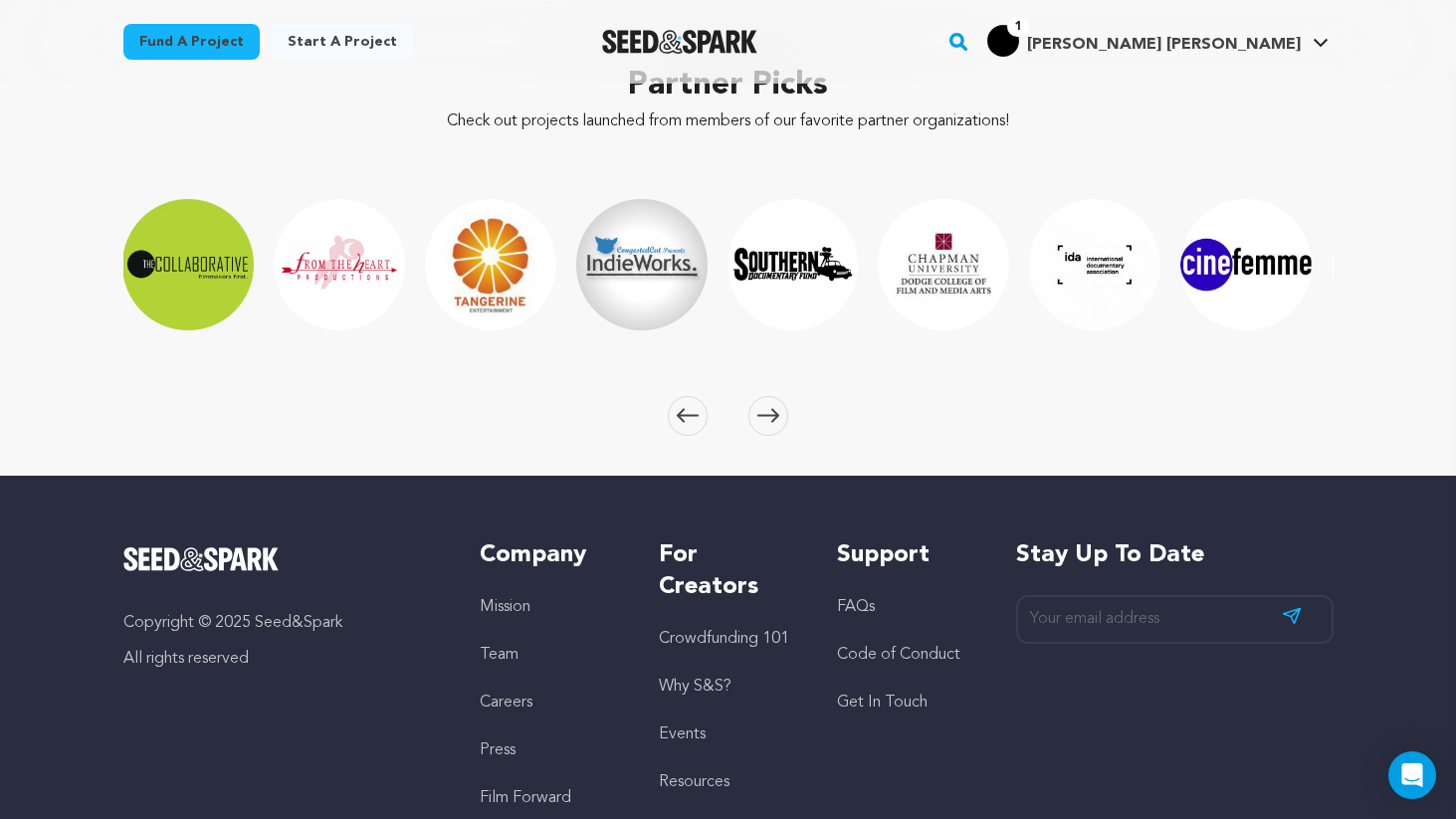 click at bounding box center [768, 416] 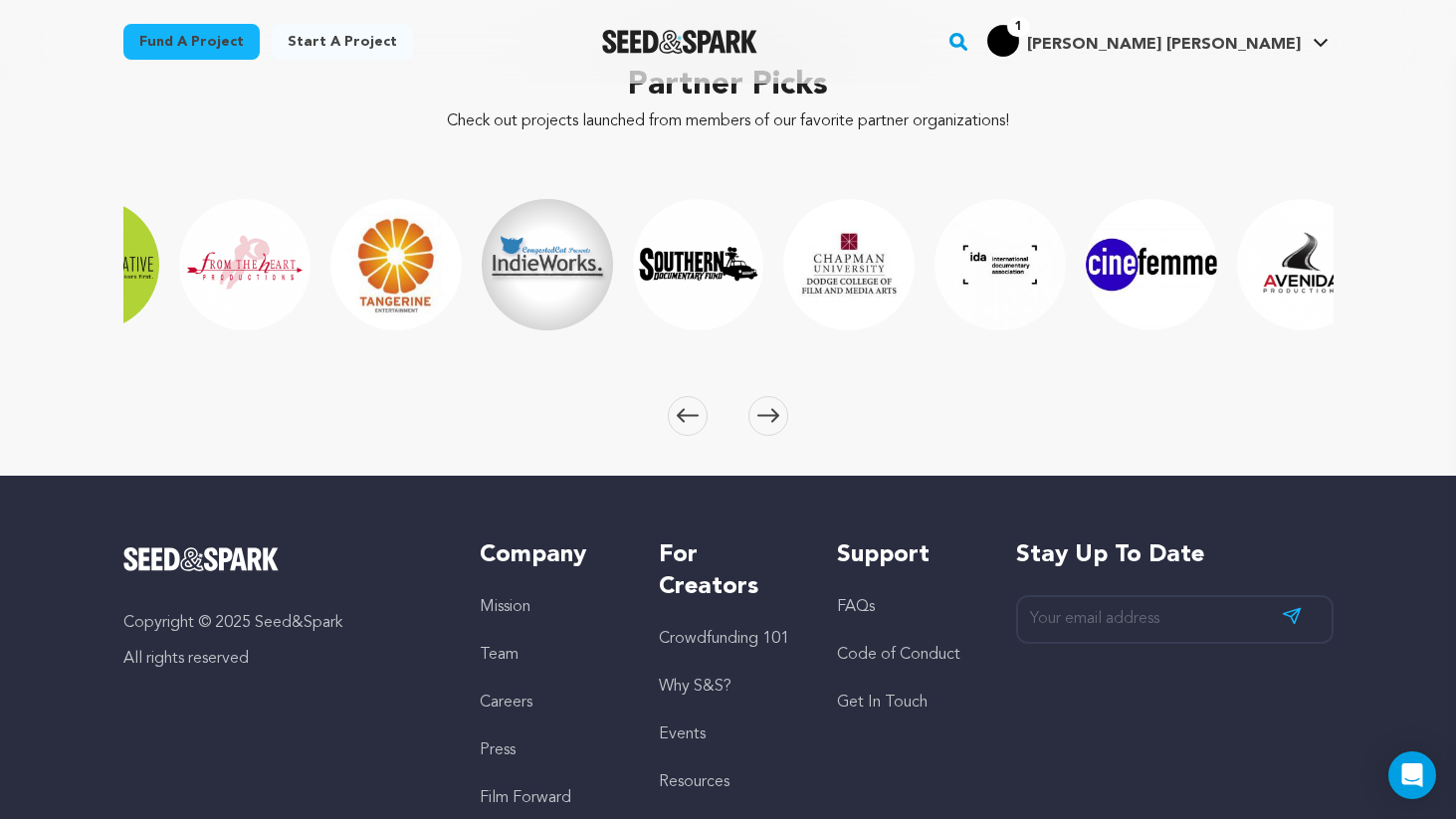 scroll, scrollTop: 0, scrollLeft: 302, axis: horizontal 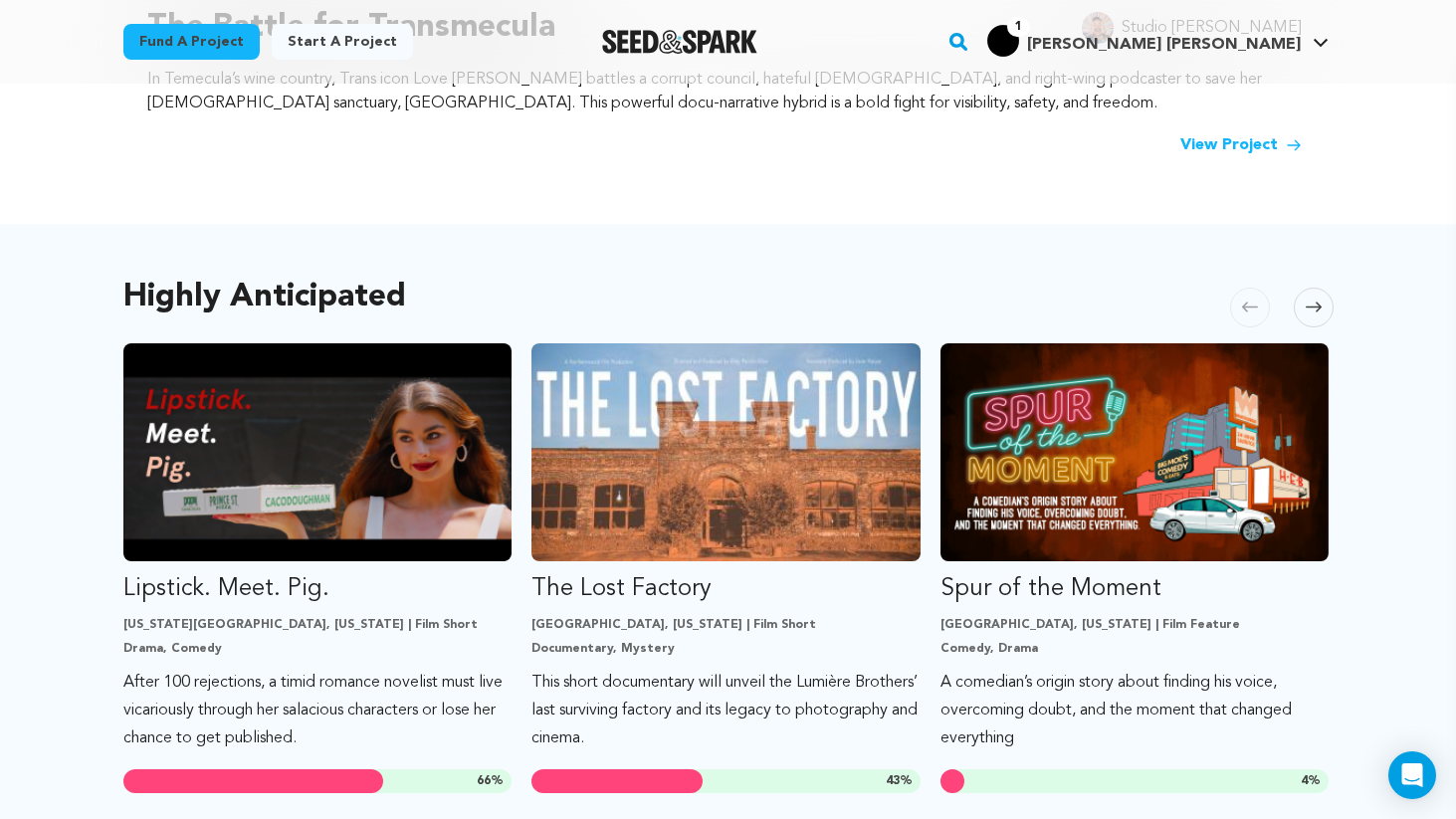 click 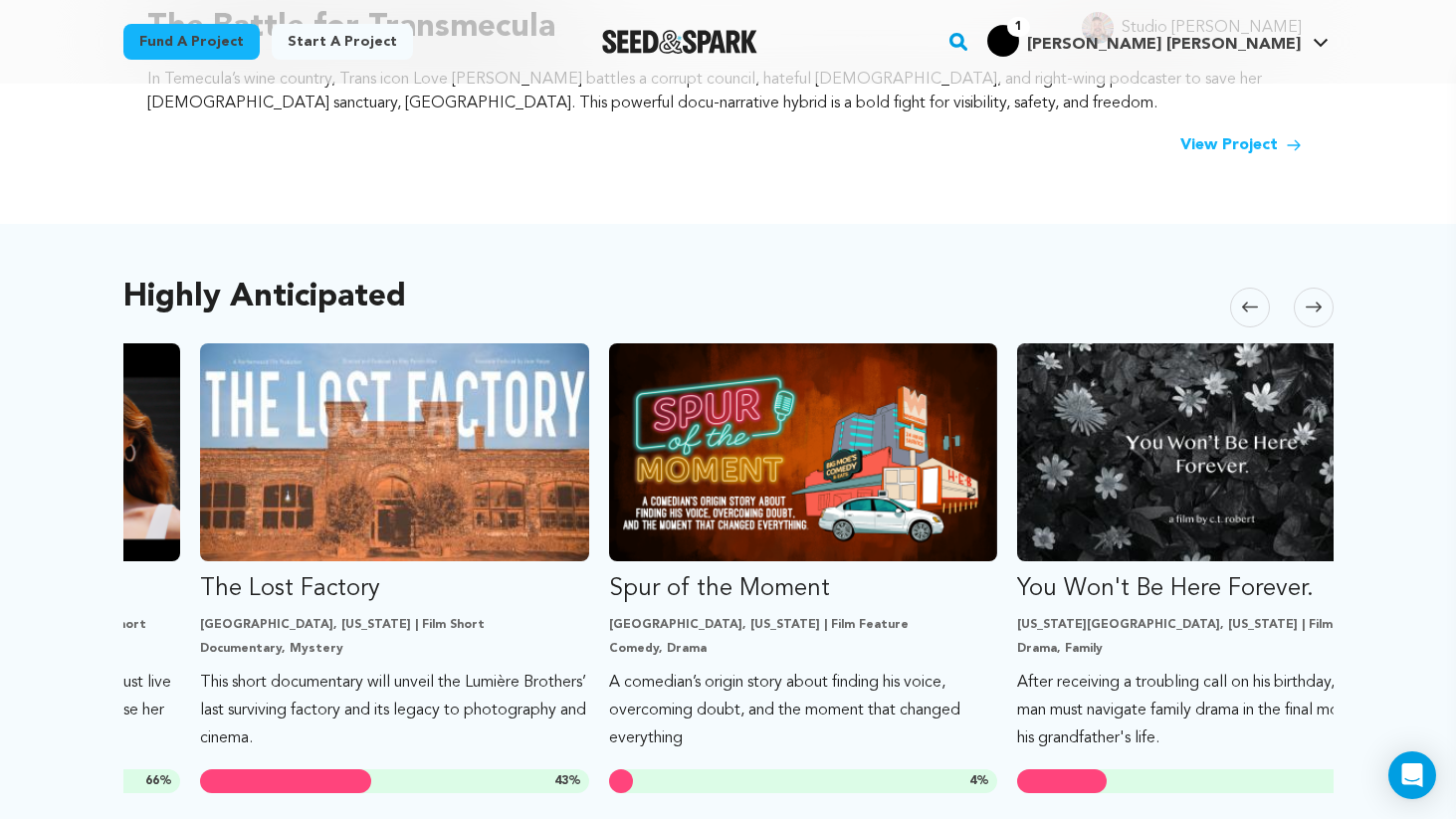 scroll, scrollTop: 0, scrollLeft: 408, axis: horizontal 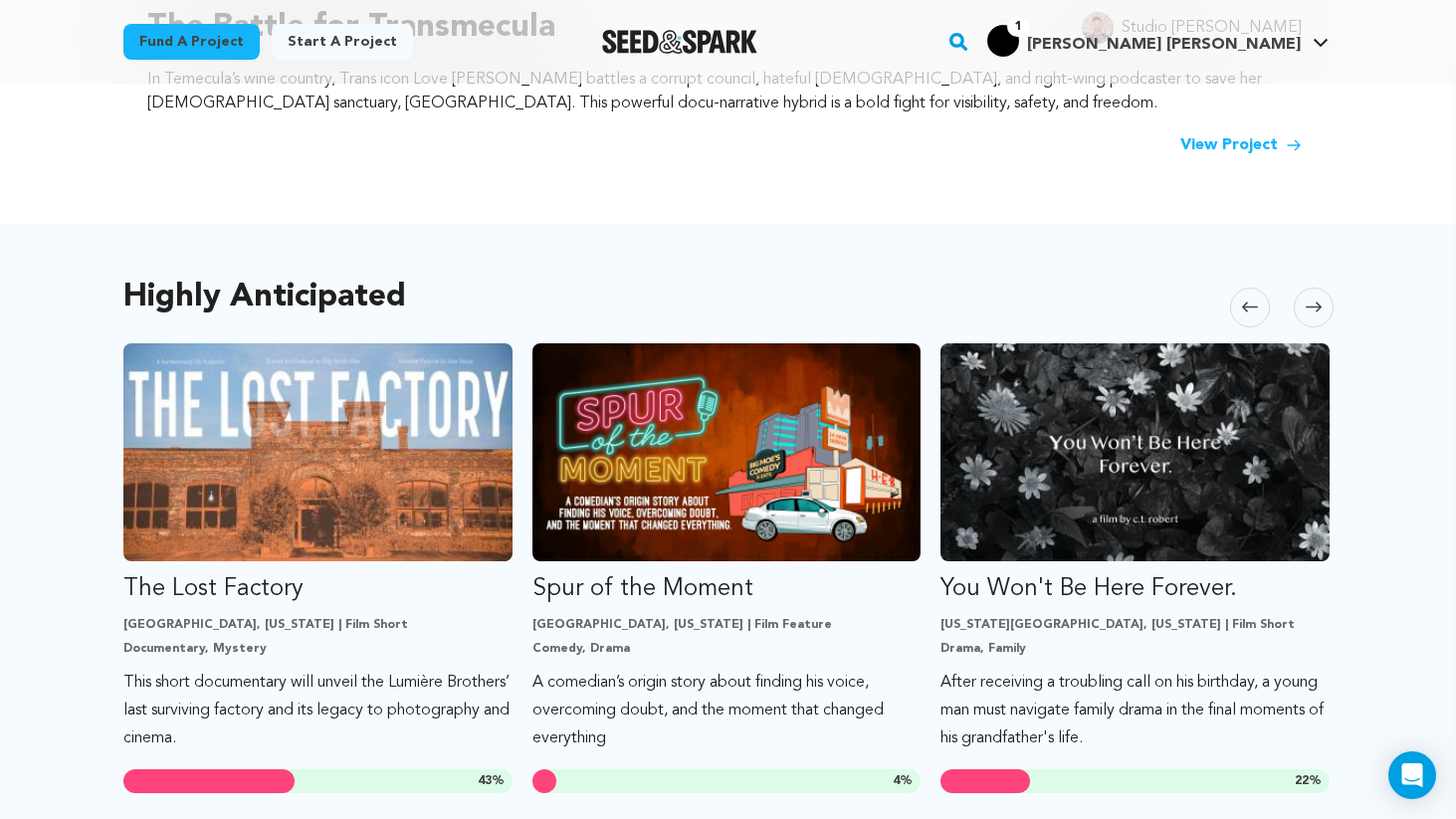 click 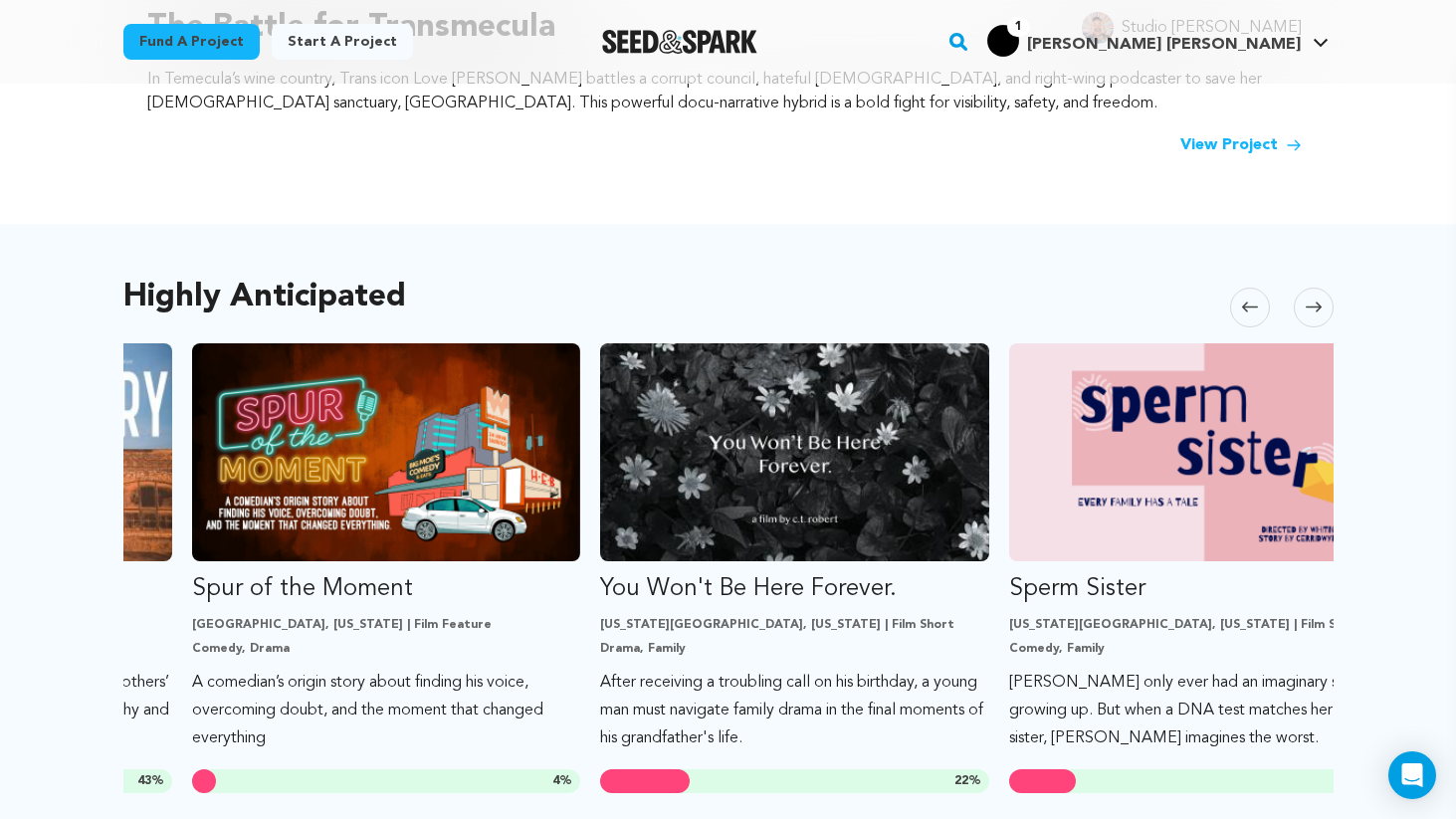 scroll, scrollTop: 0, scrollLeft: 817, axis: horizontal 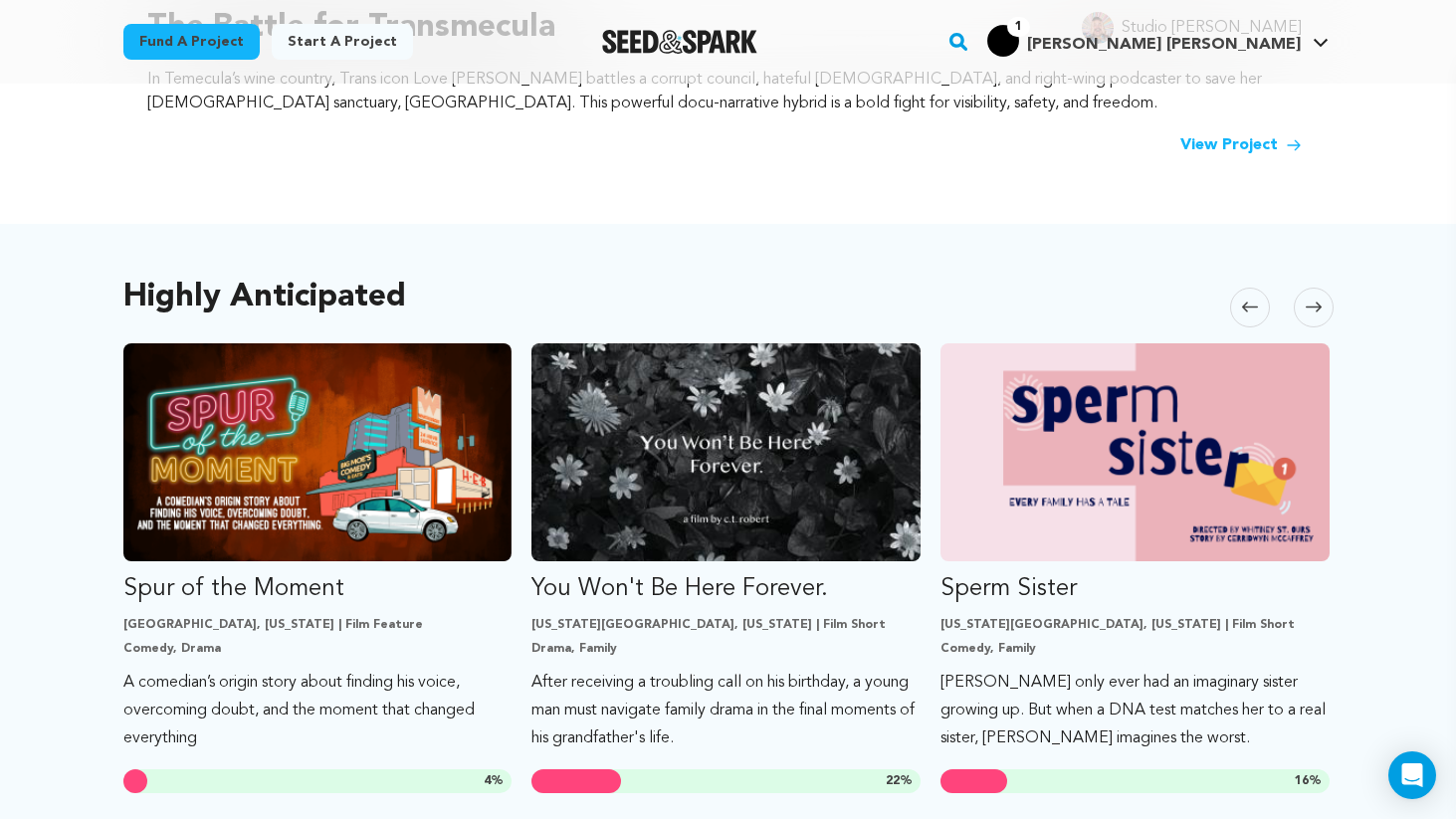 click 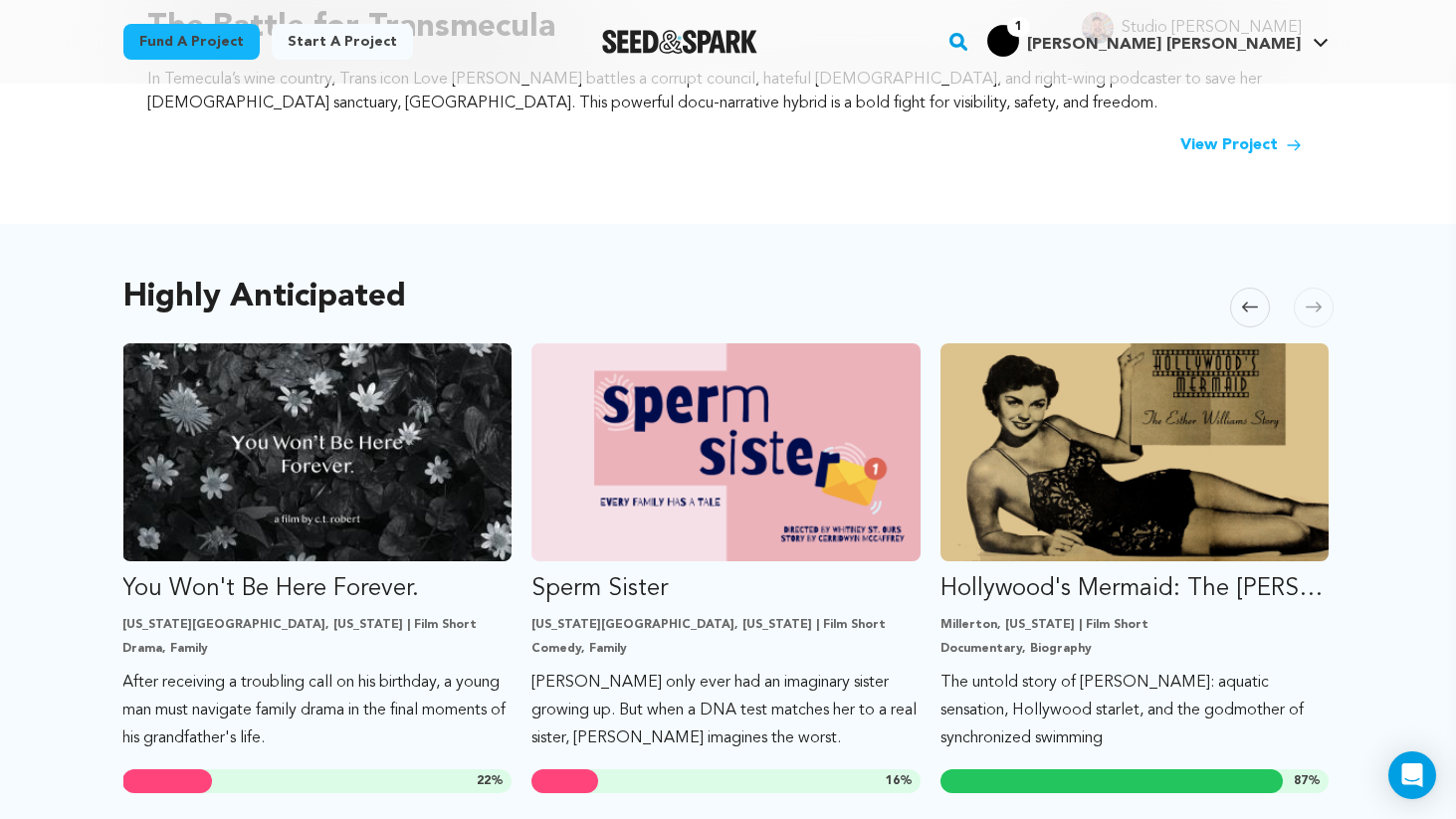 click 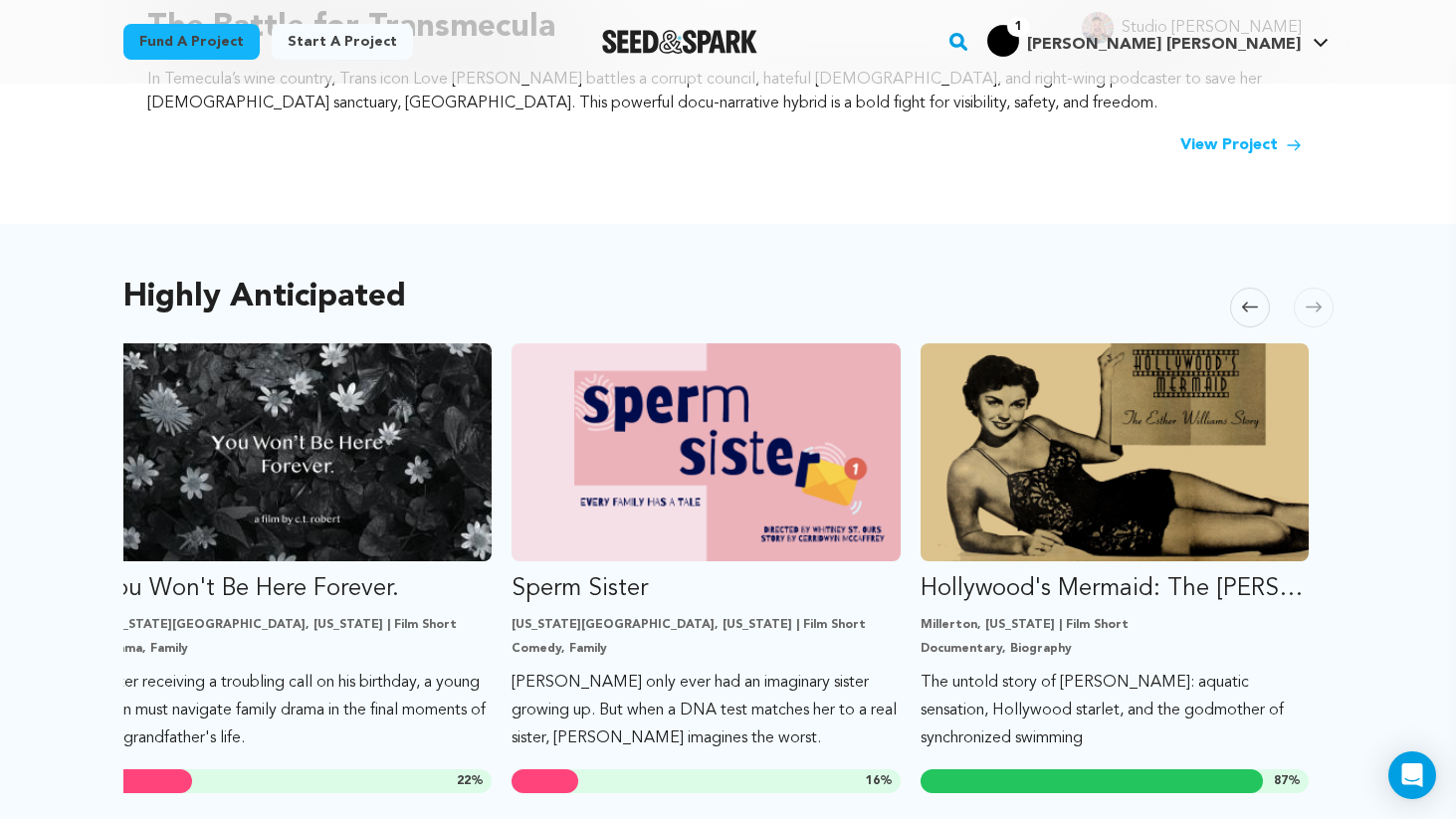 scroll, scrollTop: 0, scrollLeft: 1250, axis: horizontal 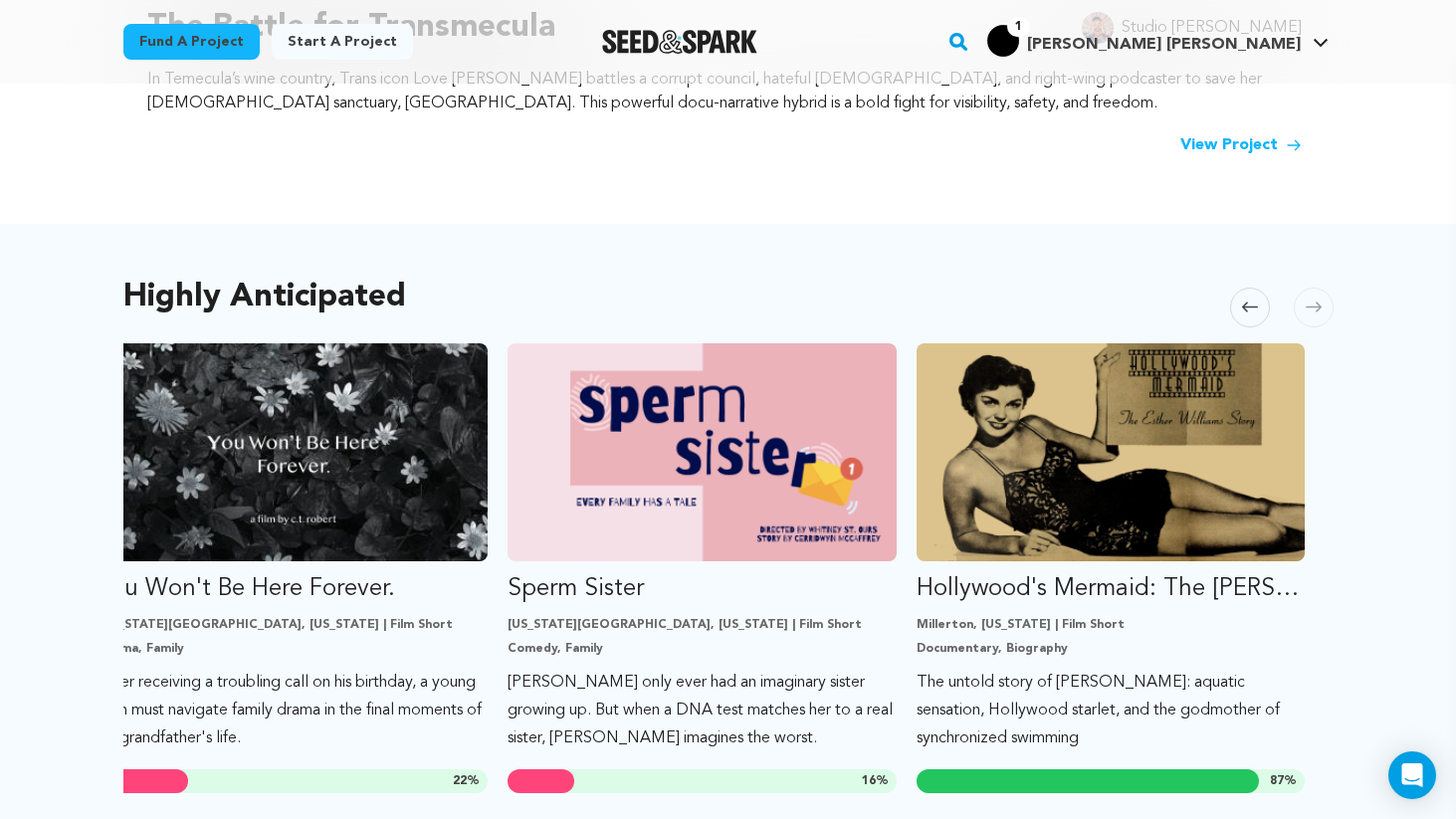 click 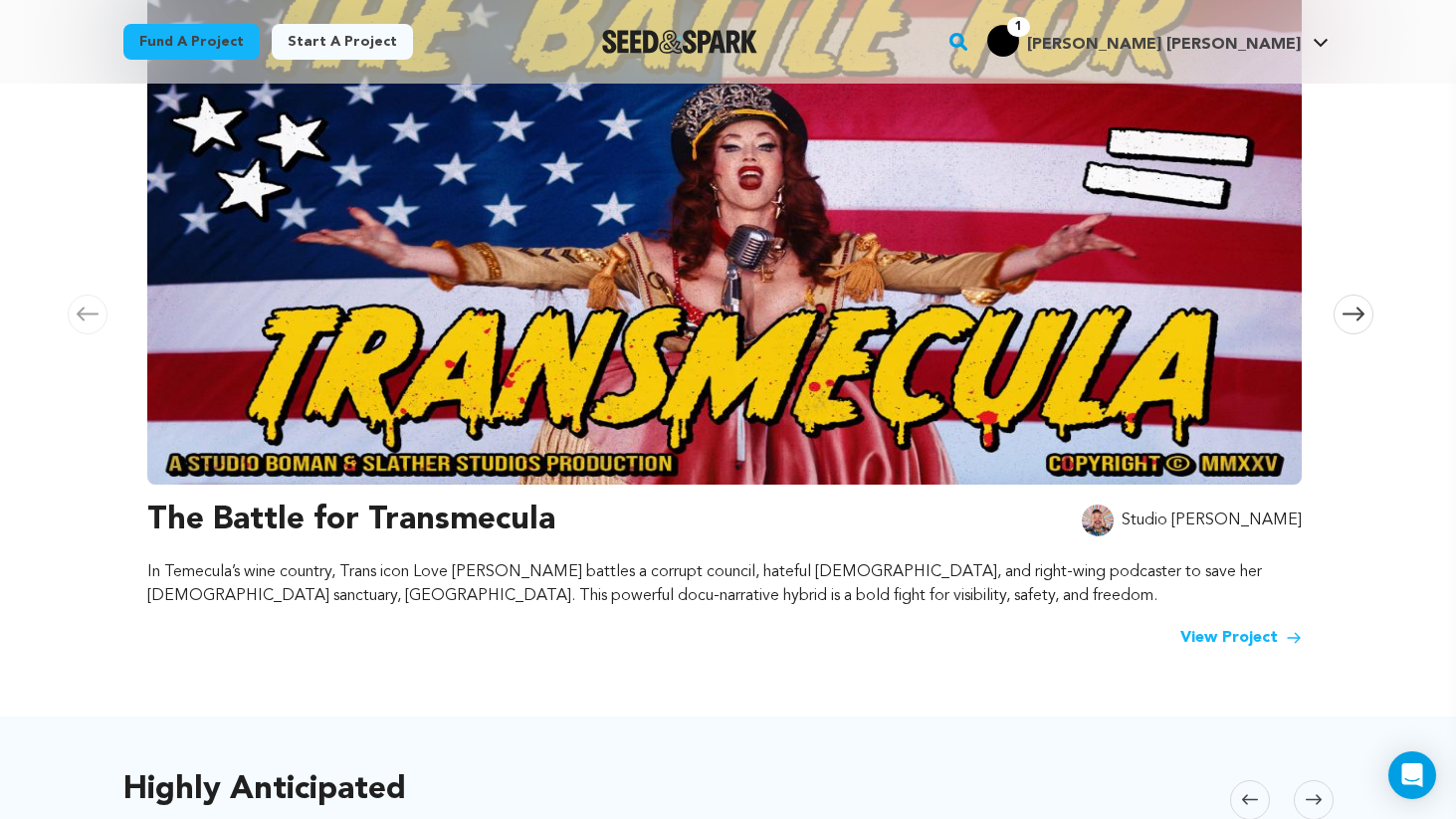 scroll, scrollTop: 397, scrollLeft: 0, axis: vertical 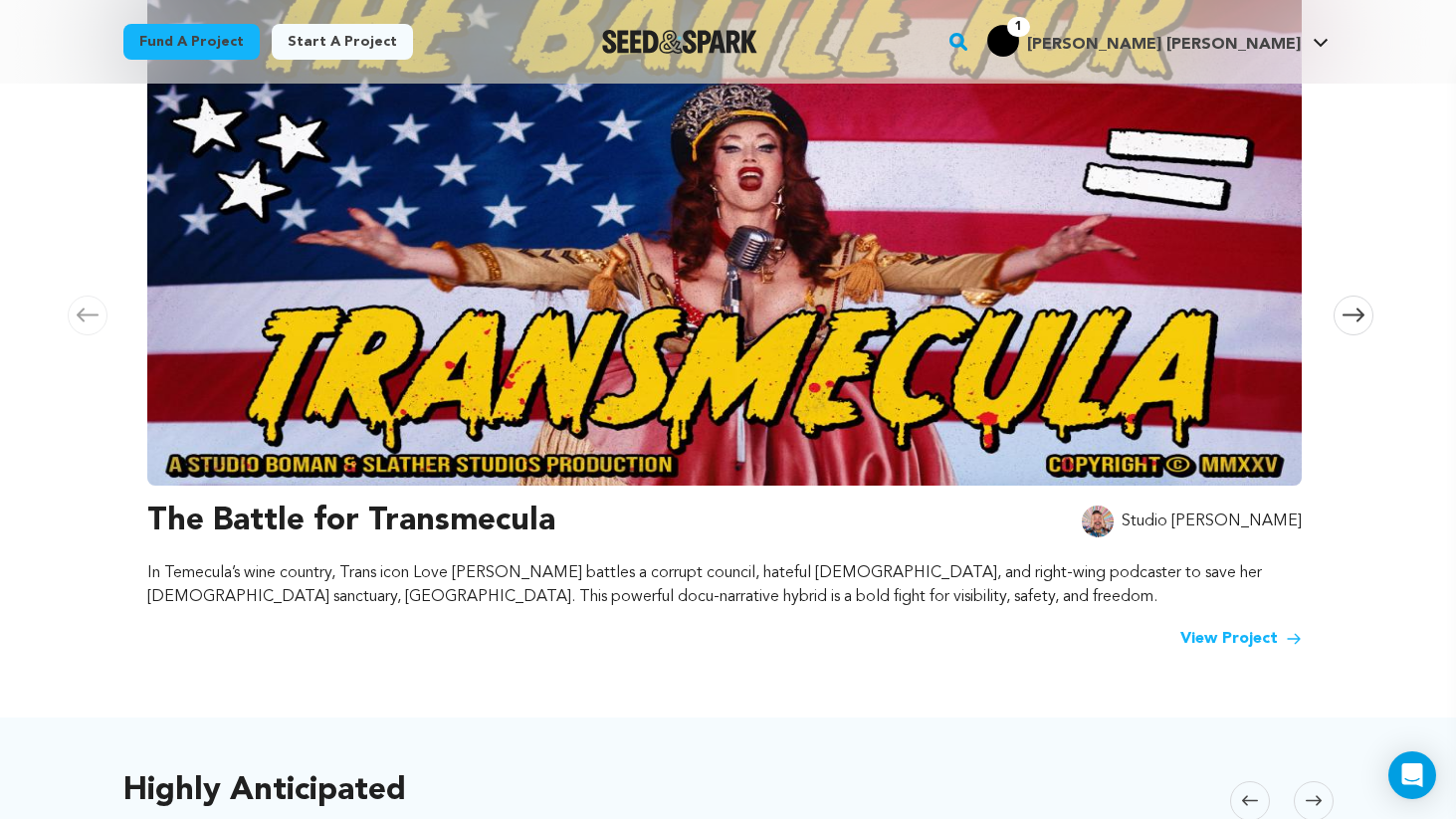 click 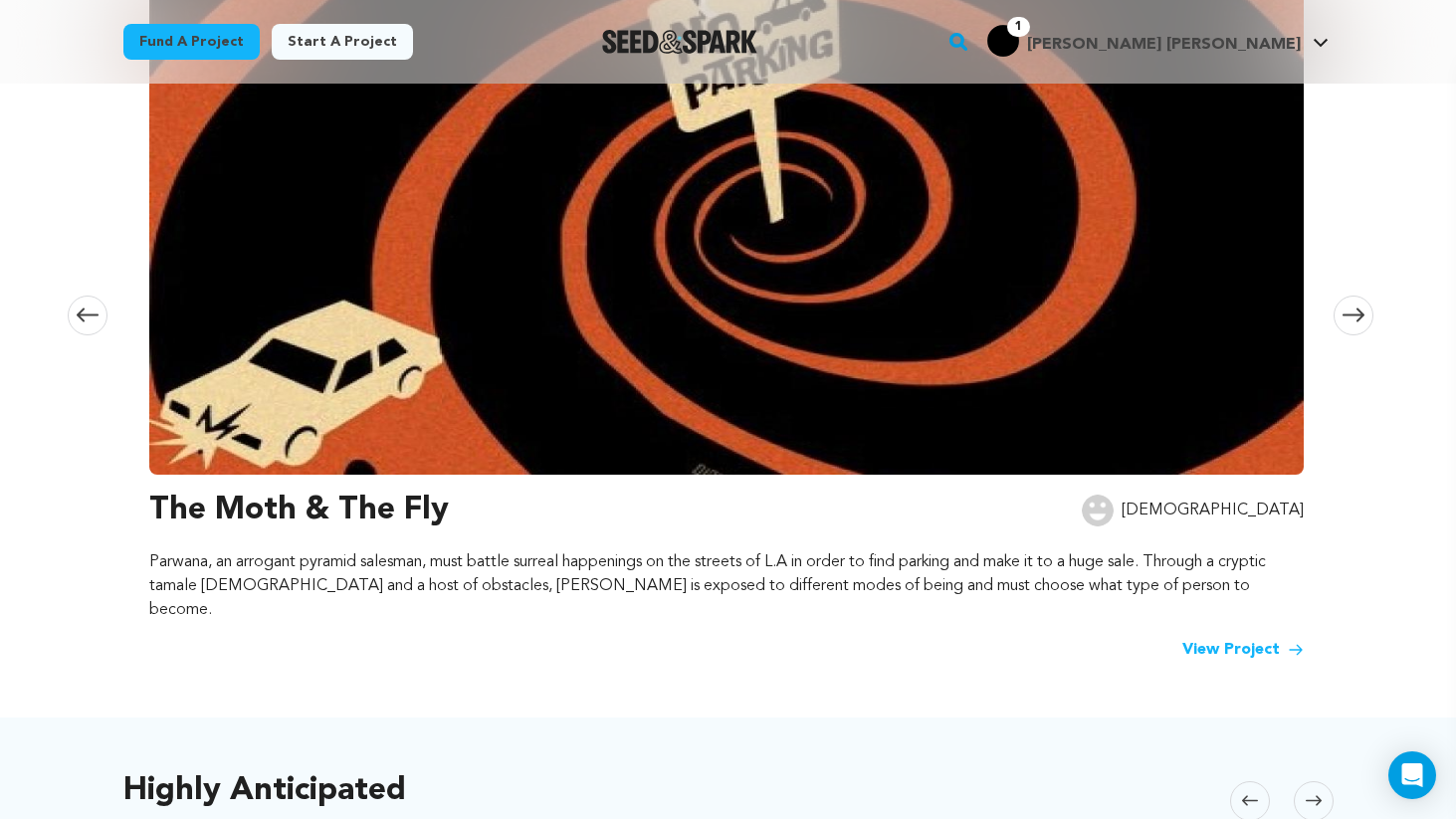 scroll, scrollTop: 0, scrollLeft: 1174, axis: horizontal 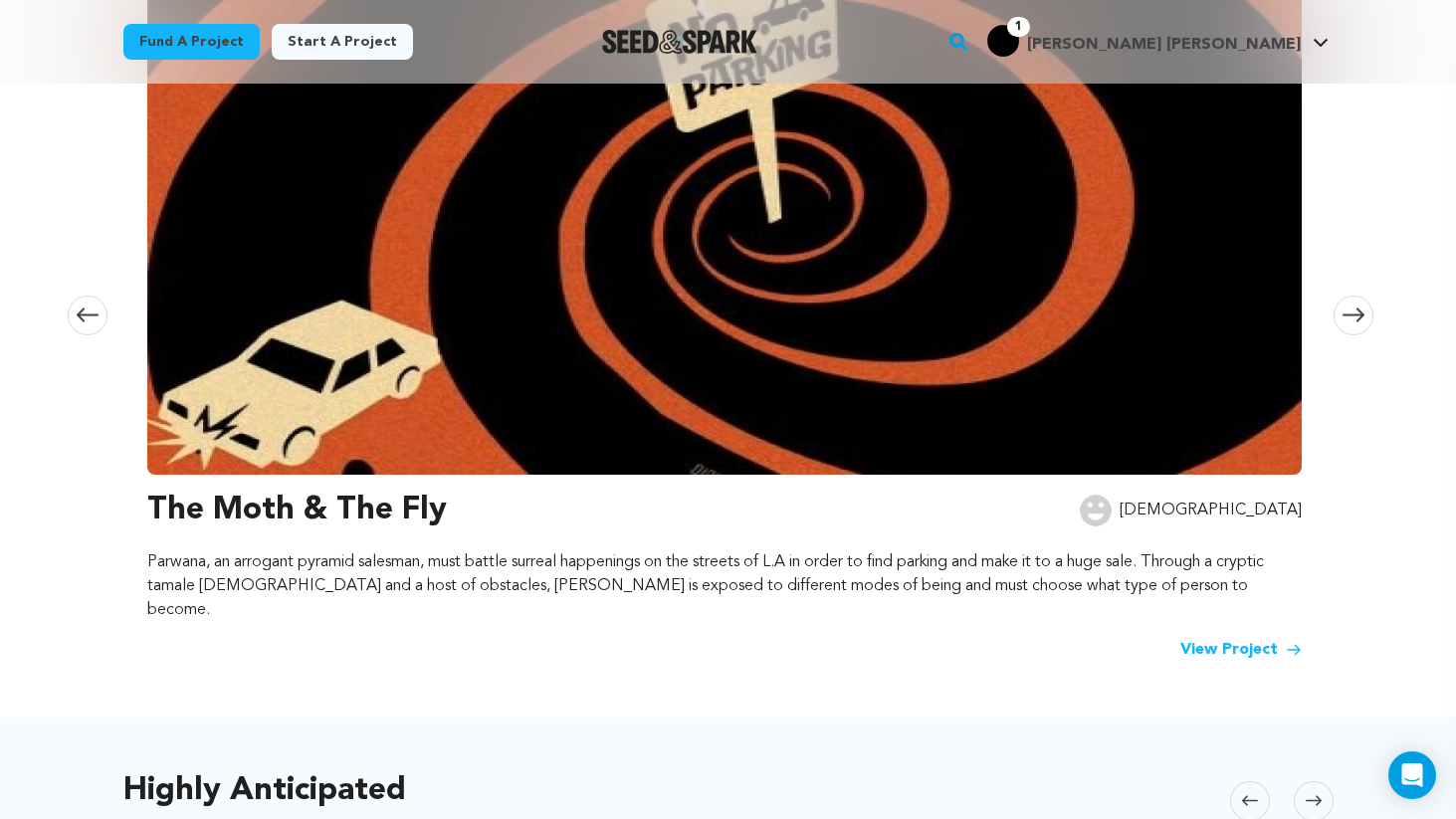 click 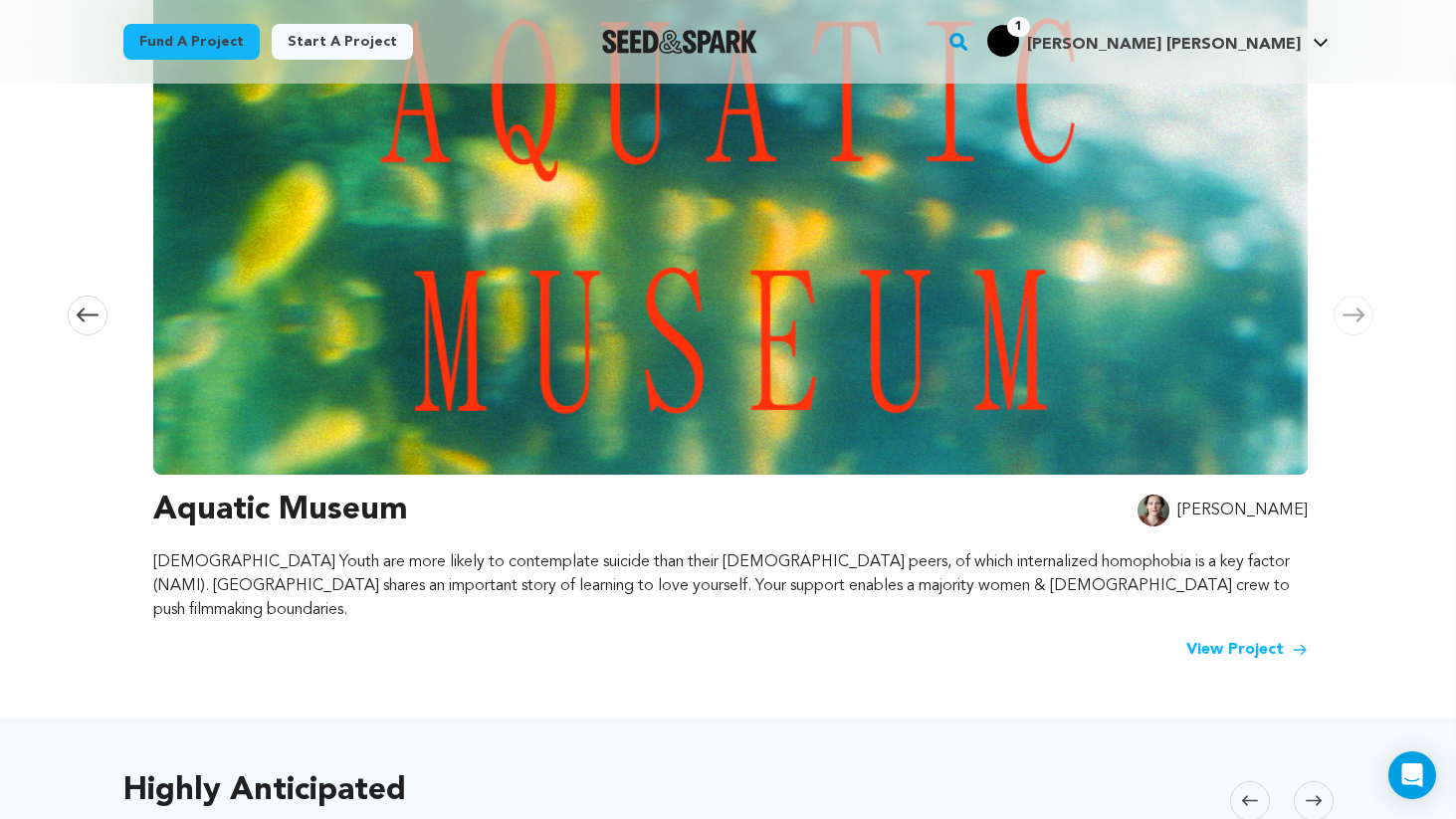scroll, scrollTop: 0, scrollLeft: 2349, axis: horizontal 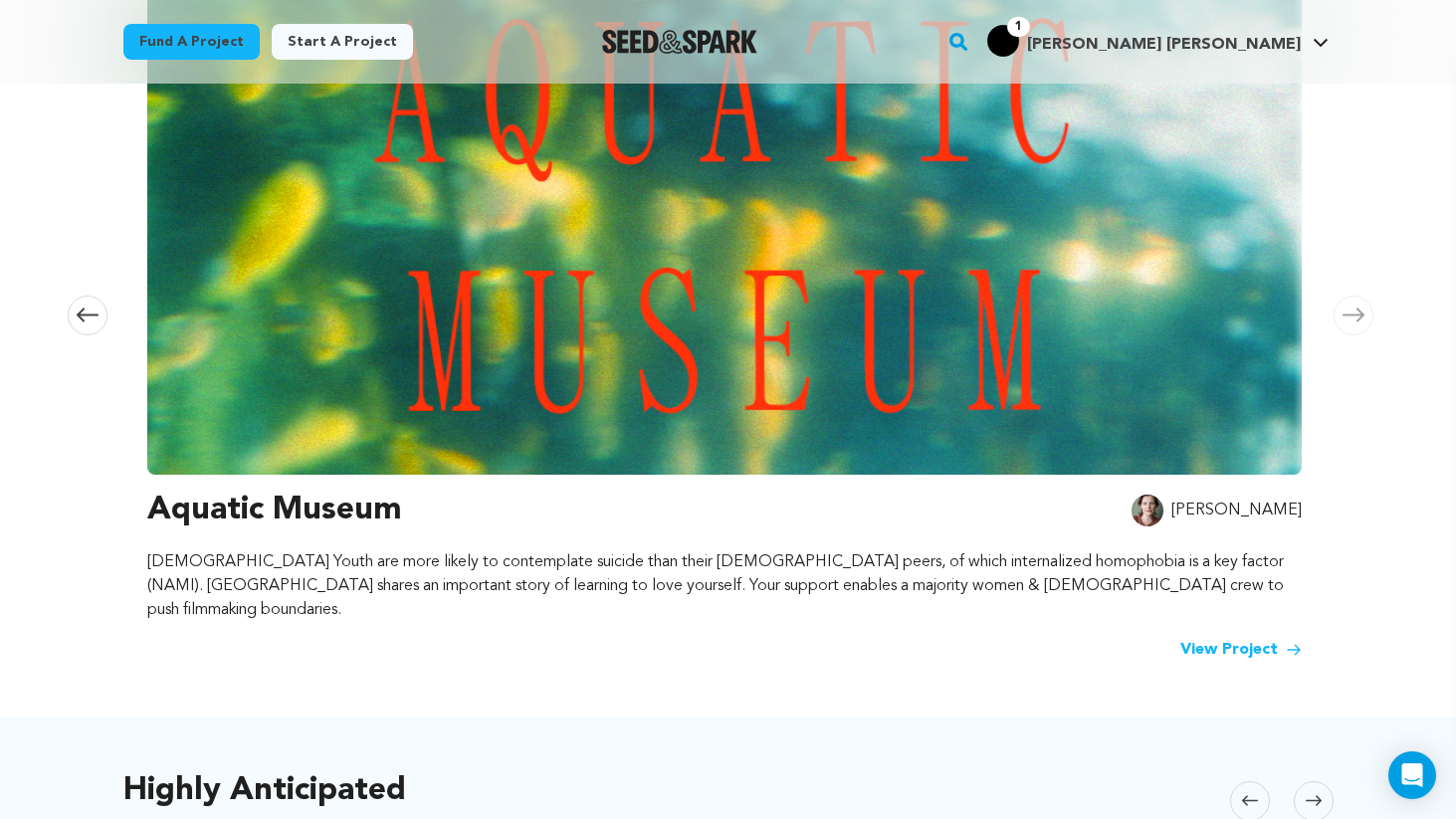 click 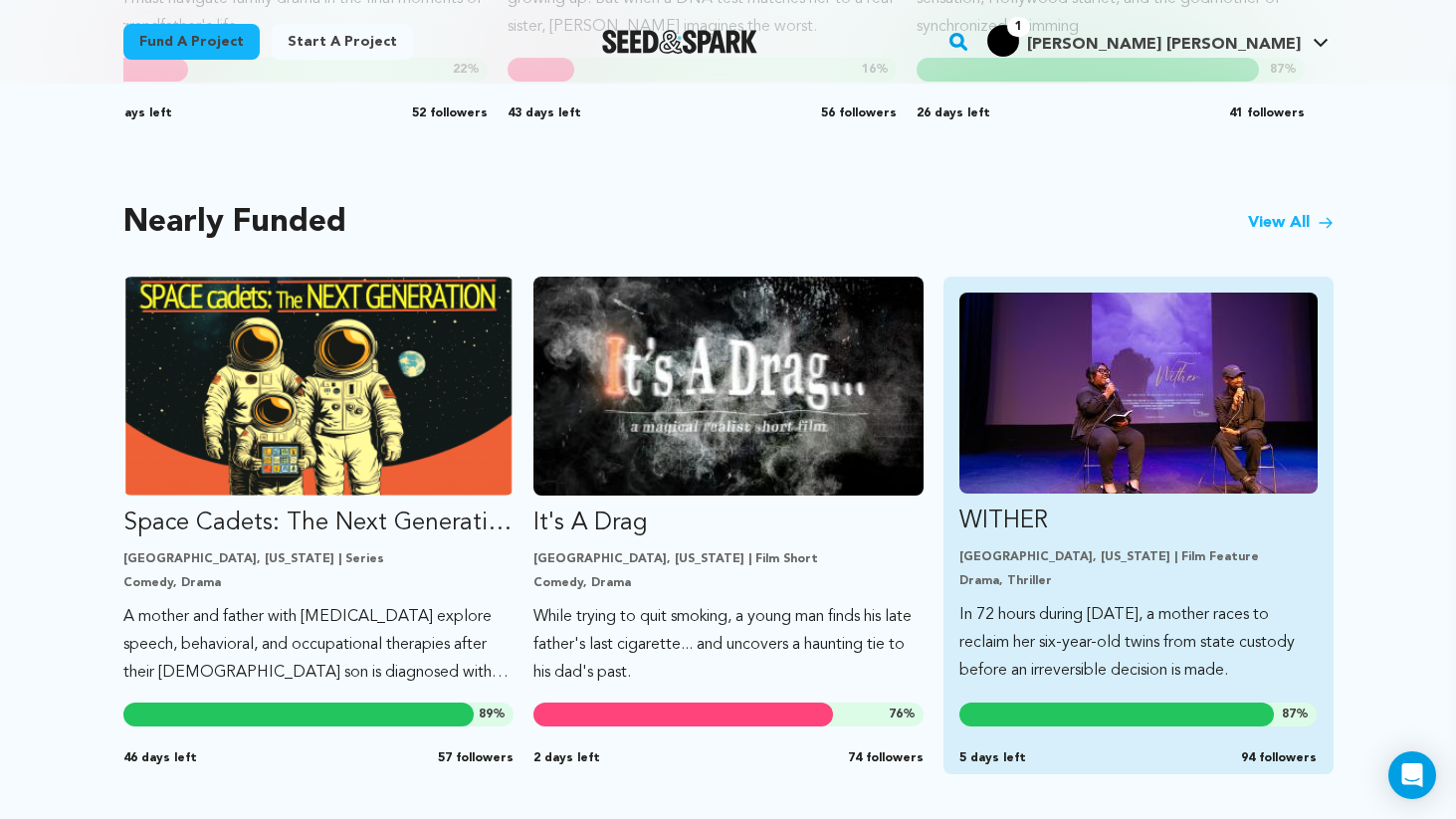 scroll, scrollTop: 1596, scrollLeft: 0, axis: vertical 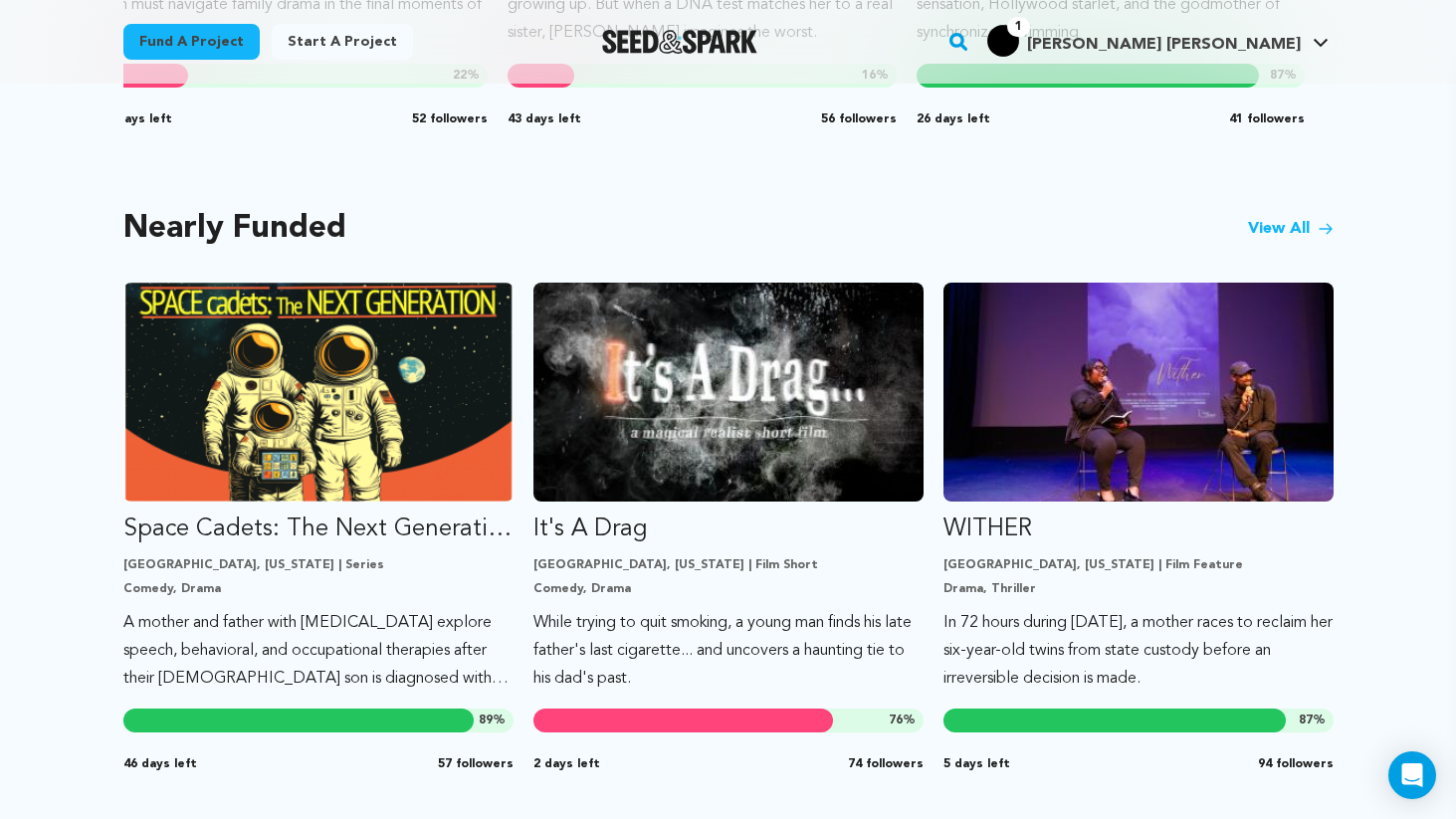 click on "View All" at bounding box center [1291, 229] 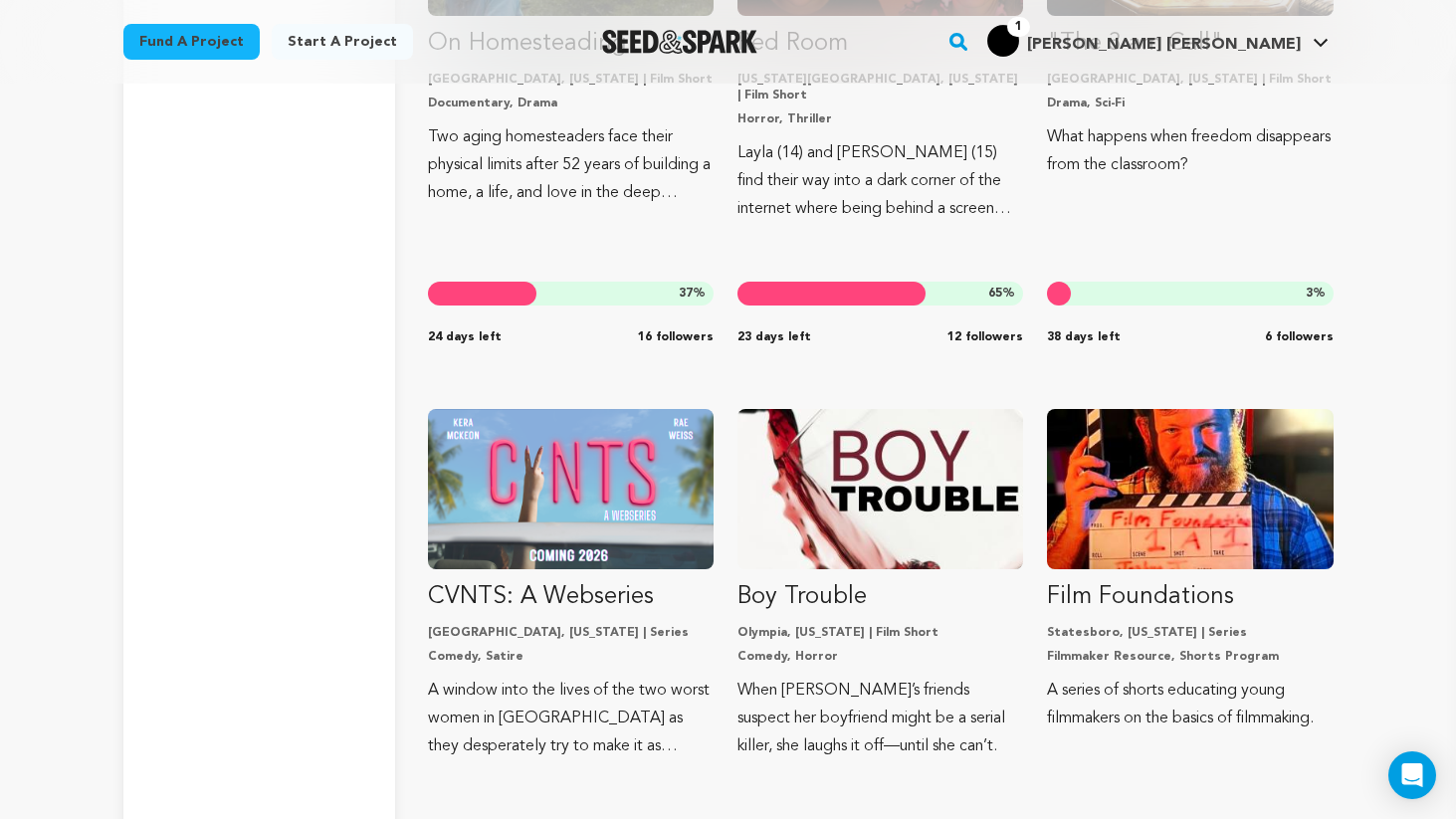 scroll, scrollTop: 6546, scrollLeft: 0, axis: vertical 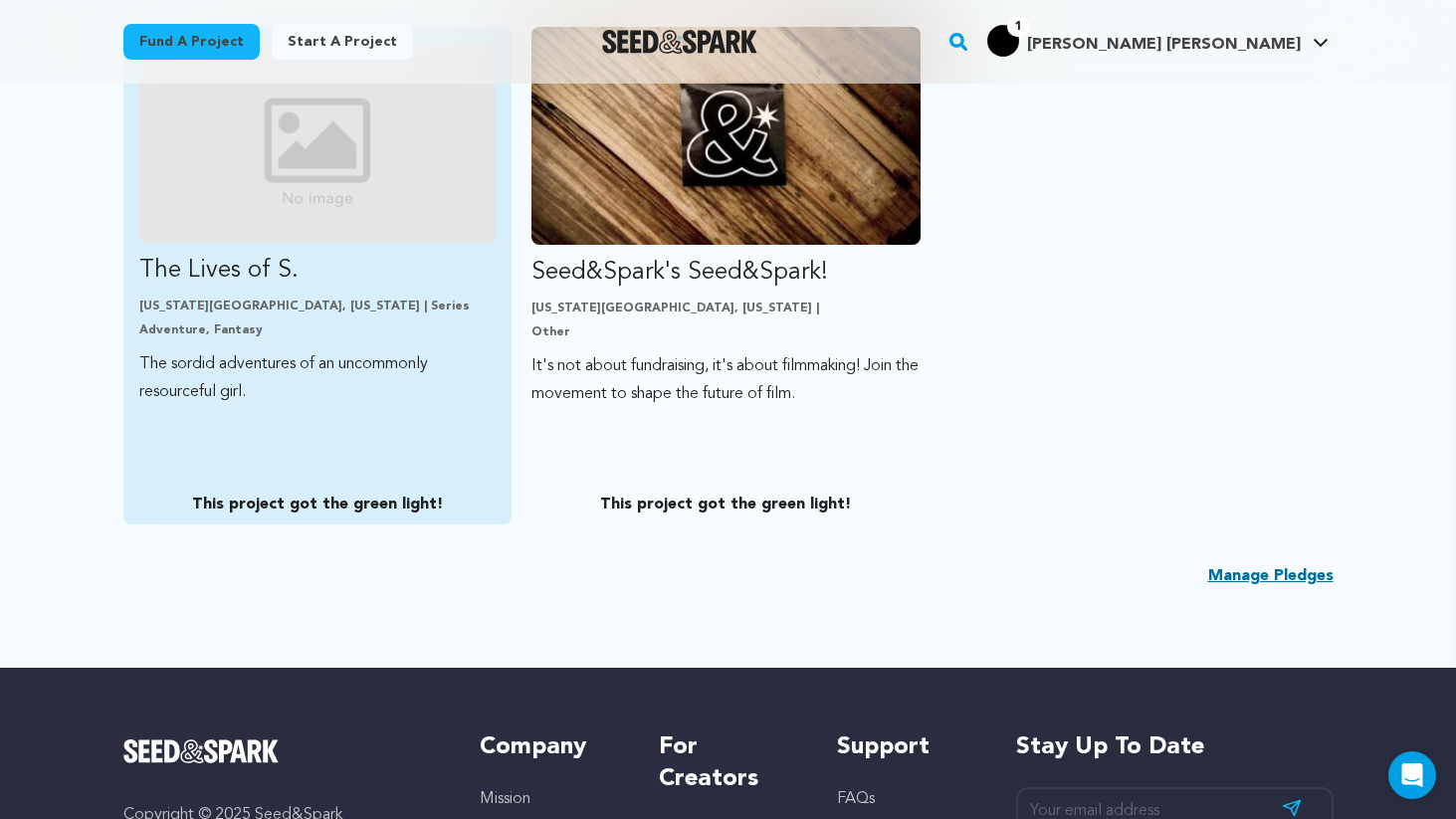 click on "The sordid adventures of an uncommonly resourceful girl." at bounding box center (317, 378) 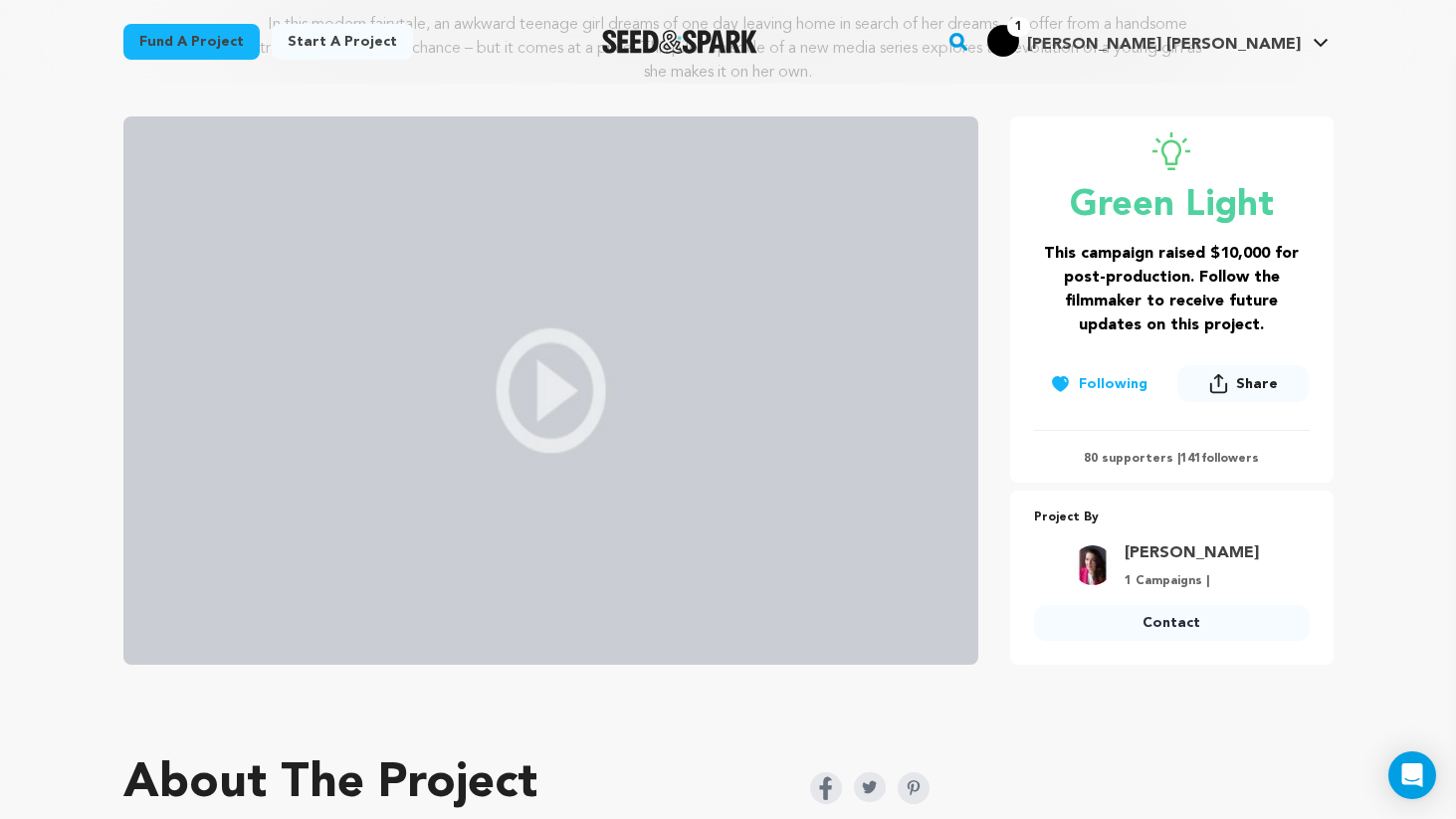 scroll, scrollTop: 0, scrollLeft: 0, axis: both 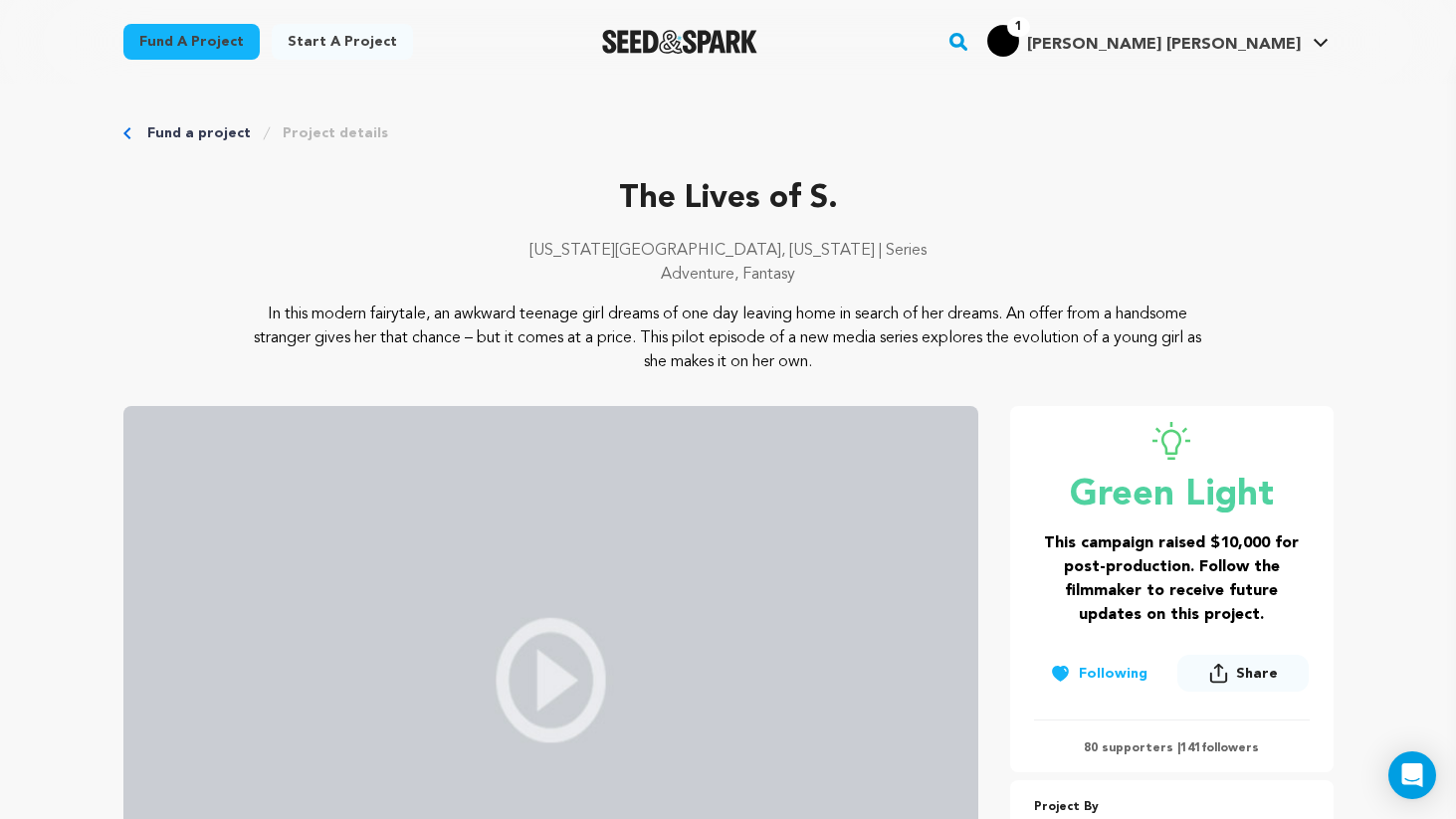 click on "[US_STATE][GEOGRAPHIC_DATA], [US_STATE] |                                 Series
Adventure,
Fantasy" at bounding box center [728, 271] 